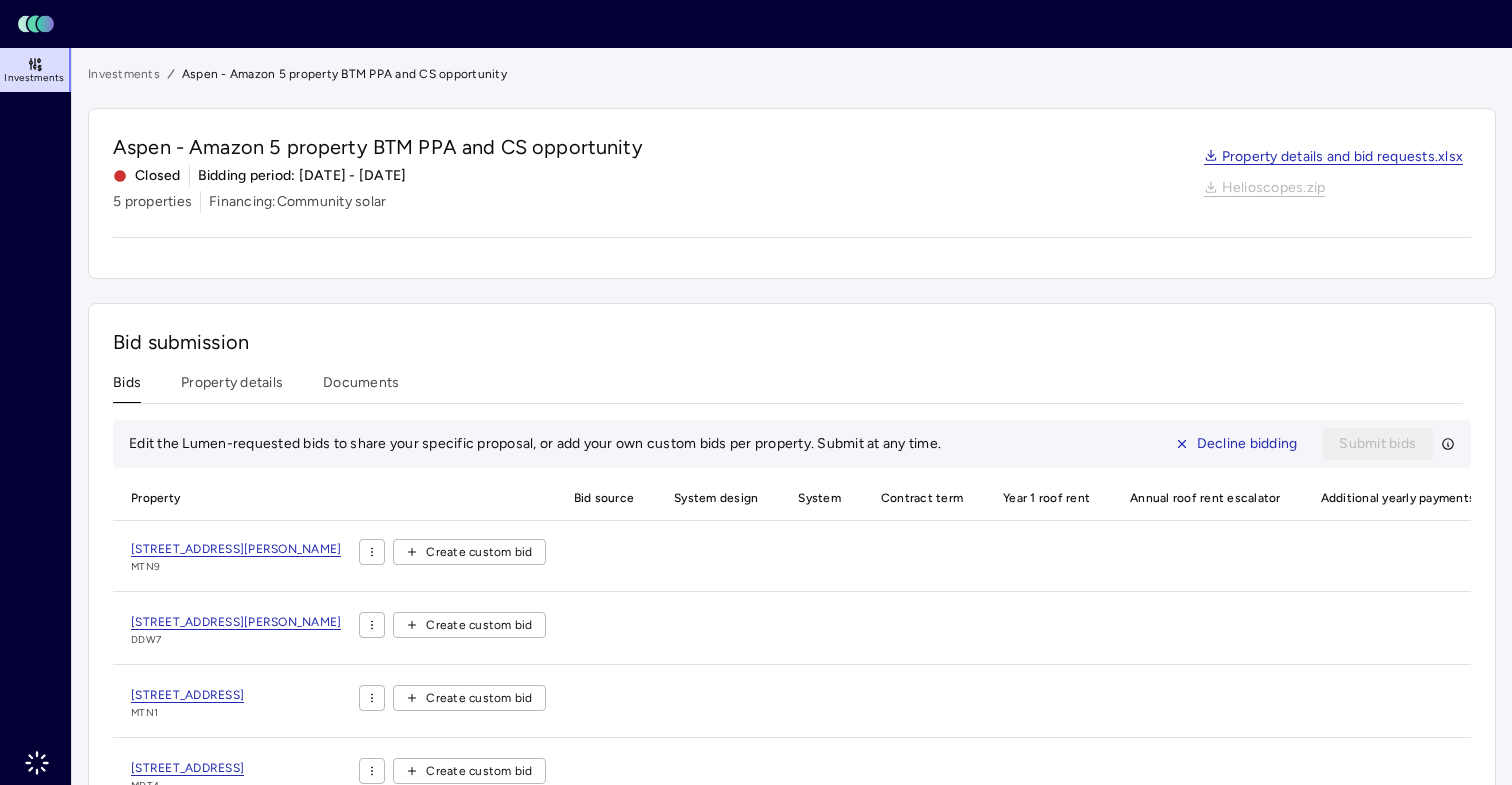 scroll, scrollTop: 0, scrollLeft: 0, axis: both 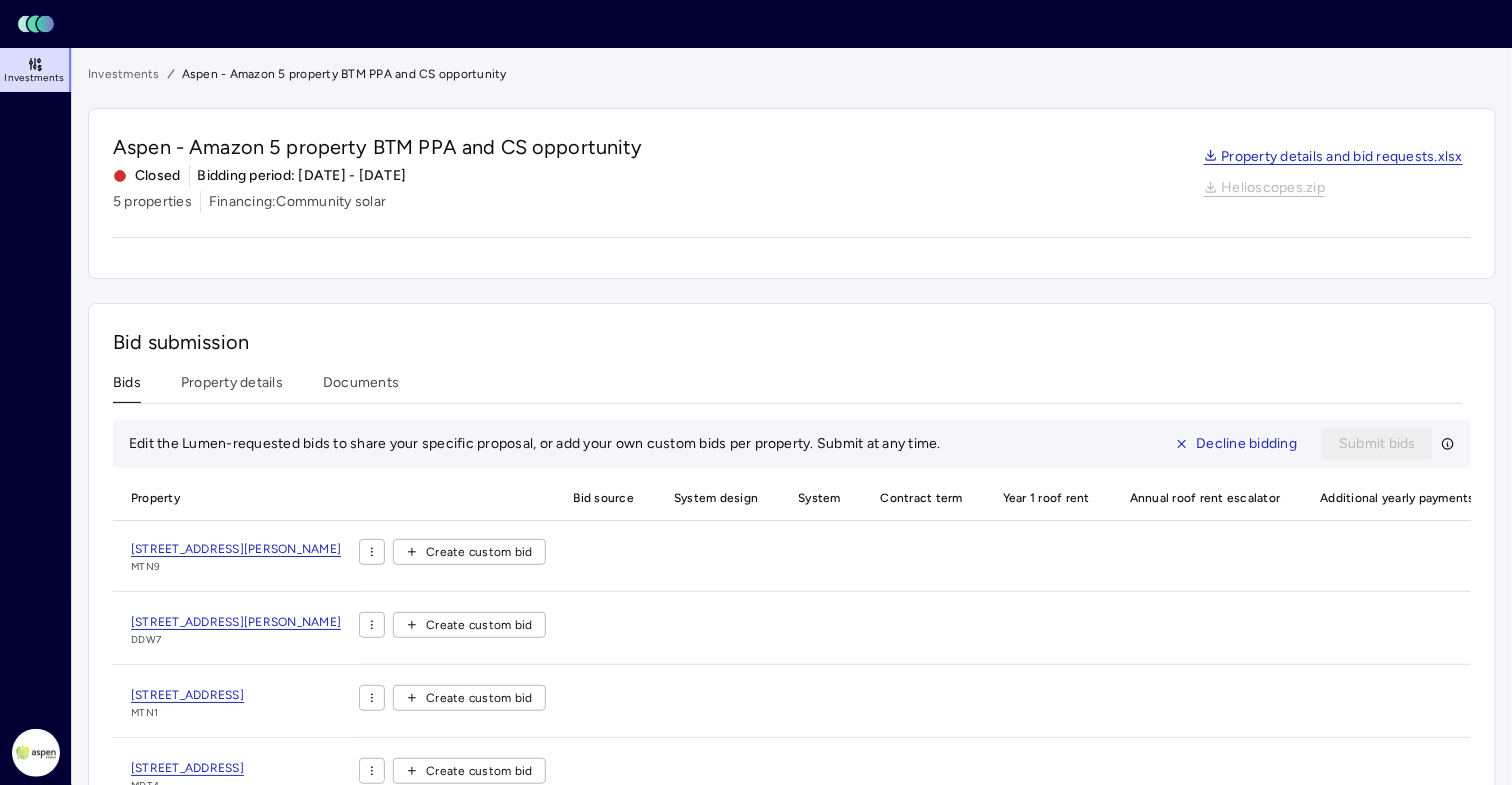 click on "Investments" at bounding box center (124, 74) 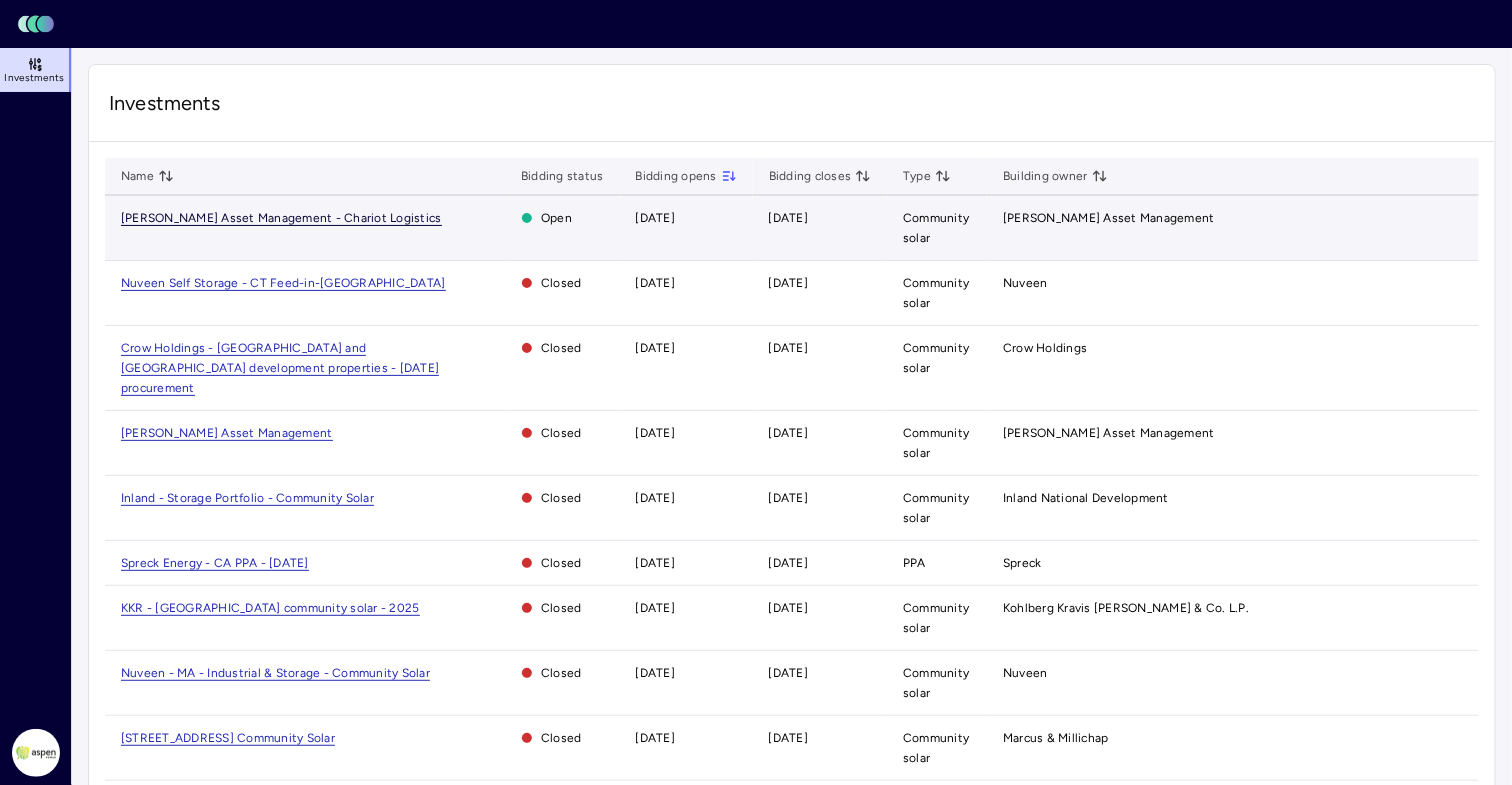 click on "[PERSON_NAME] Asset Management - Chariot Logistics" at bounding box center [281, 218] 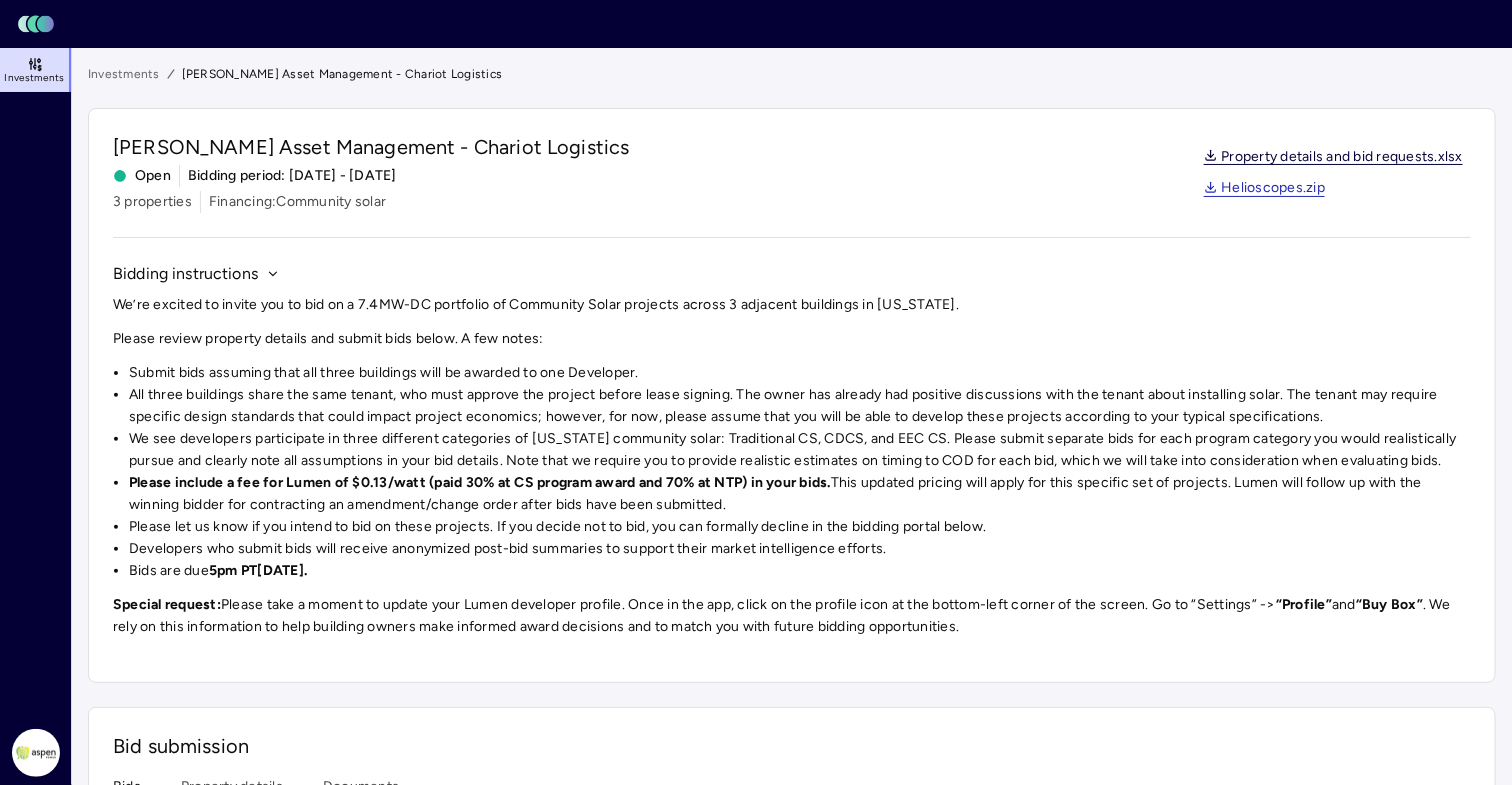 click on "Property details and bid requests.xlsx" at bounding box center [1334, 158] 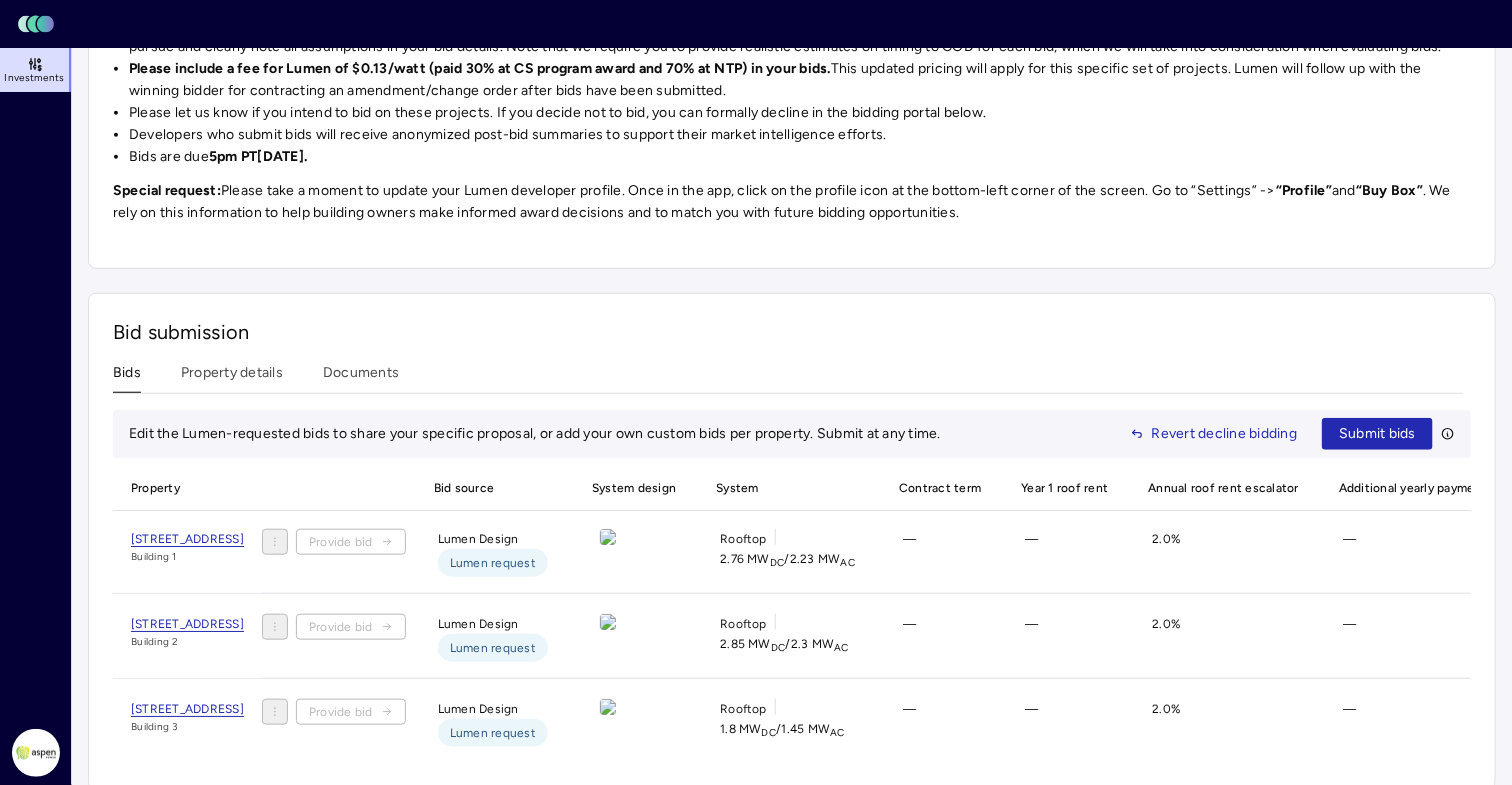 scroll, scrollTop: 456, scrollLeft: 0, axis: vertical 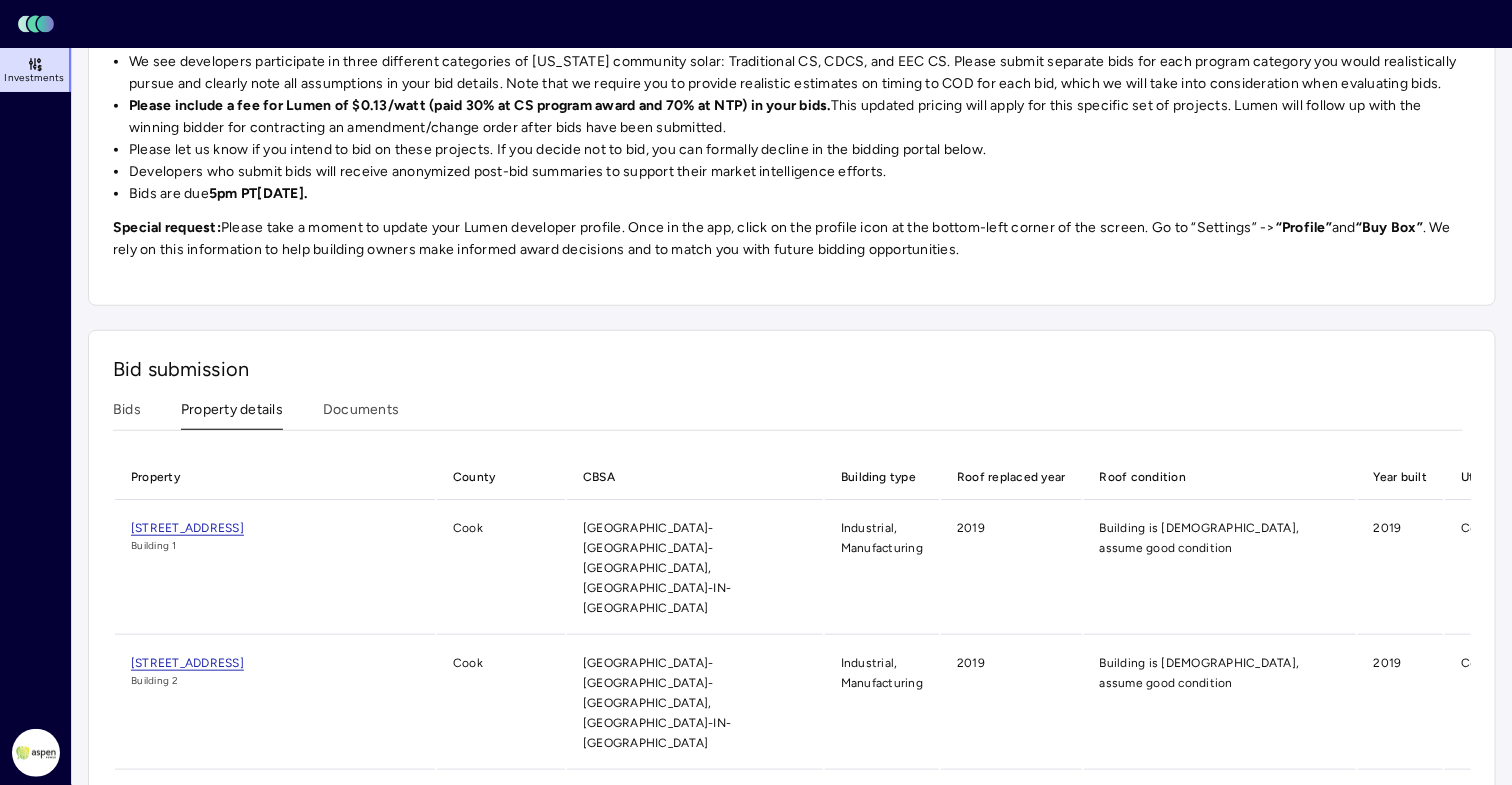 click on "Bid submission Bids Property details Documents Property County CBSA Building type Roof replaced year Roof condition Year built Utility Hosting capacity maps In energy community? In [MEDICAL_DATA] community? Gross roof area Gross building area Lumen estimated roof max PV Number of stories Building class [STREET_ADDRESS][GEOGRAPHIC_DATA] 1 Cook [GEOGRAPHIC_DATA]-[GEOGRAPHIC_DATA]-[GEOGRAPHIC_DATA], [GEOGRAPHIC_DATA]-IN-WI Industrial, Manufacturing 2019 Building is [DEMOGRAPHIC_DATA], assume good condition 2019 Commonwealth Edison Co DER hosting map Load capacity map Yes   No   209,740 ft² 236,000 ft² 2.76 MW 1 — [STREET_ADDRESS] Building 2 Cook [GEOGRAPHIC_DATA]-[GEOGRAPHIC_DATA]-[GEOGRAPHIC_DATA], [GEOGRAPHIC_DATA]-IN-WI Industrial, Manufacturing 2019 Building is [DEMOGRAPHIC_DATA], assume good condition 2019 Commonwealth Edison Co DER hosting map Load capacity map Yes   No   249,199 ft² 252,000 ft² 2.85 MW 1 — [STREET_ADDRESS][GEOGRAPHIC_DATA] 3 Cook [GEOGRAPHIC_DATA]-[GEOGRAPHIC_DATA]-[GEOGRAPHIC_DATA], [GEOGRAPHIC_DATA]-IN-[GEOGRAPHIC_DATA] Industrial, Manufacturing 2019 2019 Commonwealth Edison Co DER hosting map" at bounding box center (792, 630) 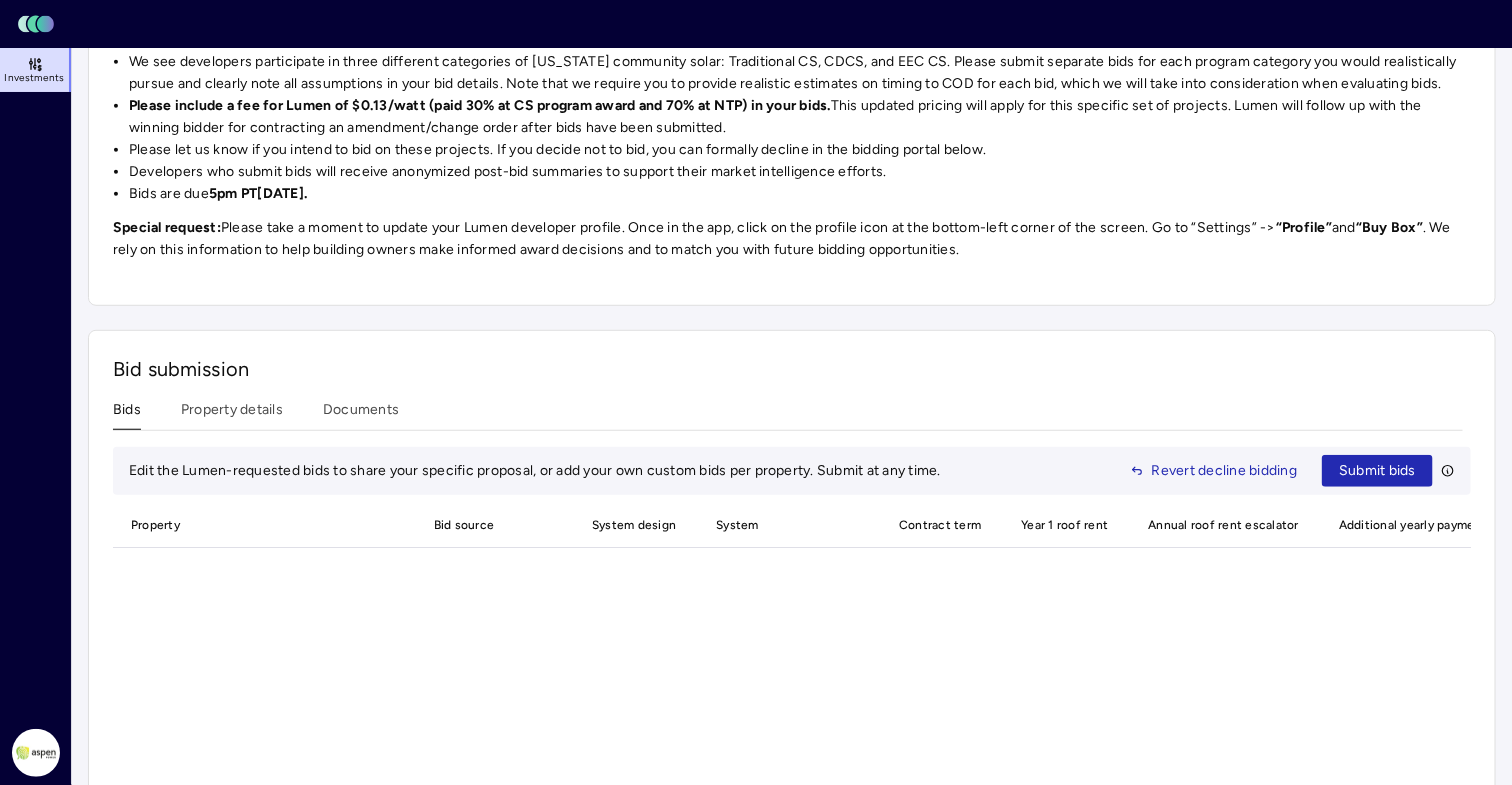 click on "Bids" at bounding box center (127, 414) 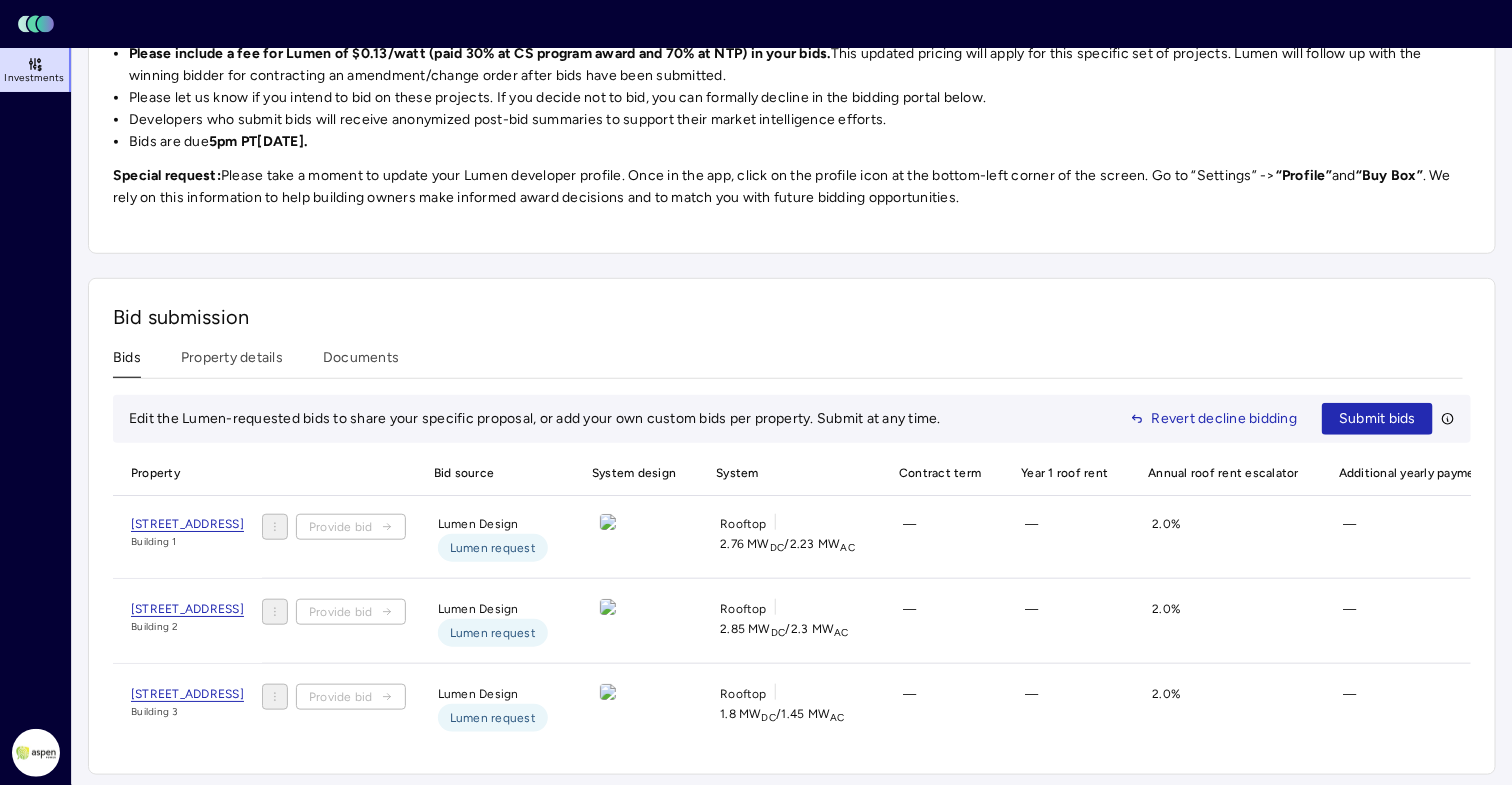 scroll, scrollTop: 456, scrollLeft: 0, axis: vertical 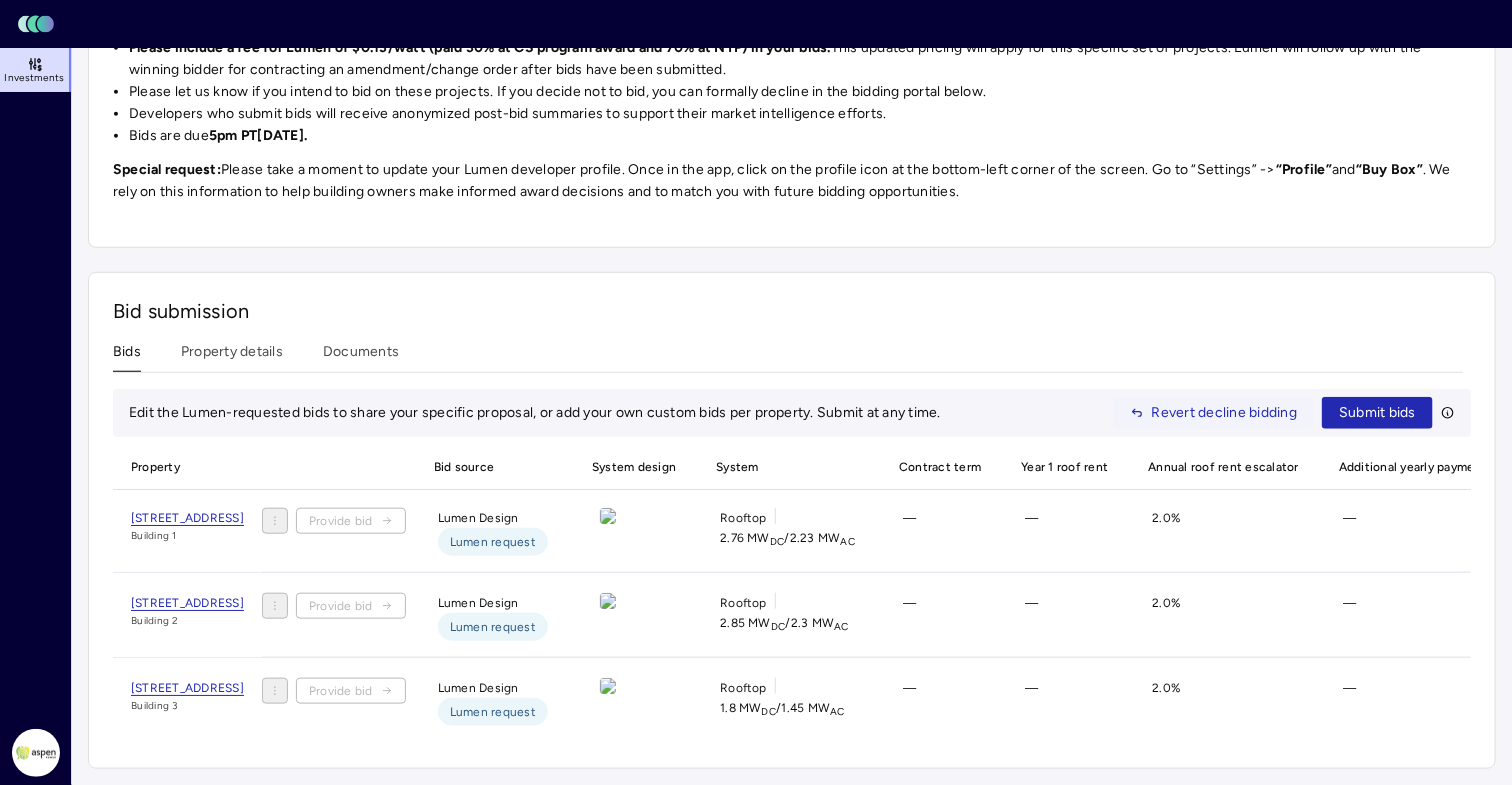 click on "Revert decline bidding" at bounding box center (1225, 413) 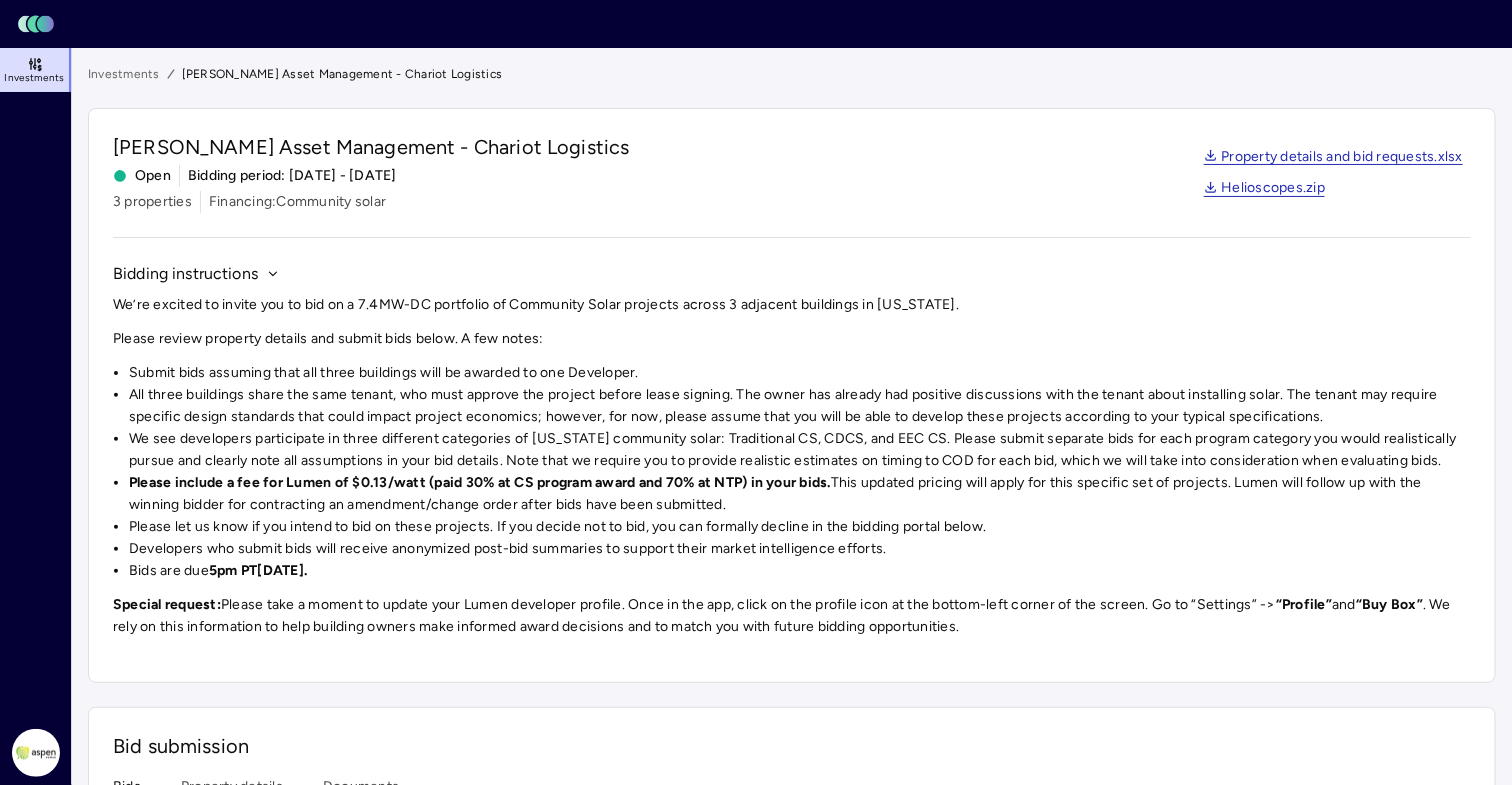 scroll, scrollTop: 0, scrollLeft: 0, axis: both 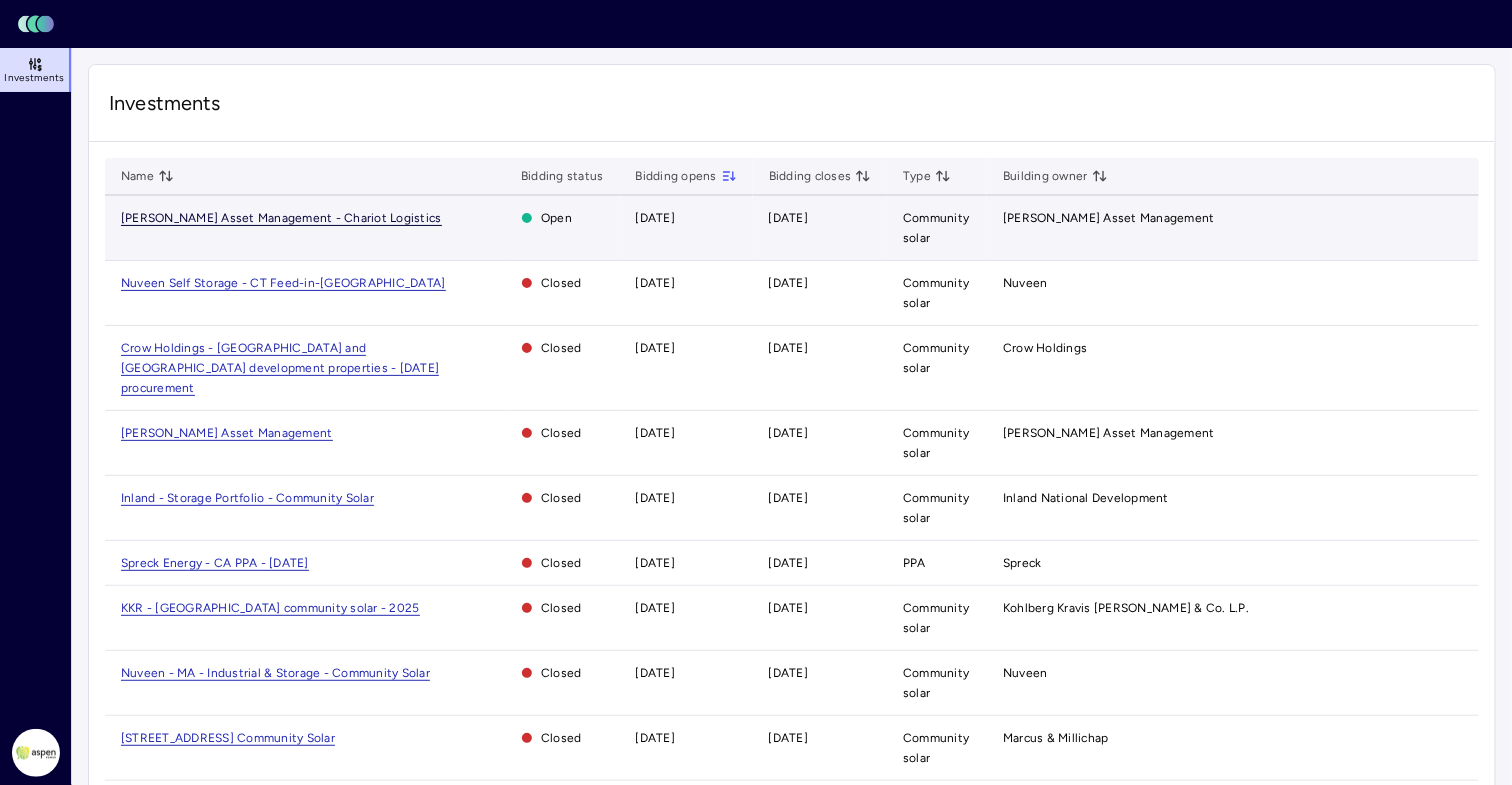 click on "[PERSON_NAME] Asset Management - Chariot Logistics" at bounding box center [281, 218] 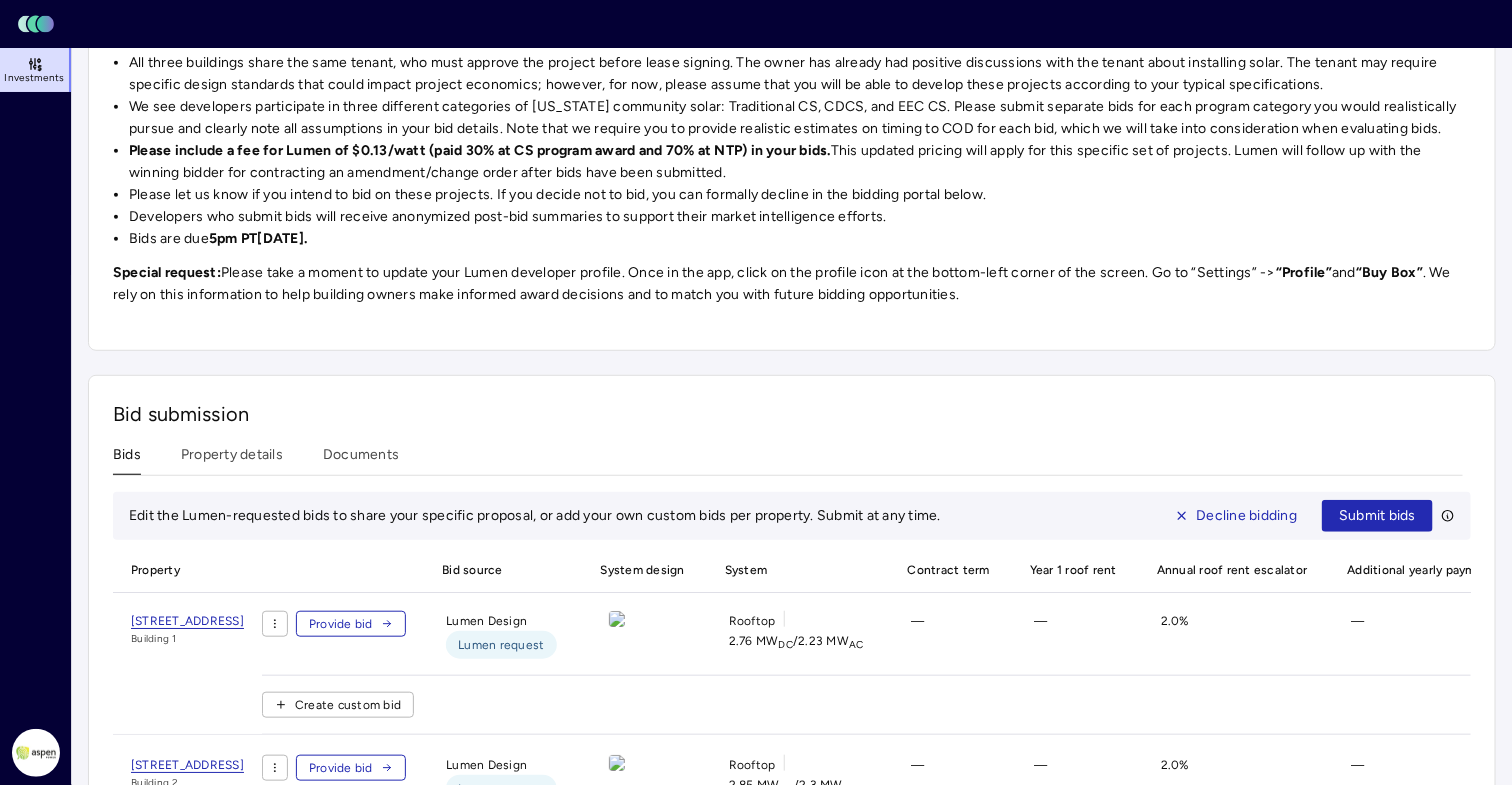 scroll, scrollTop: 379, scrollLeft: 0, axis: vertical 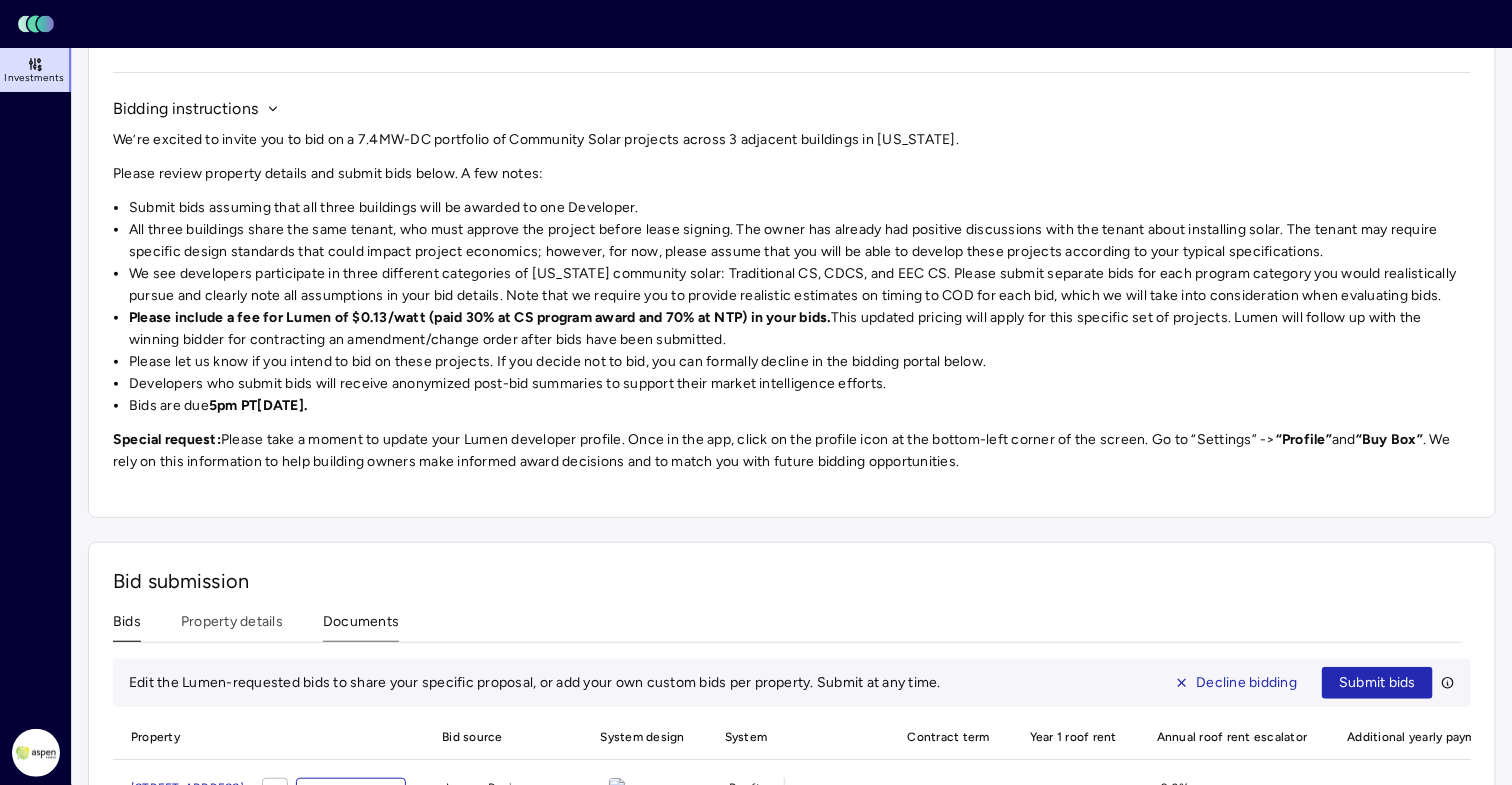 click on "Investments [PERSON_NAME] Asset Management - Chariot Logistics [PERSON_NAME] Asset Management - Chariot Logistics Open Bidding period: [DATE] - [DATE] 3 properties Financing:  Community solar Property details and bid requests.xlsx Helioscopes.zip Bidding instructions We’re excited to invite you to bid on a 7.4MW-DC portfolio of Community Solar projects across 3 adjacent buildings in [US_STATE]. Please review property details and submit bids below. A few notes: Submit bids assuming that all three buildings will be awarded to one Developer. All three buildings share the same tenant, who must approve the project before lease signing. The owner has already had positive discussions with the tenant about installing solar. The tenant may require specific design standards that could impact project economics; however, for now, please assume that you will be able to develop these projects according to your typical specifications. Bids are due  5pm PT[DATE]. Special request: “Profile”  and  “Buy Box”" at bounding box center [792, 557] 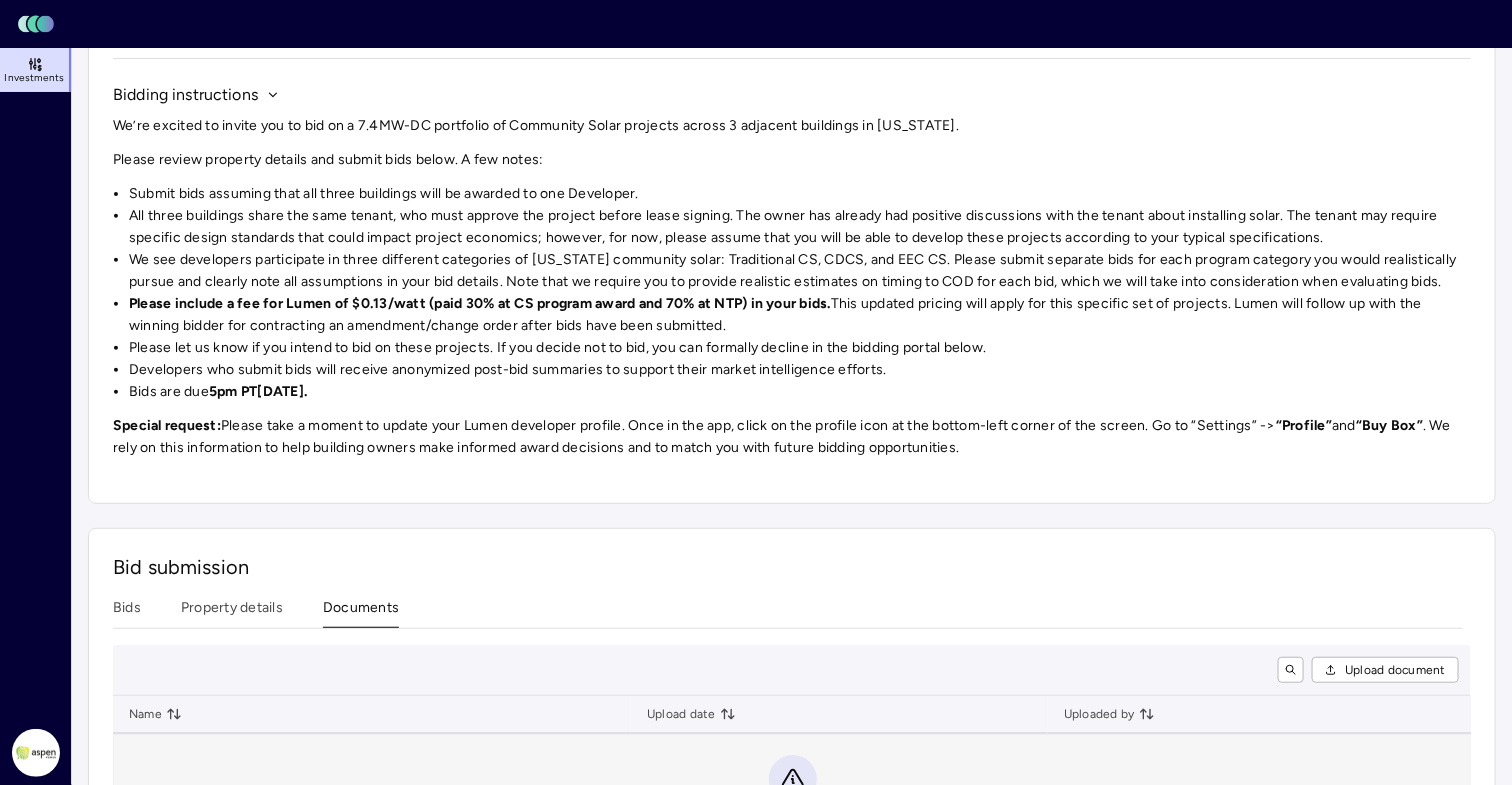 scroll, scrollTop: 0, scrollLeft: 0, axis: both 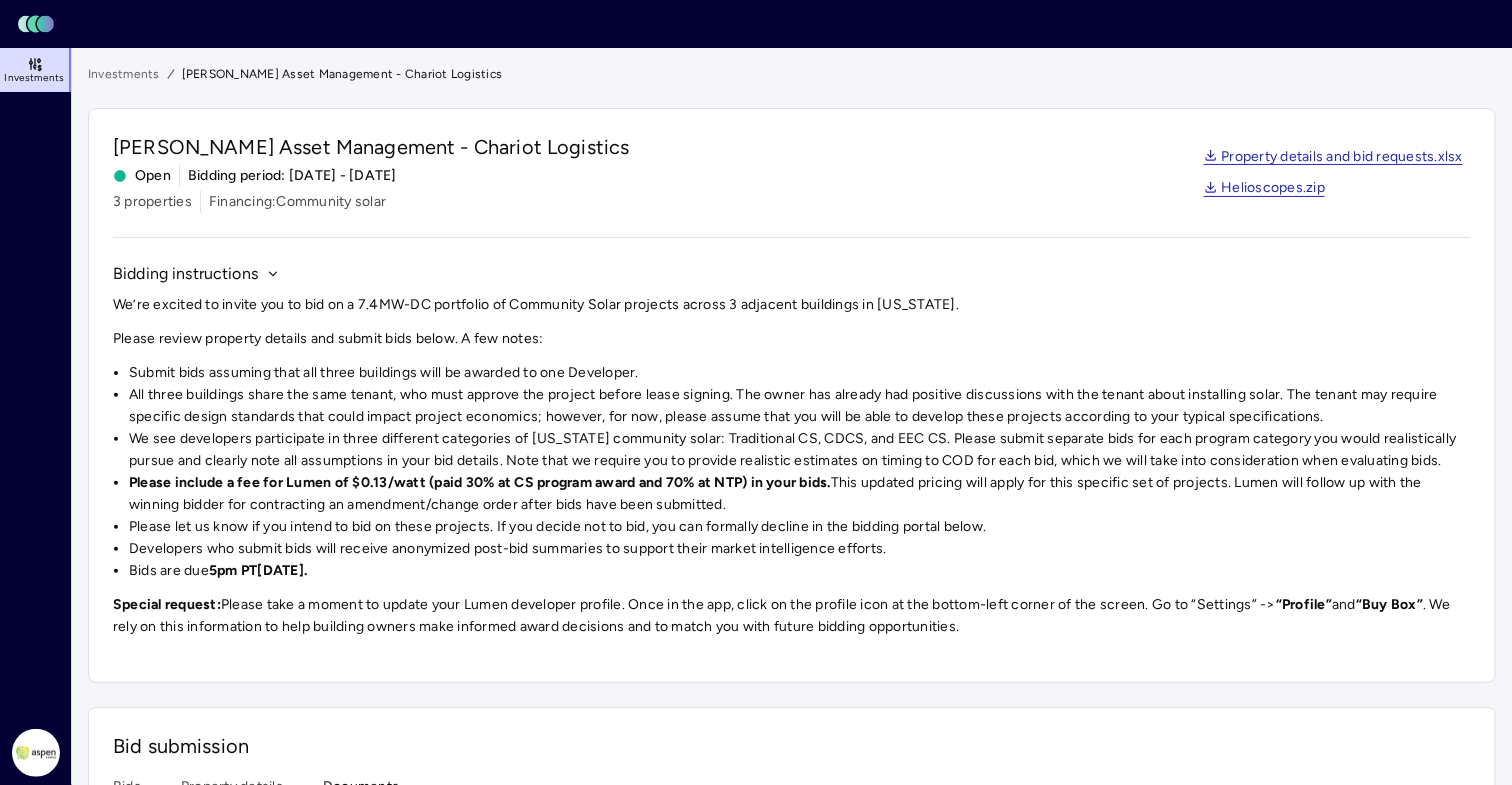 click on "Investments" at bounding box center [124, 74] 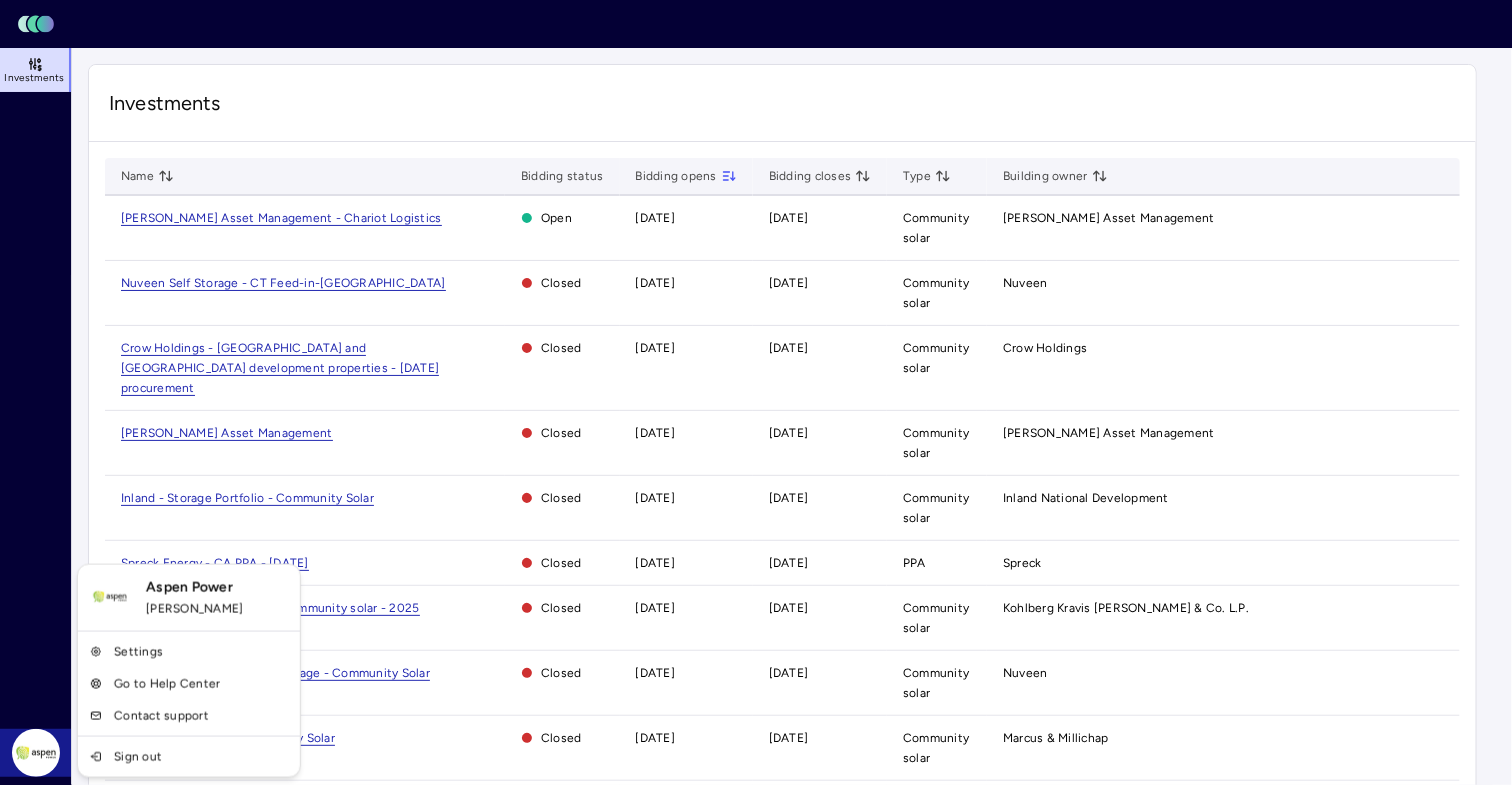 click on "Toggle Sidebar Lumen Energy Logo Investments Aspen Power [PERSON_NAME] Investments Name Bidding status Bidding opens Bidding closes Type Building owner [PERSON_NAME] Asset Management - Chariot Logistics Open [DATE] [DATE] Community solar [PERSON_NAME] Asset Management Nuveen Self Storage - CT Feed-in-[GEOGRAPHIC_DATA] Closed [DATE] [DATE] Community solar Nuveen Crow Holdings - [GEOGRAPHIC_DATA] and [GEOGRAPHIC_DATA] development properties - [DATE] procurement Closed [DATE] [DATE] Community solar Crow Holdings [PERSON_NAME] Asset Management Closed [DATE] [DATE] Community solar [PERSON_NAME] Asset Management Inland - Storage Portfolio - Community Solar Closed [DATE] [DATE] Community solar Inland National Development Spreck Energy - [GEOGRAPHIC_DATA] PPA - [DATE] Closed [DATE] [DATE] PPA Spreck KKR - [GEOGRAPHIC_DATA] community solar - 2025 Closed [DATE] [DATE] Community solar Kohlberg Kravis [PERSON_NAME] & Co. L.P.  [GEOGRAPHIC_DATA] - MA - Industrial & Storage - Community Solar Closed [DATE] [DATE] Community solar [GEOGRAPHIC_DATA] Closed PPA" at bounding box center (756, 669) 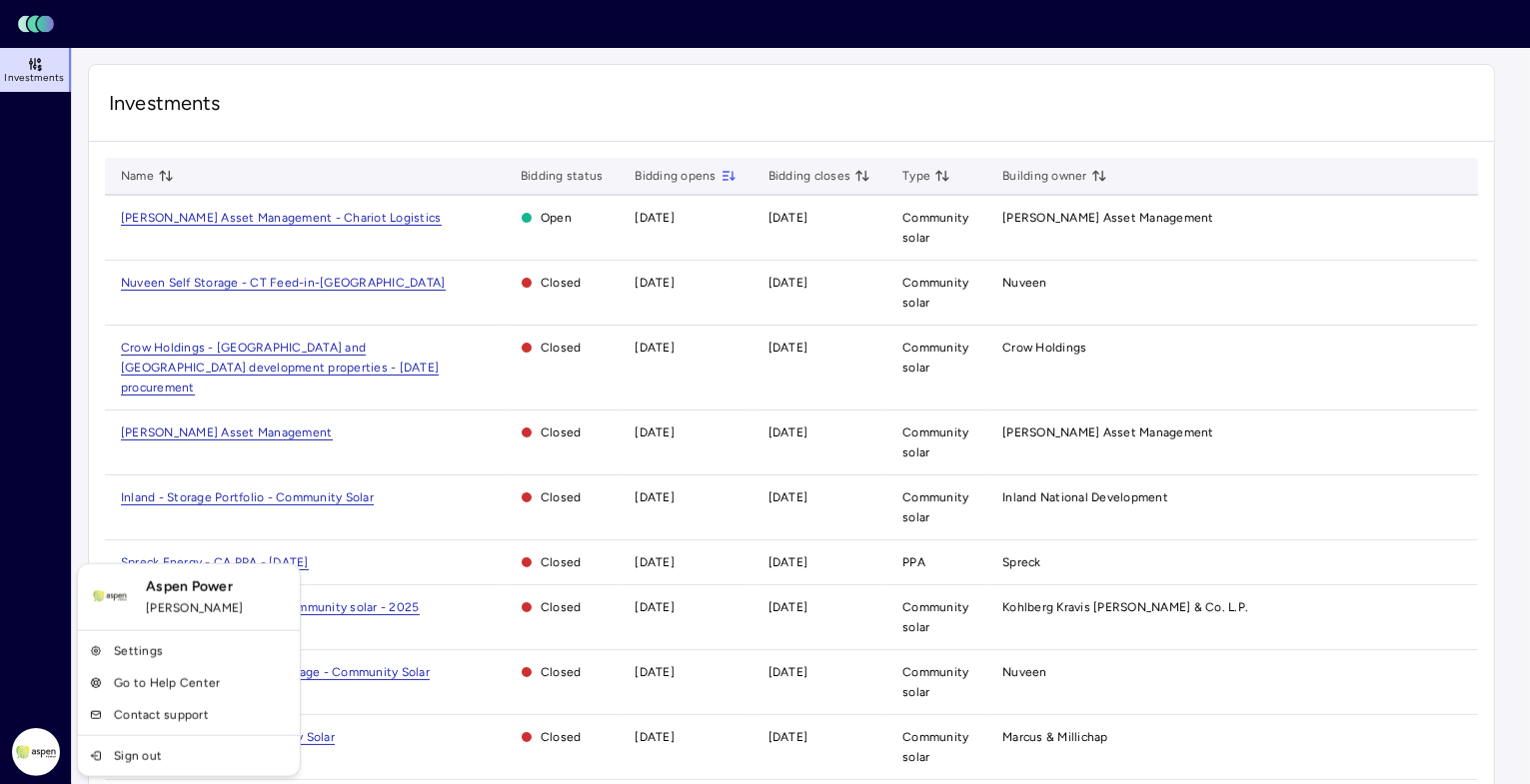 click on "Toggle Sidebar Lumen Energy Logo Investments Aspen Power [PERSON_NAME] Investments Name Bidding status Bidding opens Bidding closes Type Building owner [PERSON_NAME] Asset Management - Chariot Logistics Open [DATE] [DATE] Community solar [PERSON_NAME] Asset Management Nuveen Self Storage - CT Feed-in-[GEOGRAPHIC_DATA] Closed [DATE] [DATE] Community solar Nuveen Crow Holdings - [GEOGRAPHIC_DATA] and [GEOGRAPHIC_DATA] development properties - [DATE] procurement Closed [DATE] [DATE] Community solar Crow Holdings [PERSON_NAME] Asset Management Closed [DATE] [DATE] Community solar [PERSON_NAME] Asset Management Inland - Storage Portfolio - Community Solar Closed [DATE] [DATE] Community solar Inland National Development Spreck Energy - [GEOGRAPHIC_DATA] PPA - [DATE] Closed [DATE] [DATE] PPA Spreck KKR - [GEOGRAPHIC_DATA] community solar - 2025 Closed [DATE] [DATE] Community solar Kohlberg Kravis [PERSON_NAME] & Co. L.P.  [GEOGRAPHIC_DATA] - MA - Industrial & Storage - Community Solar Closed [DATE] [DATE] Community solar [GEOGRAPHIC_DATA] Closed PPA" at bounding box center [765, 668] 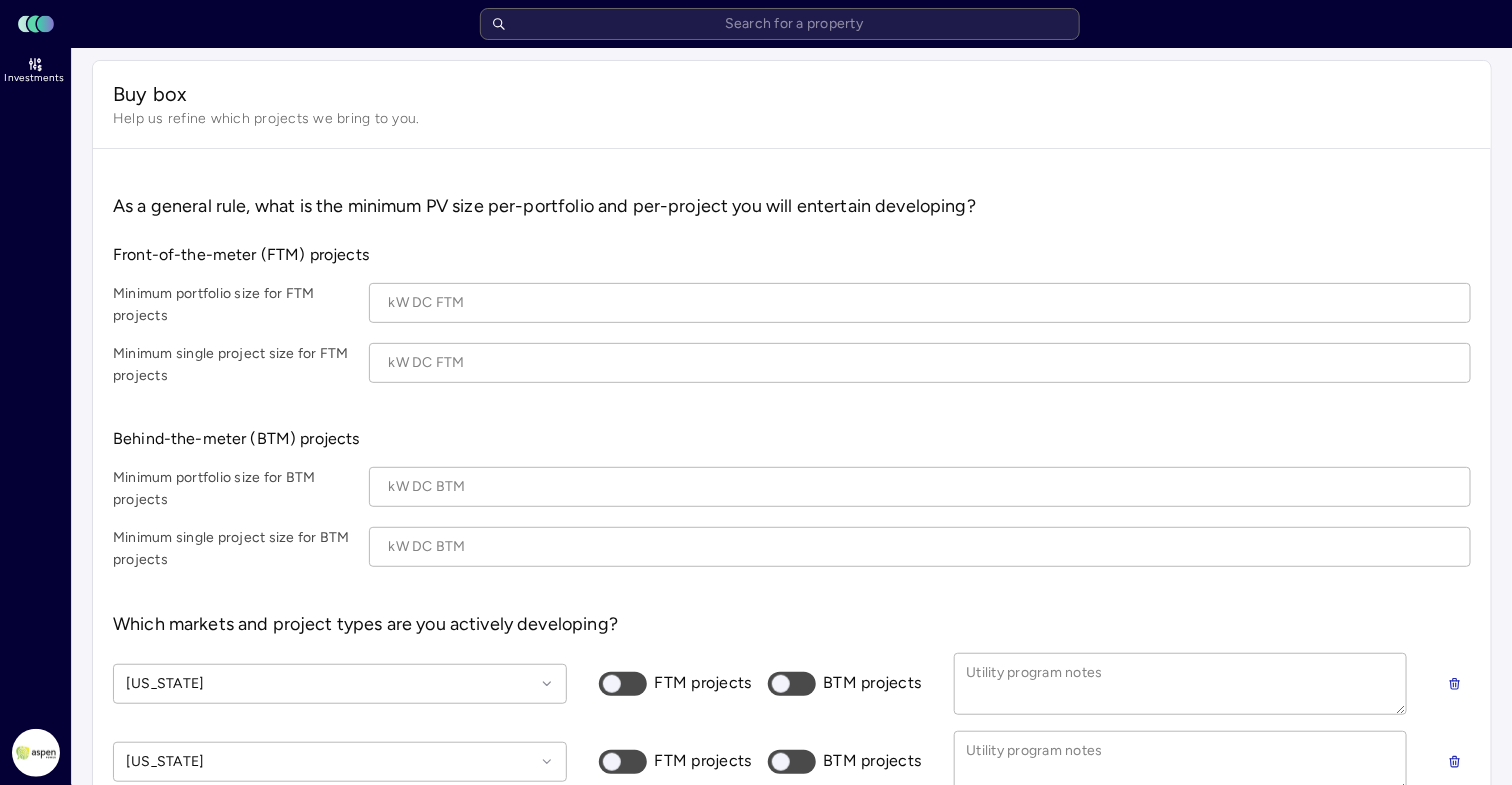 scroll, scrollTop: 125, scrollLeft: 0, axis: vertical 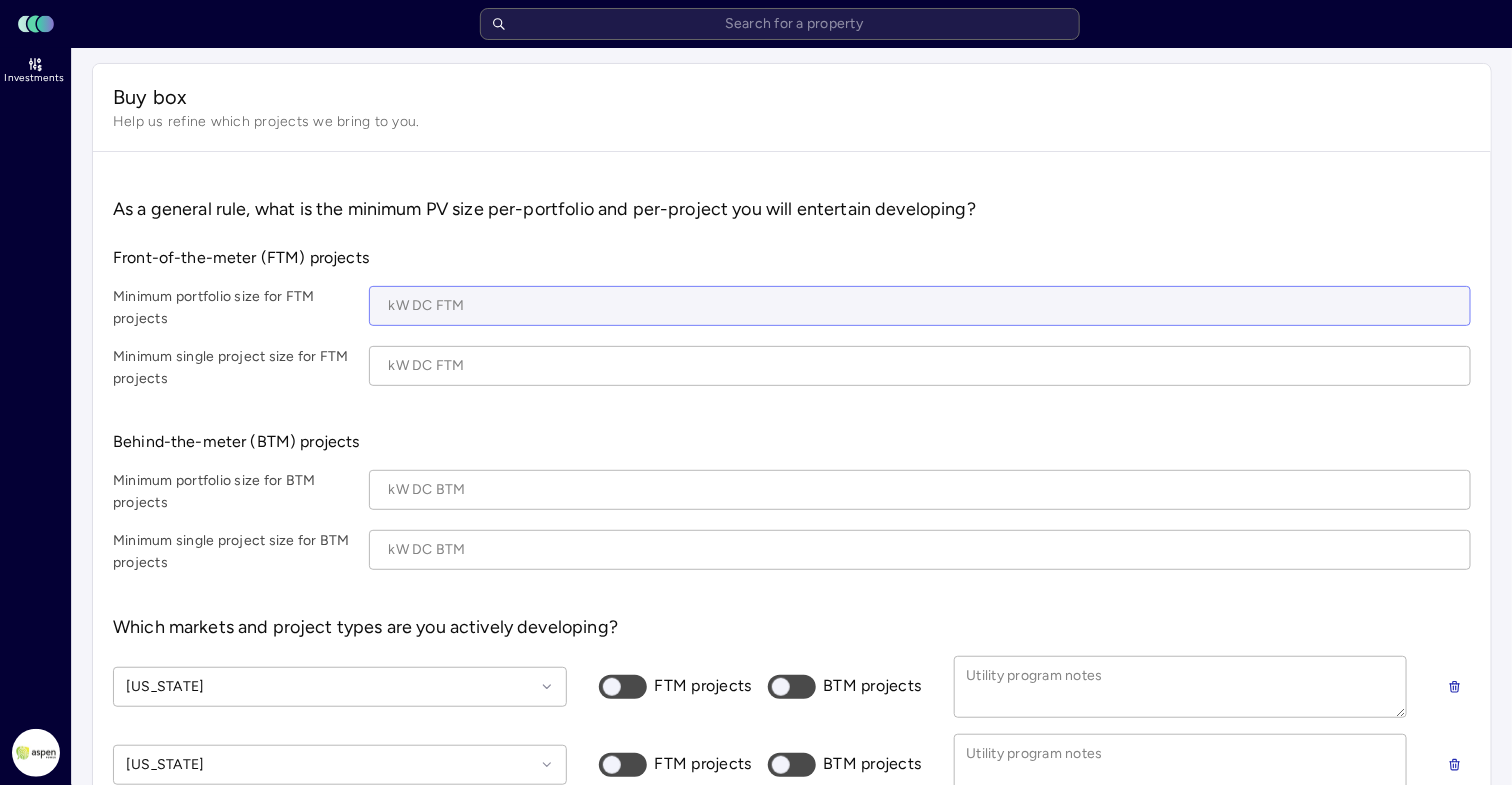 click at bounding box center (920, 306) 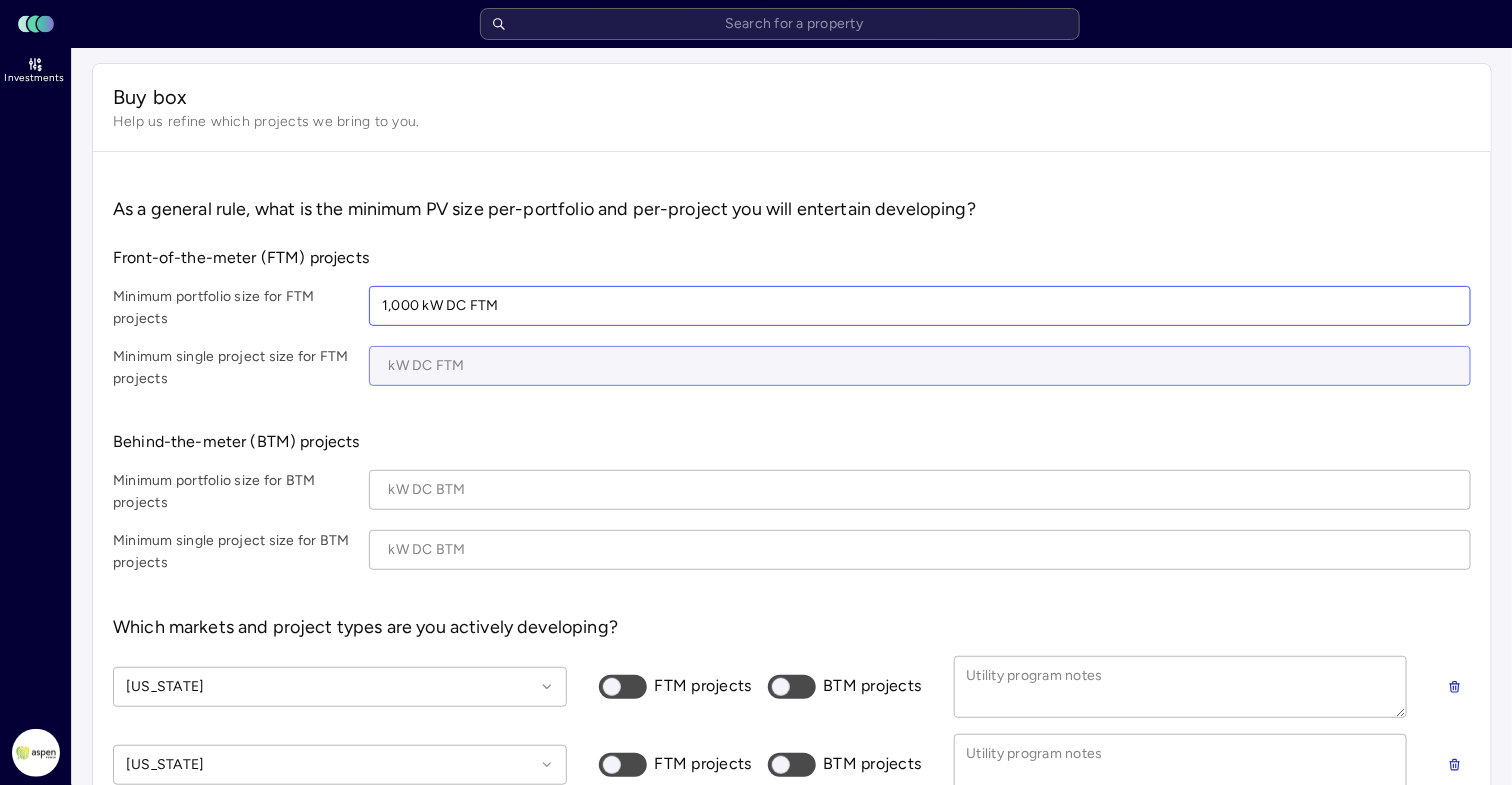 type on "1,000 kW DC FTM" 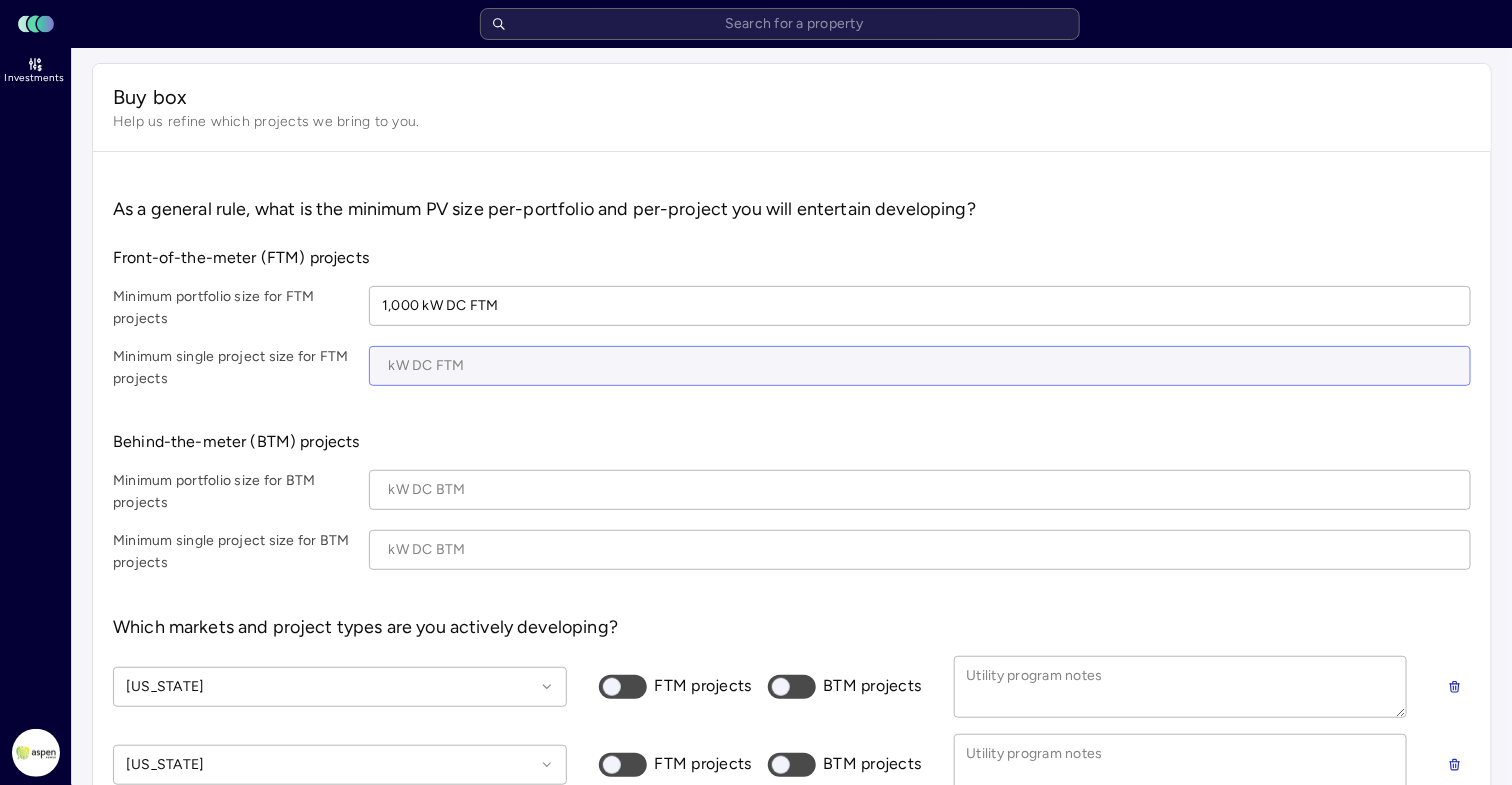 click at bounding box center [920, 366] 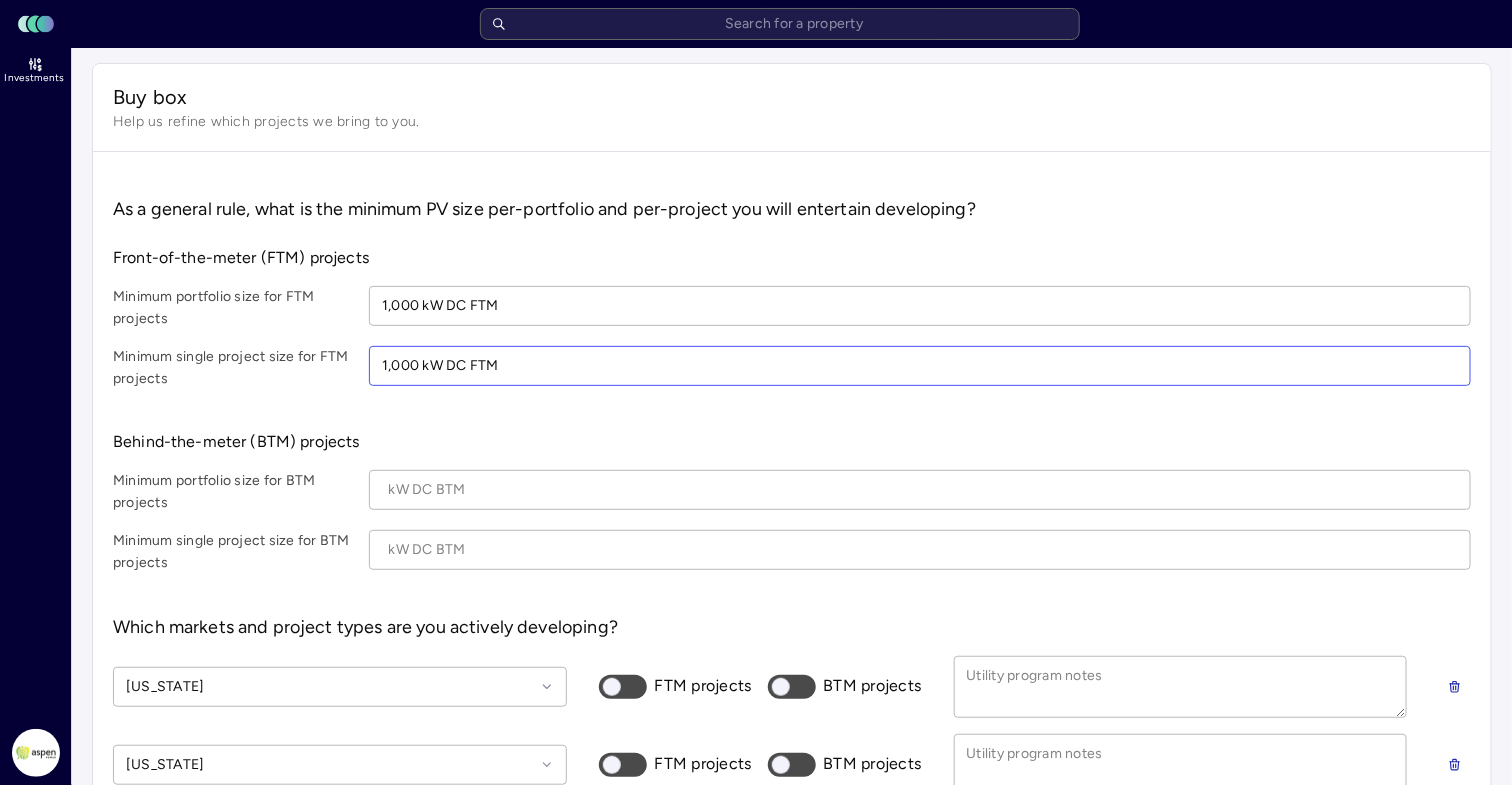 scroll, scrollTop: 250, scrollLeft: 0, axis: vertical 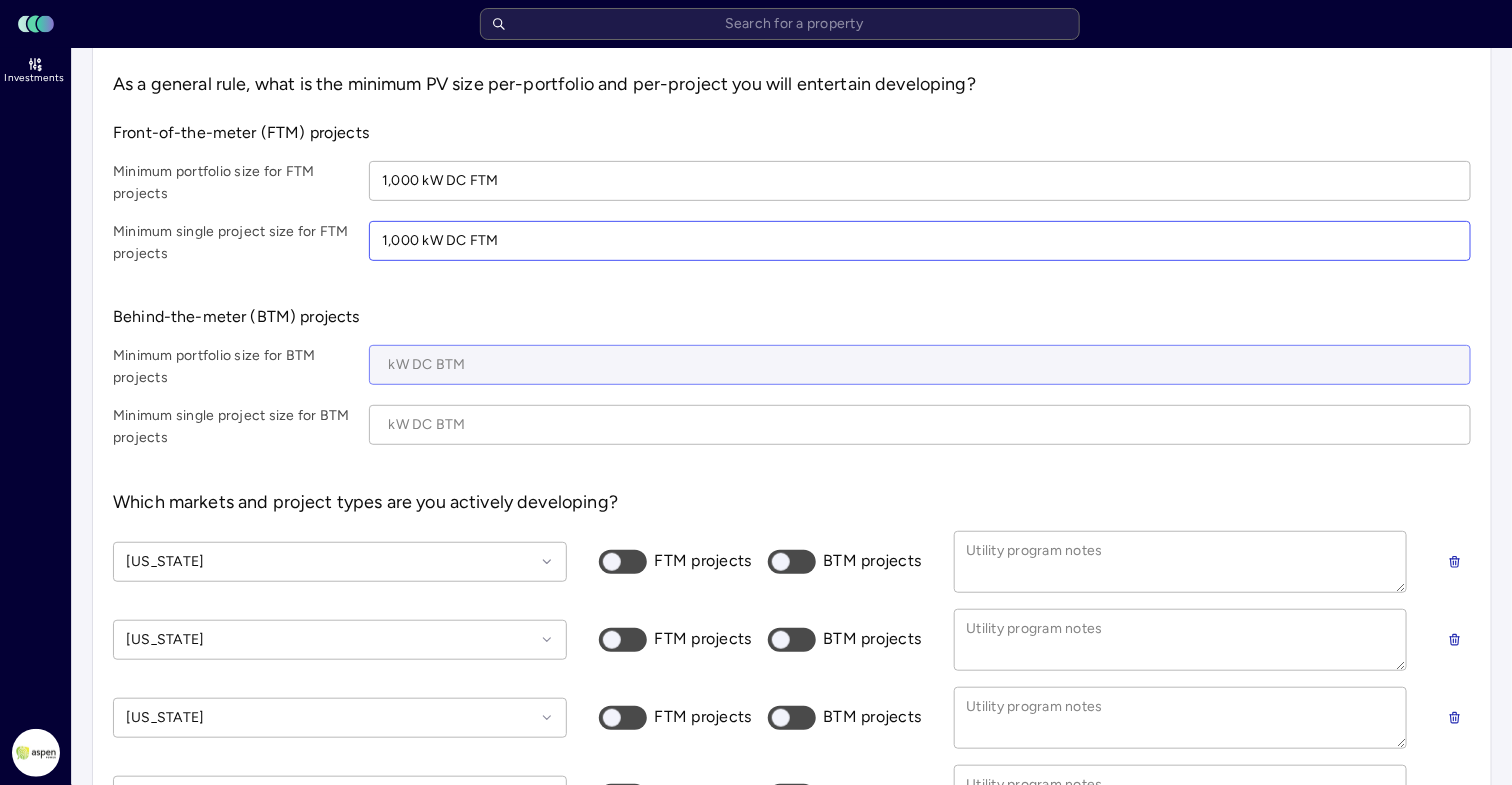 type on "1,000 kW DC FTM" 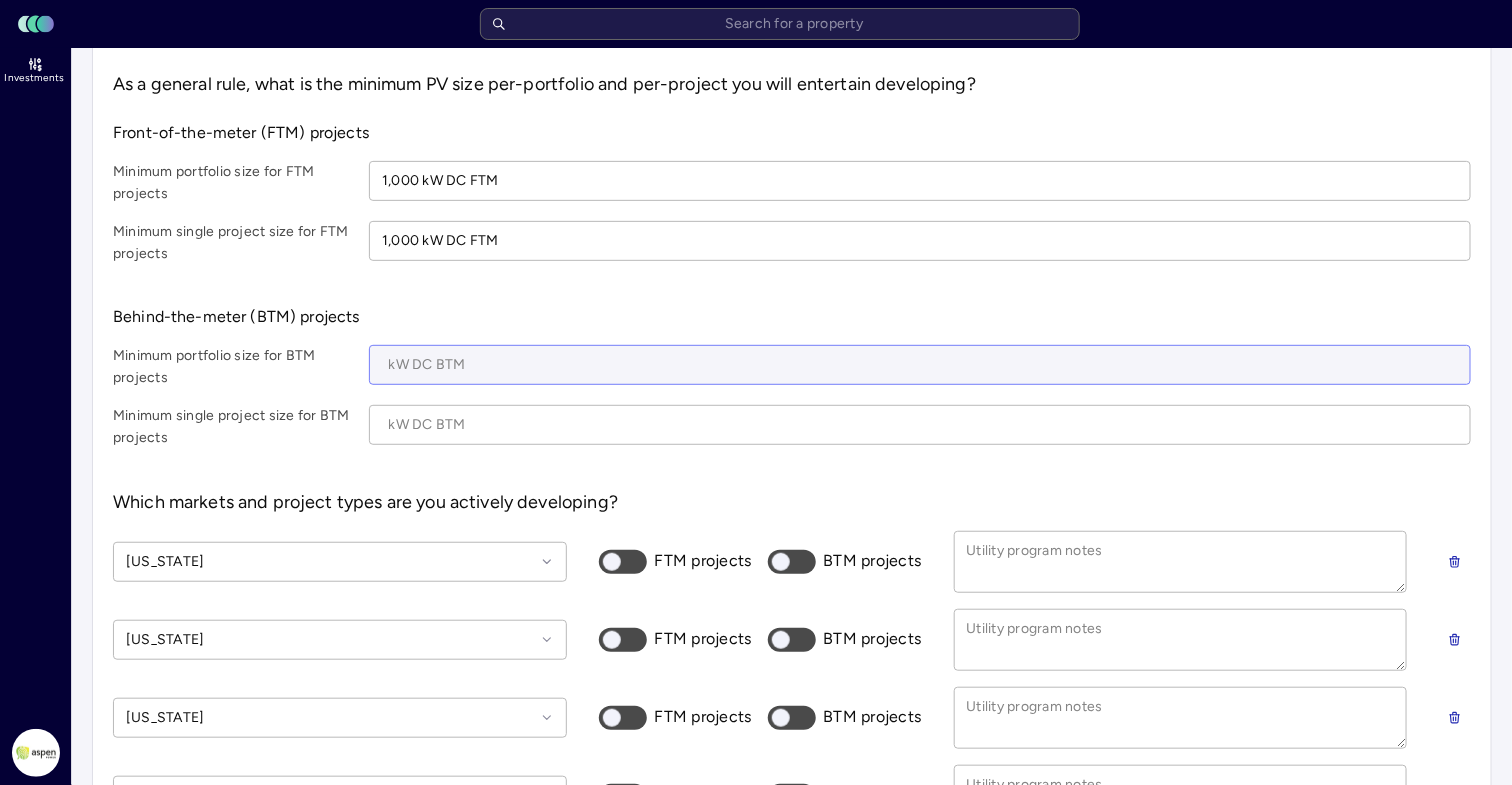 drag, startPoint x: 385, startPoint y: 356, endPoint x: 424, endPoint y: 346, distance: 40.261642 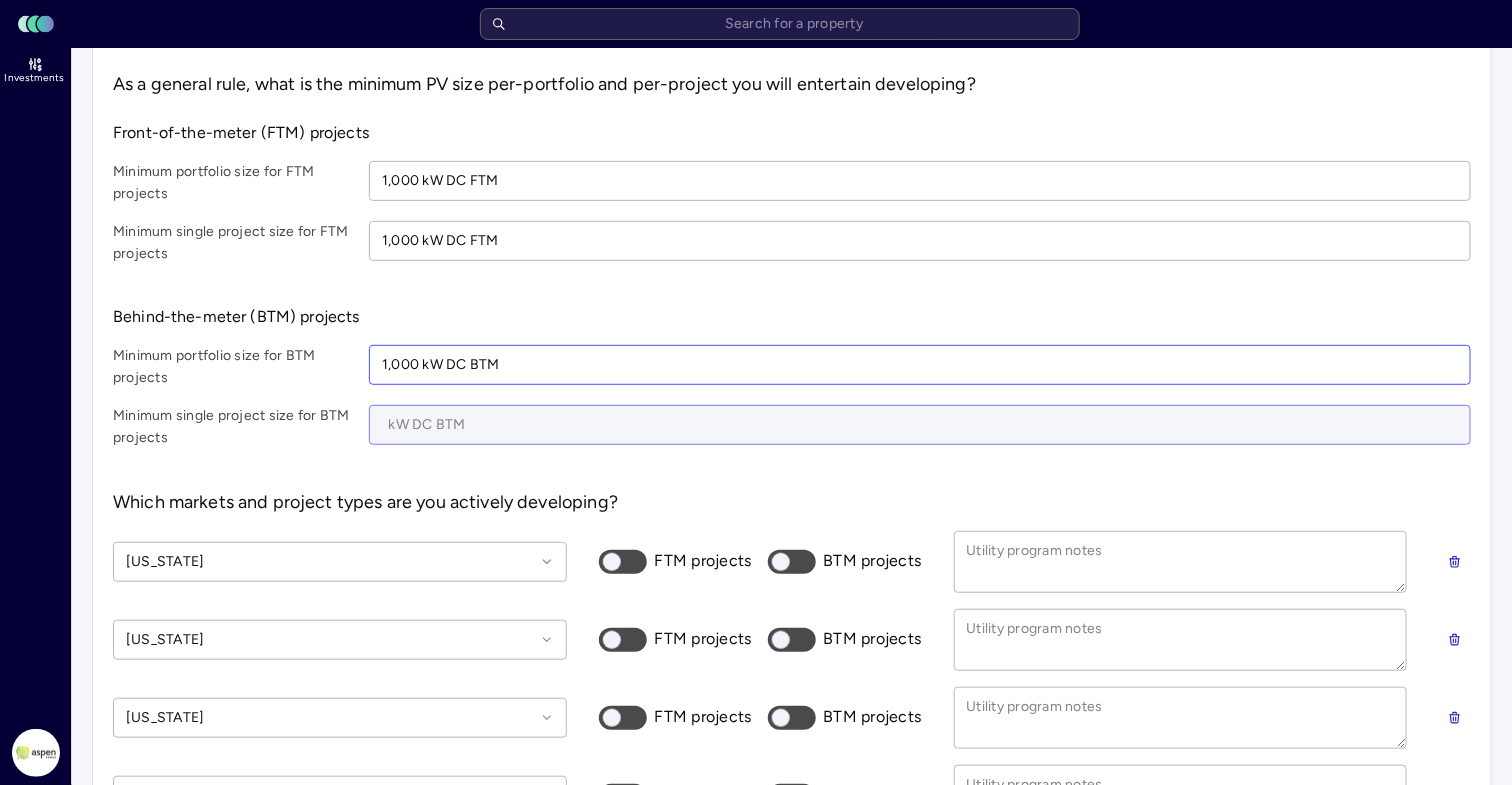 type on "1,000 kW DC BTM" 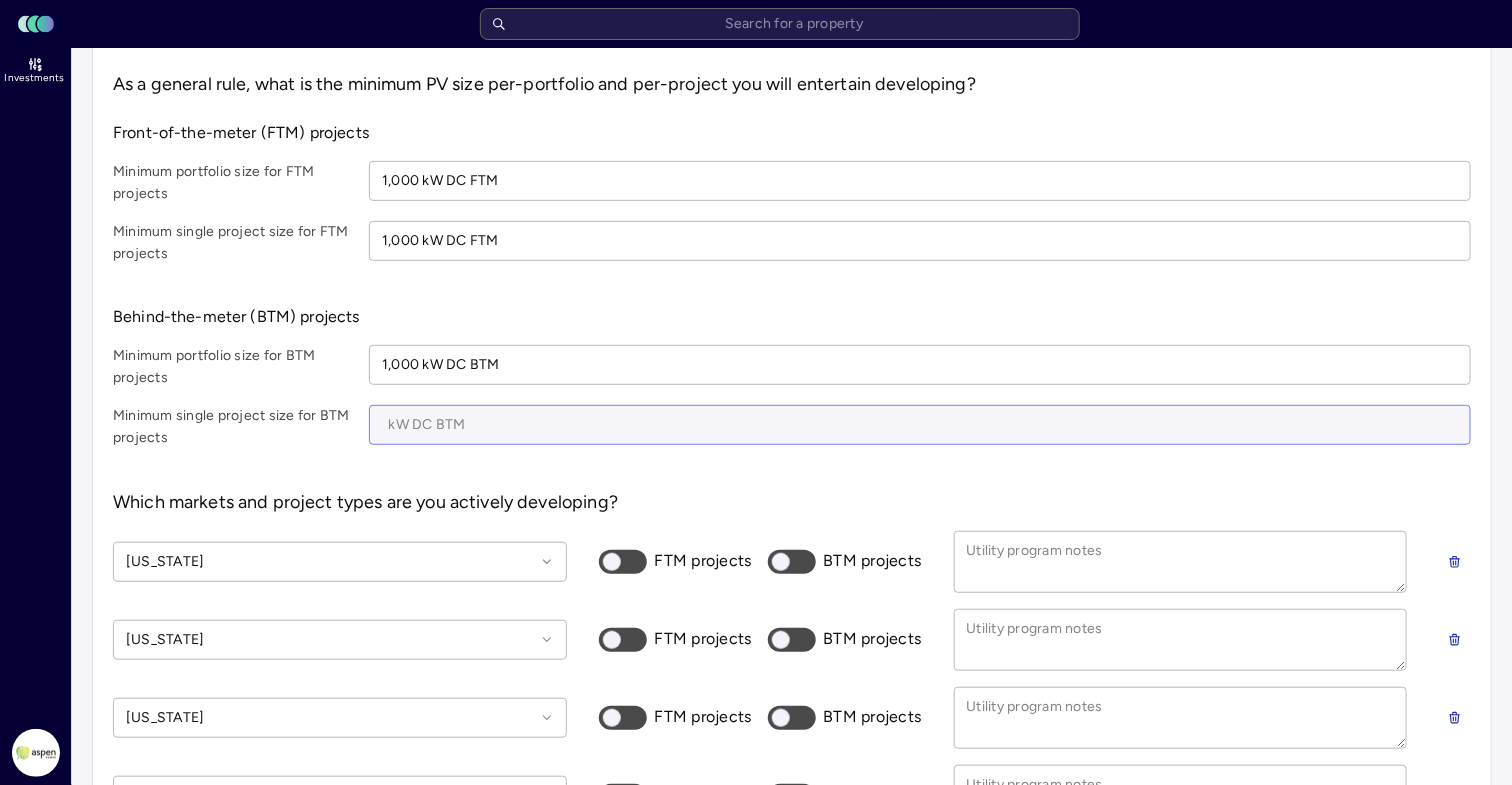 click at bounding box center [920, 425] 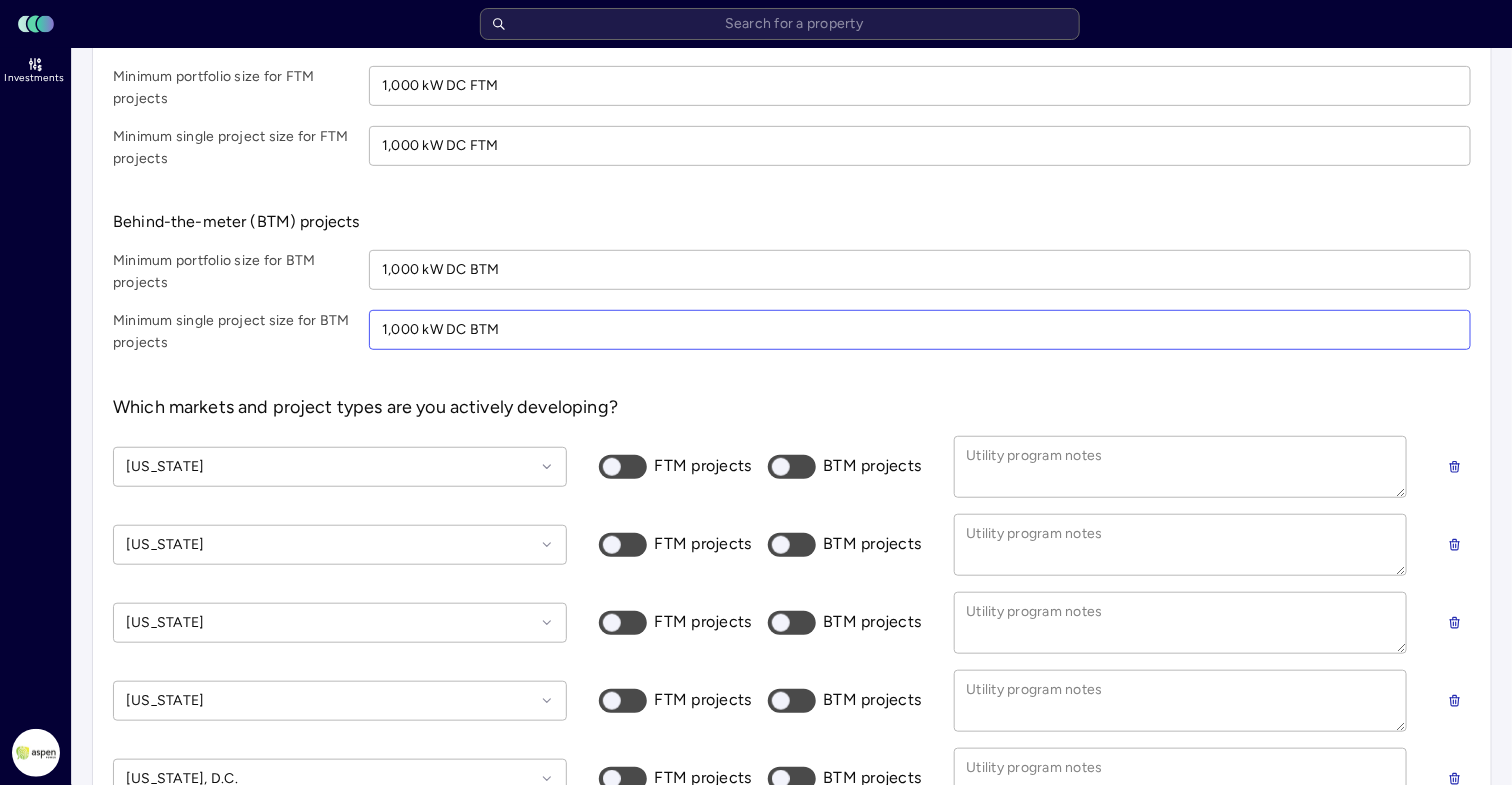scroll, scrollTop: 375, scrollLeft: 0, axis: vertical 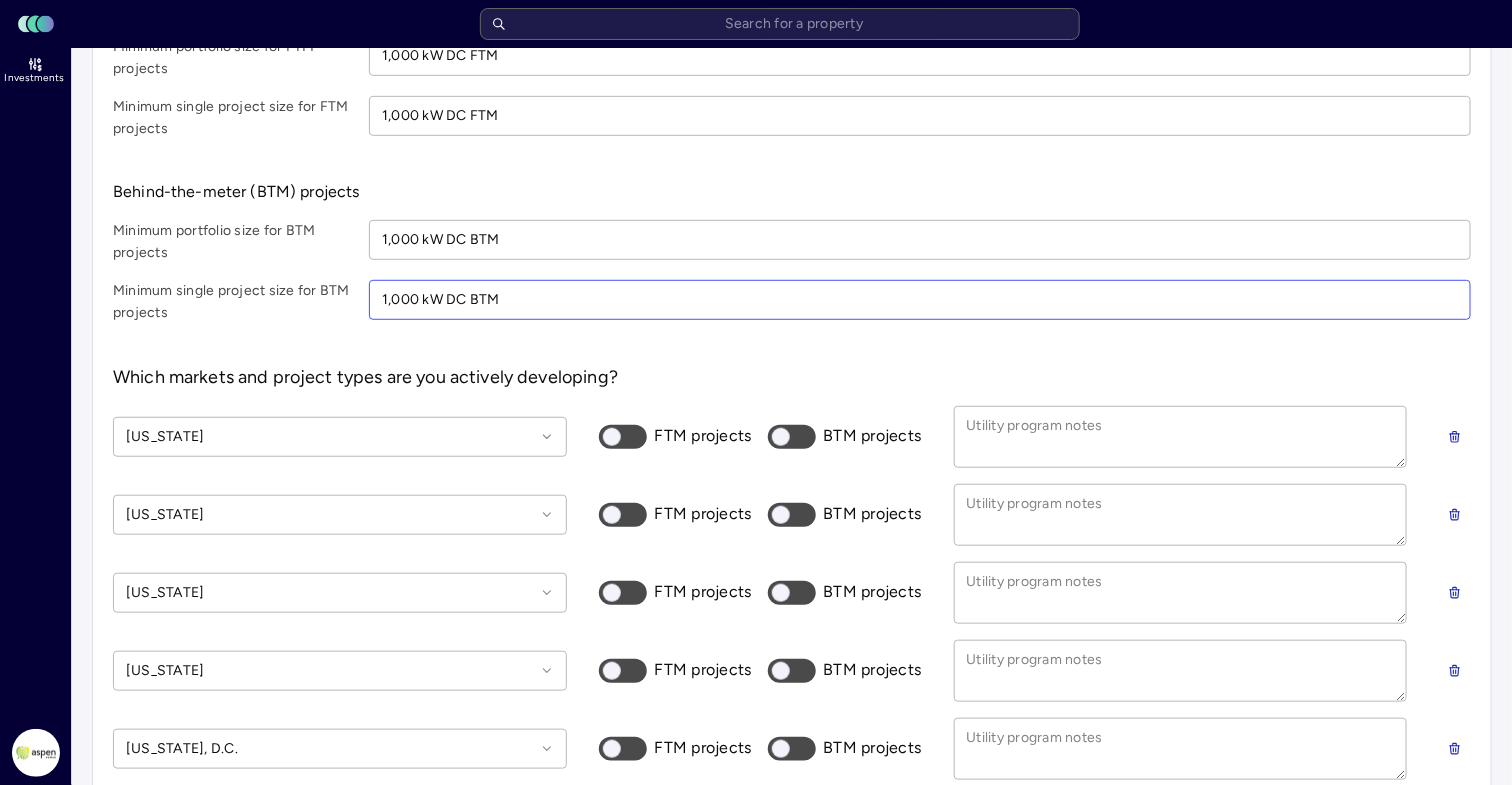 type on "1,000 kW DC BTM" 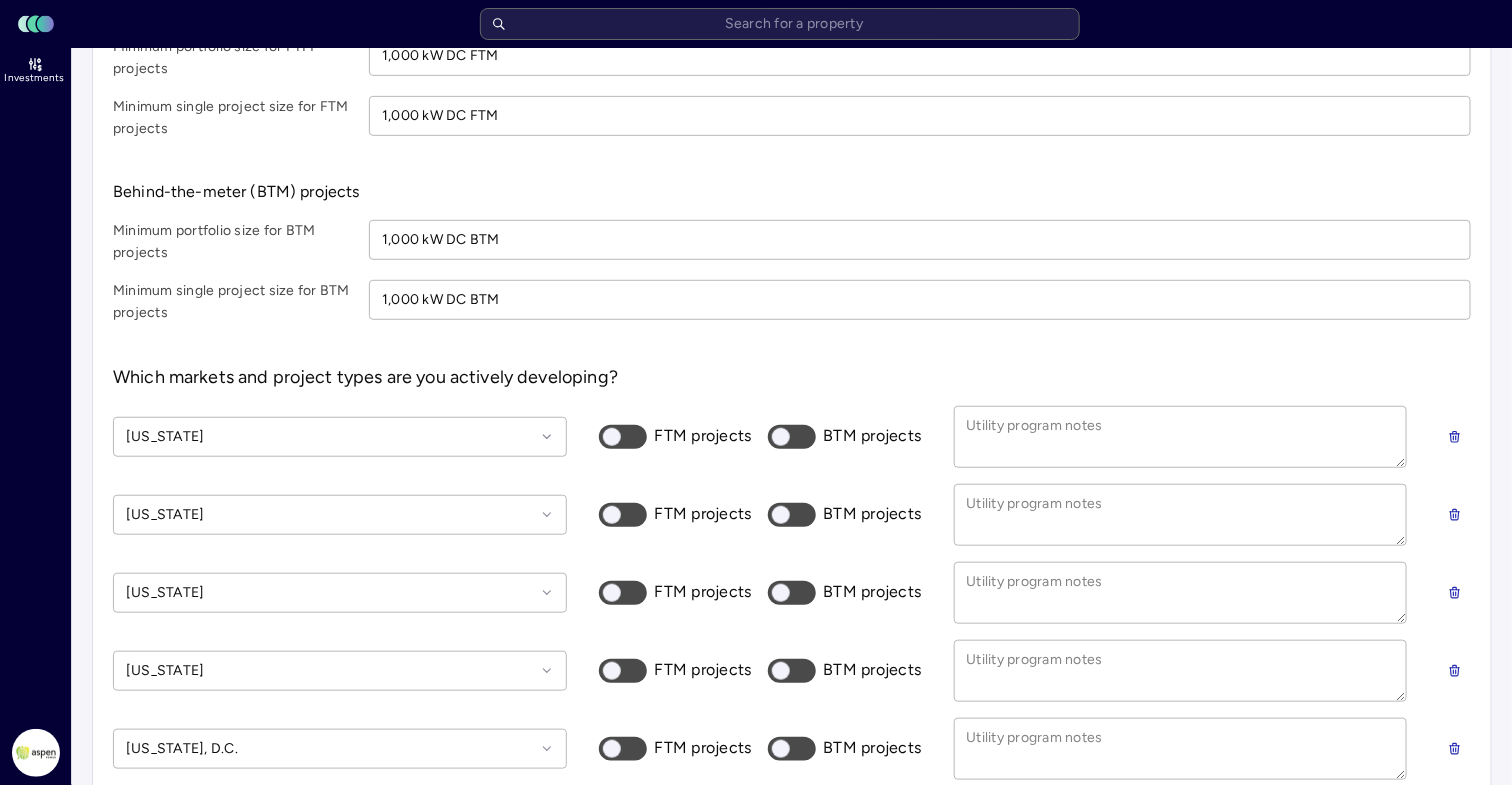 click on "FTM projects" at bounding box center (623, 437) 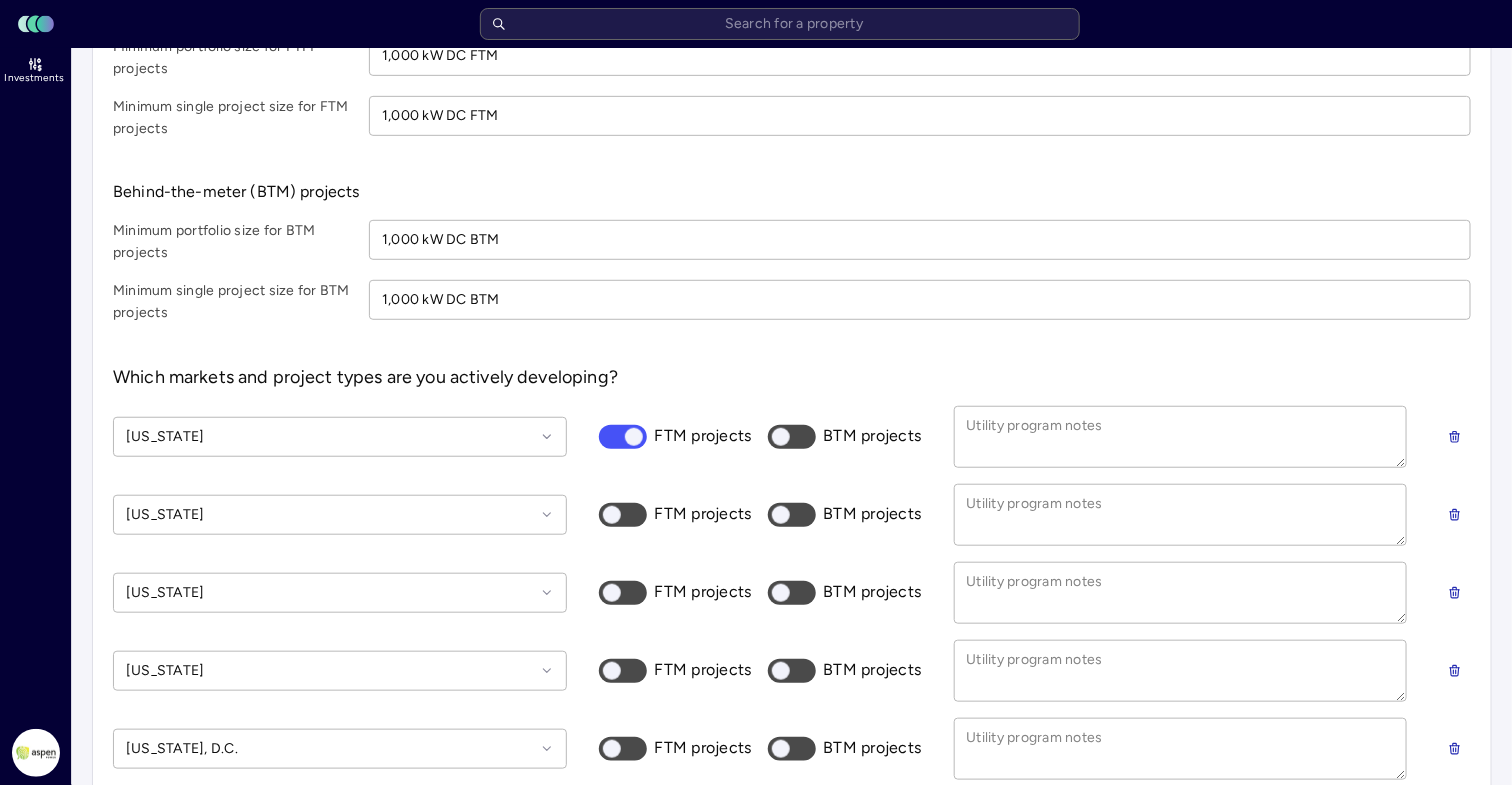 click at bounding box center [634, 437] 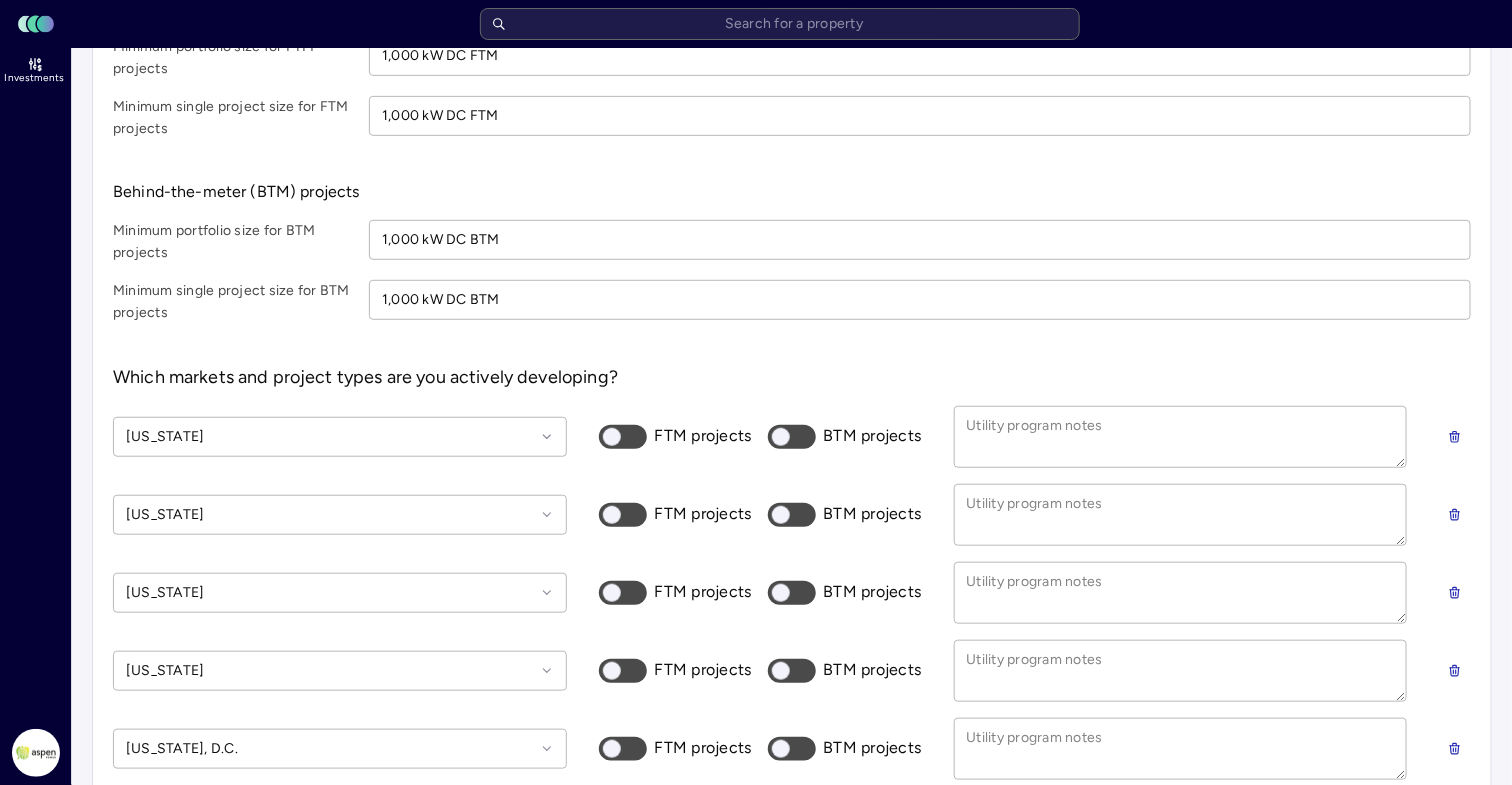 click on "BTM projects" at bounding box center (792, 437) 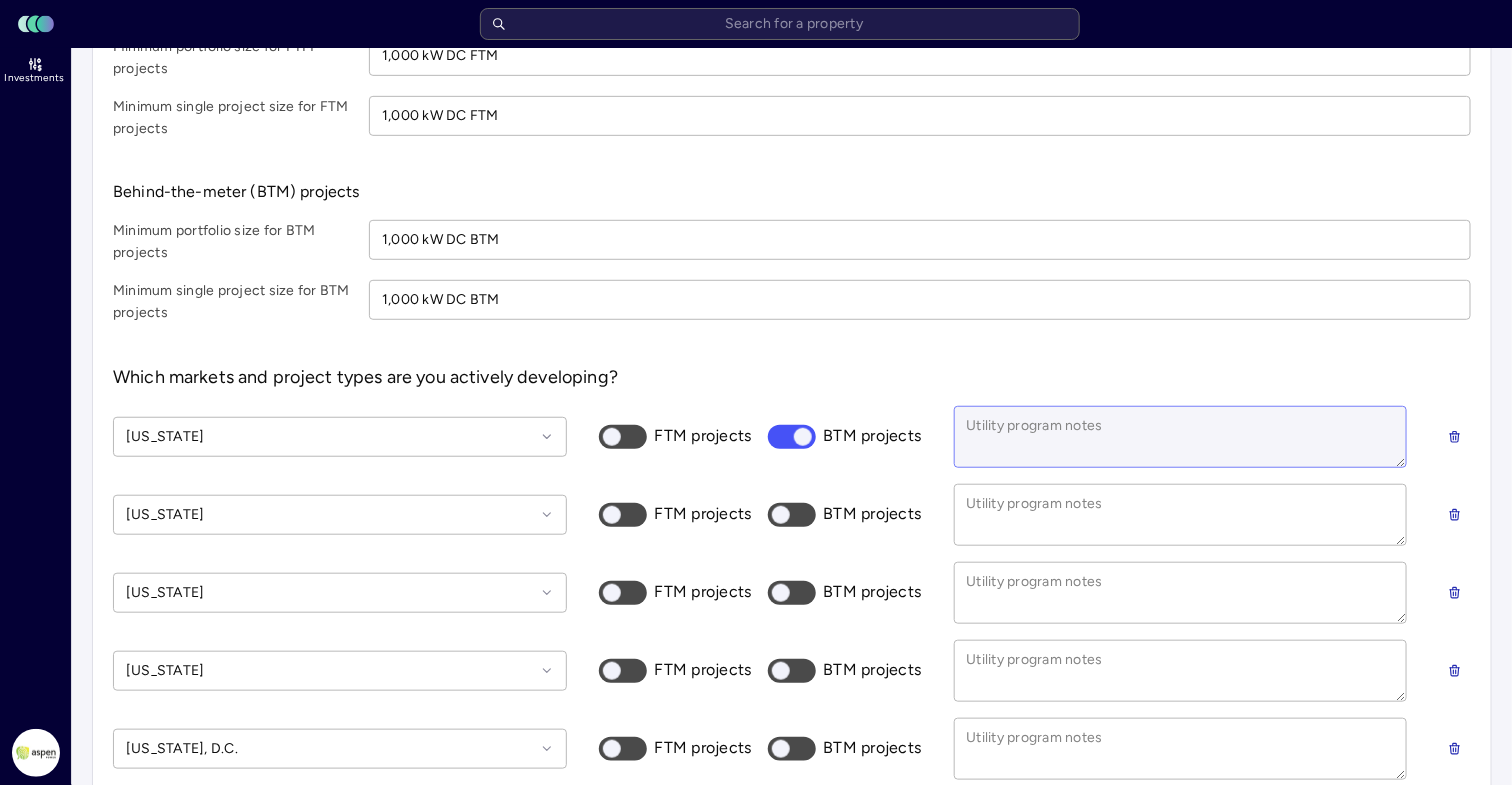 click at bounding box center (1181, 437) 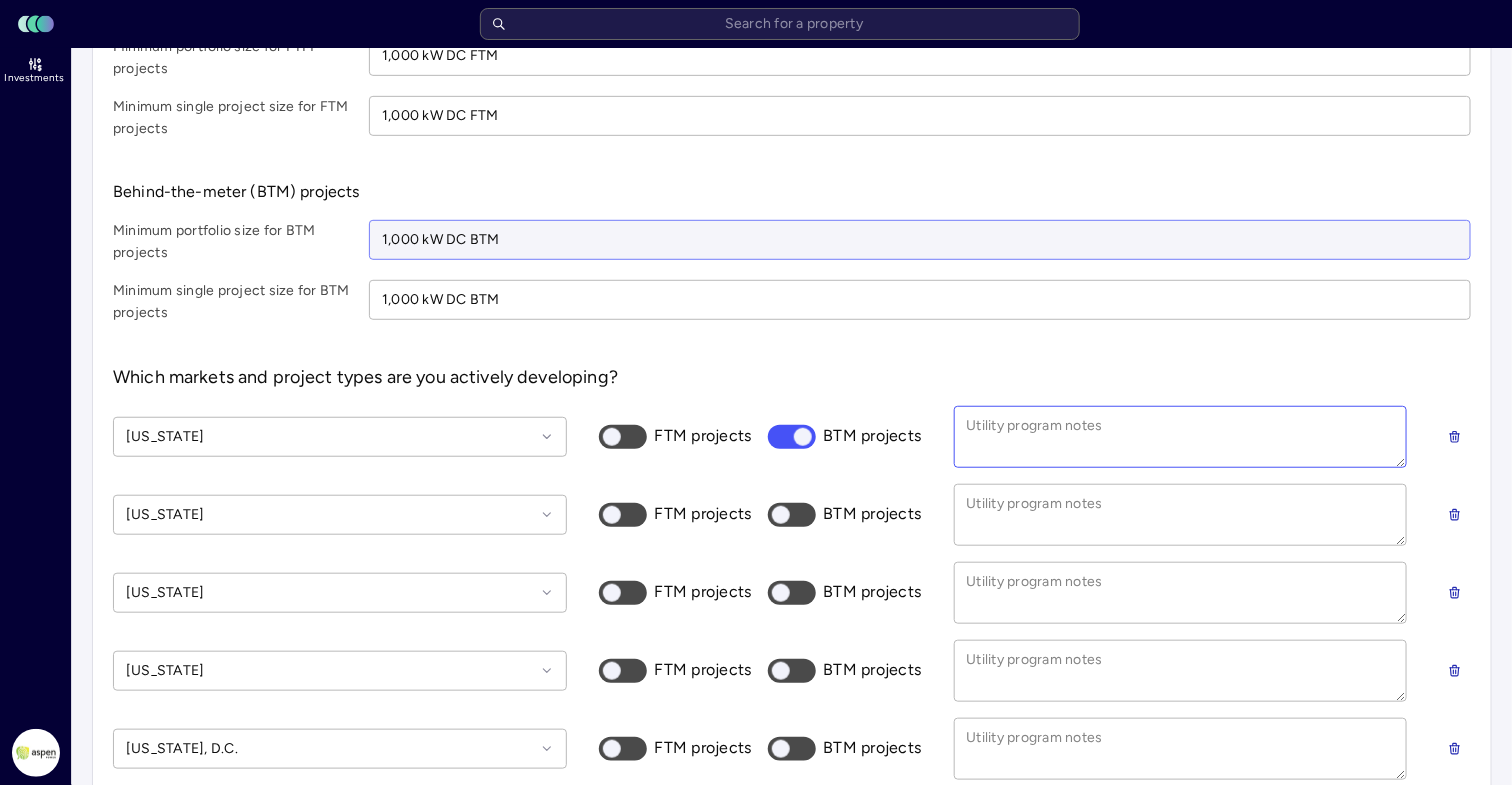 type on "L" 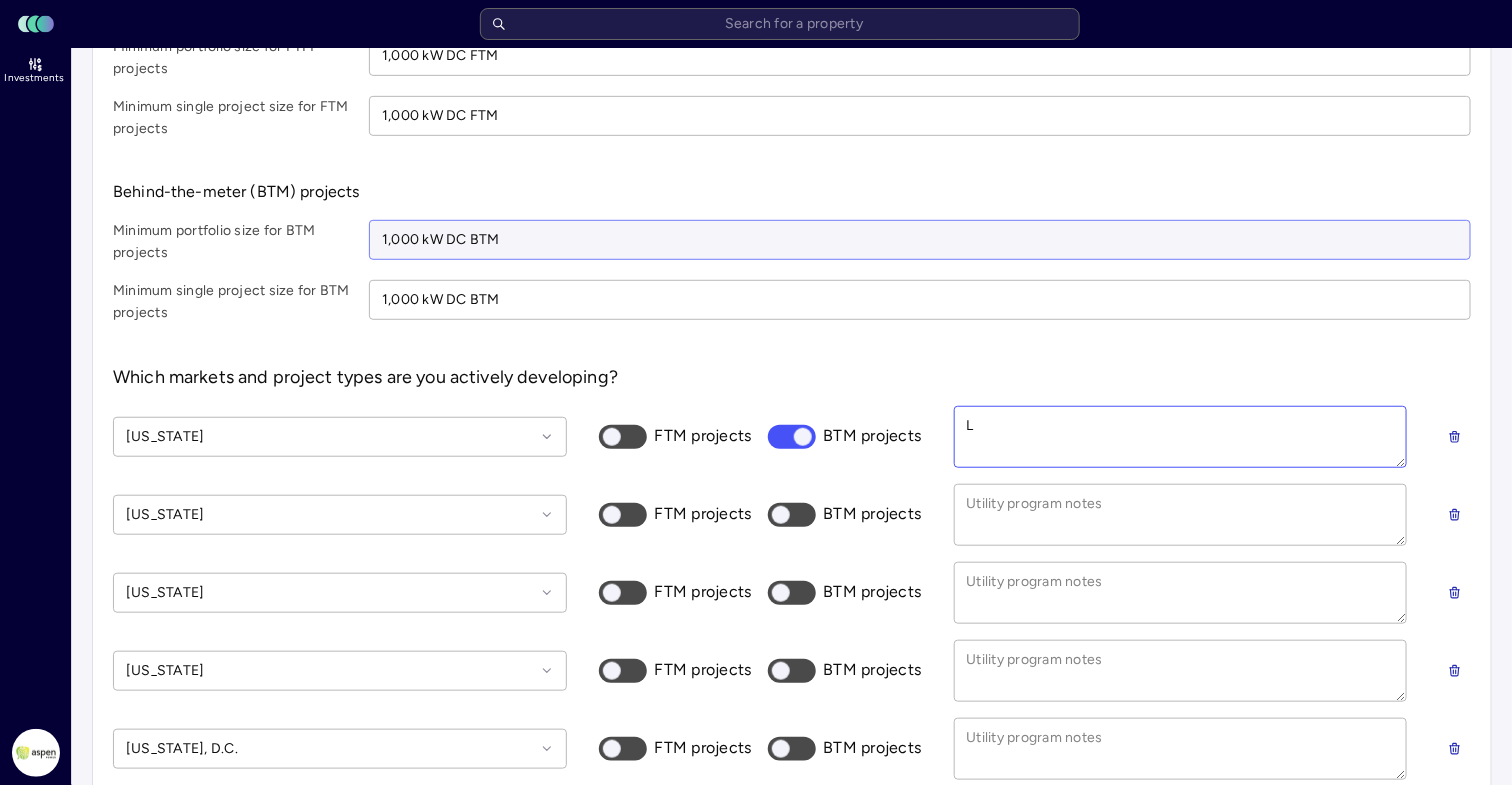 type on "LA" 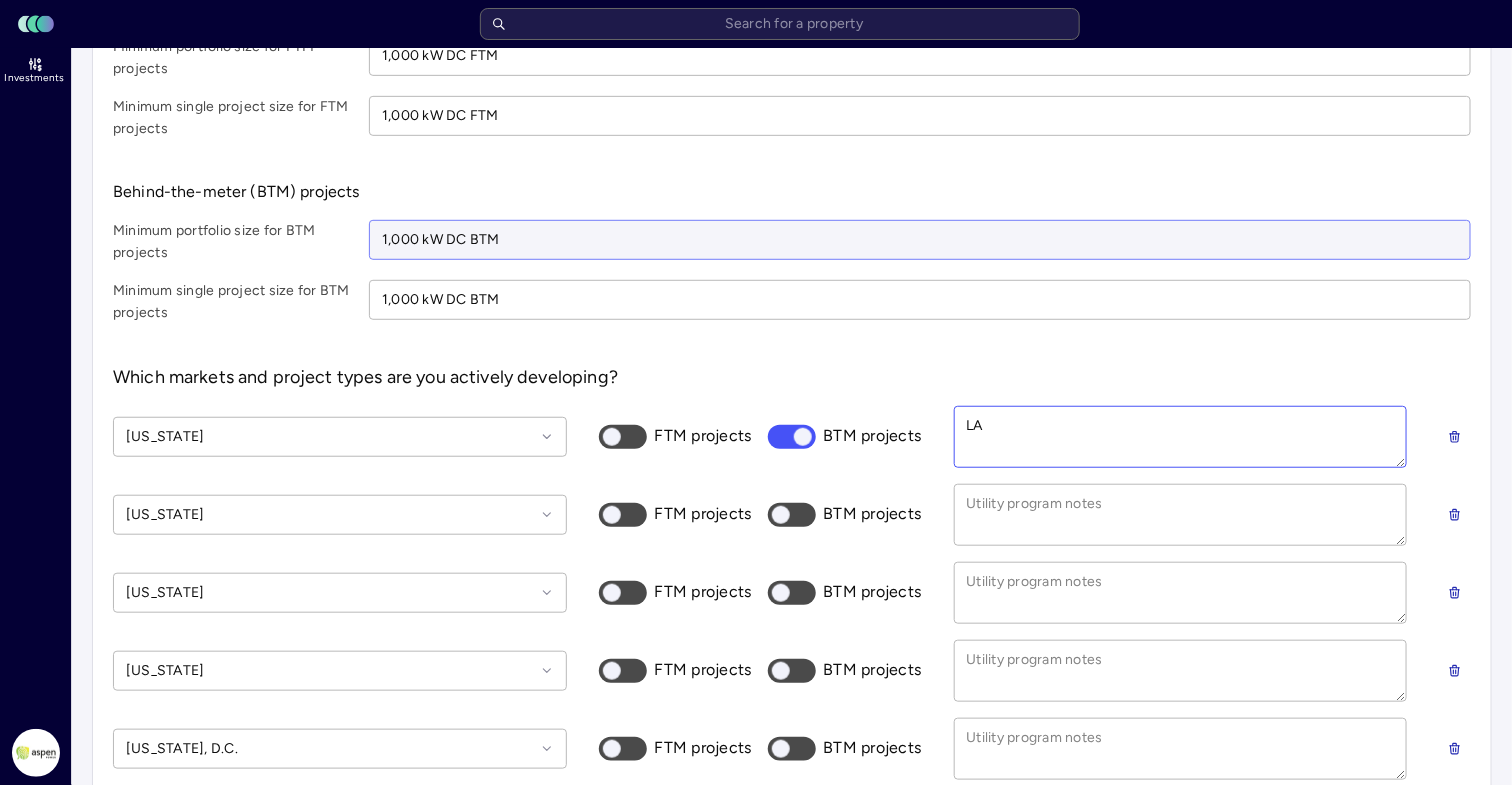 type on "LAD" 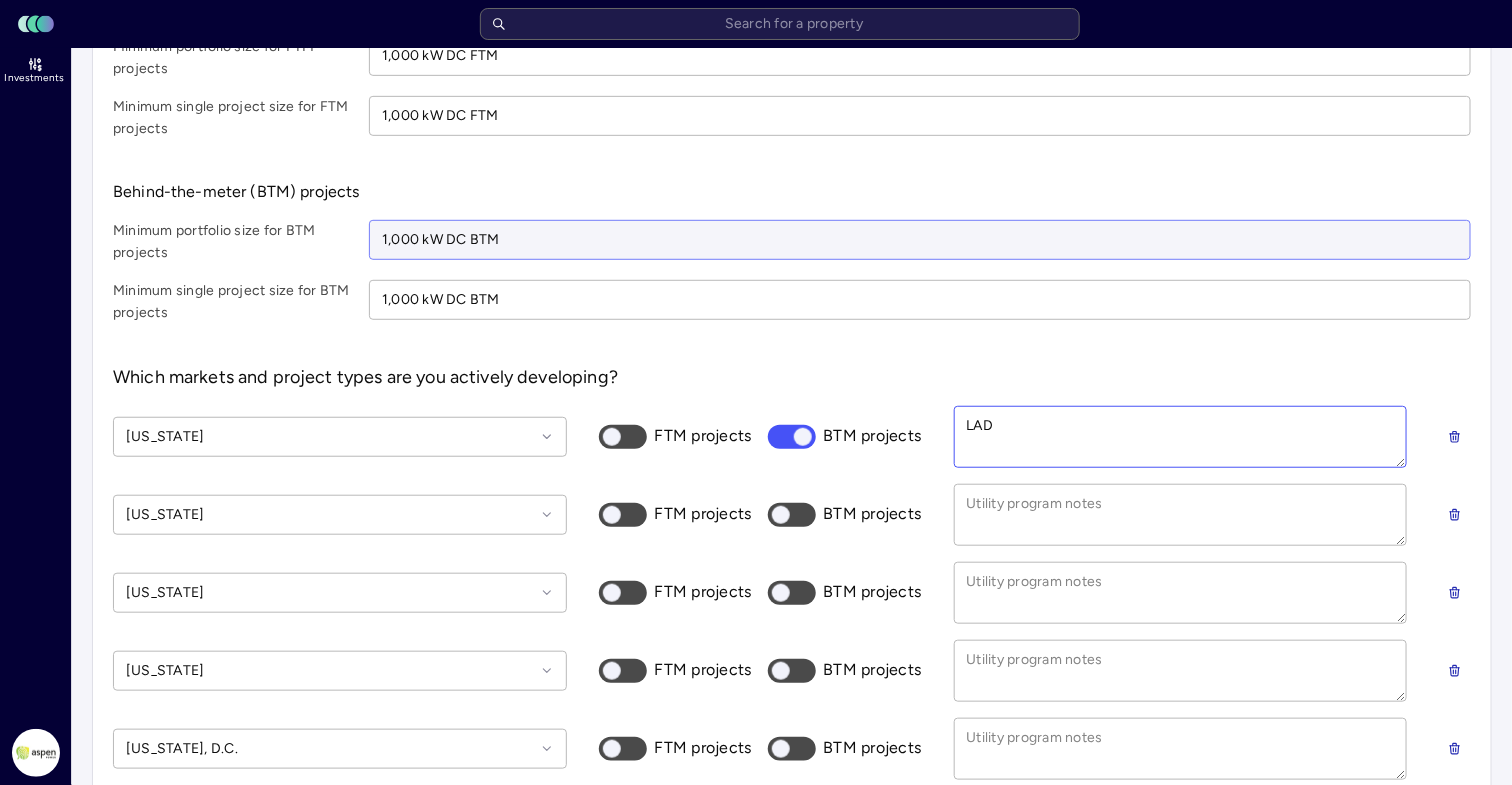 type on "LADP" 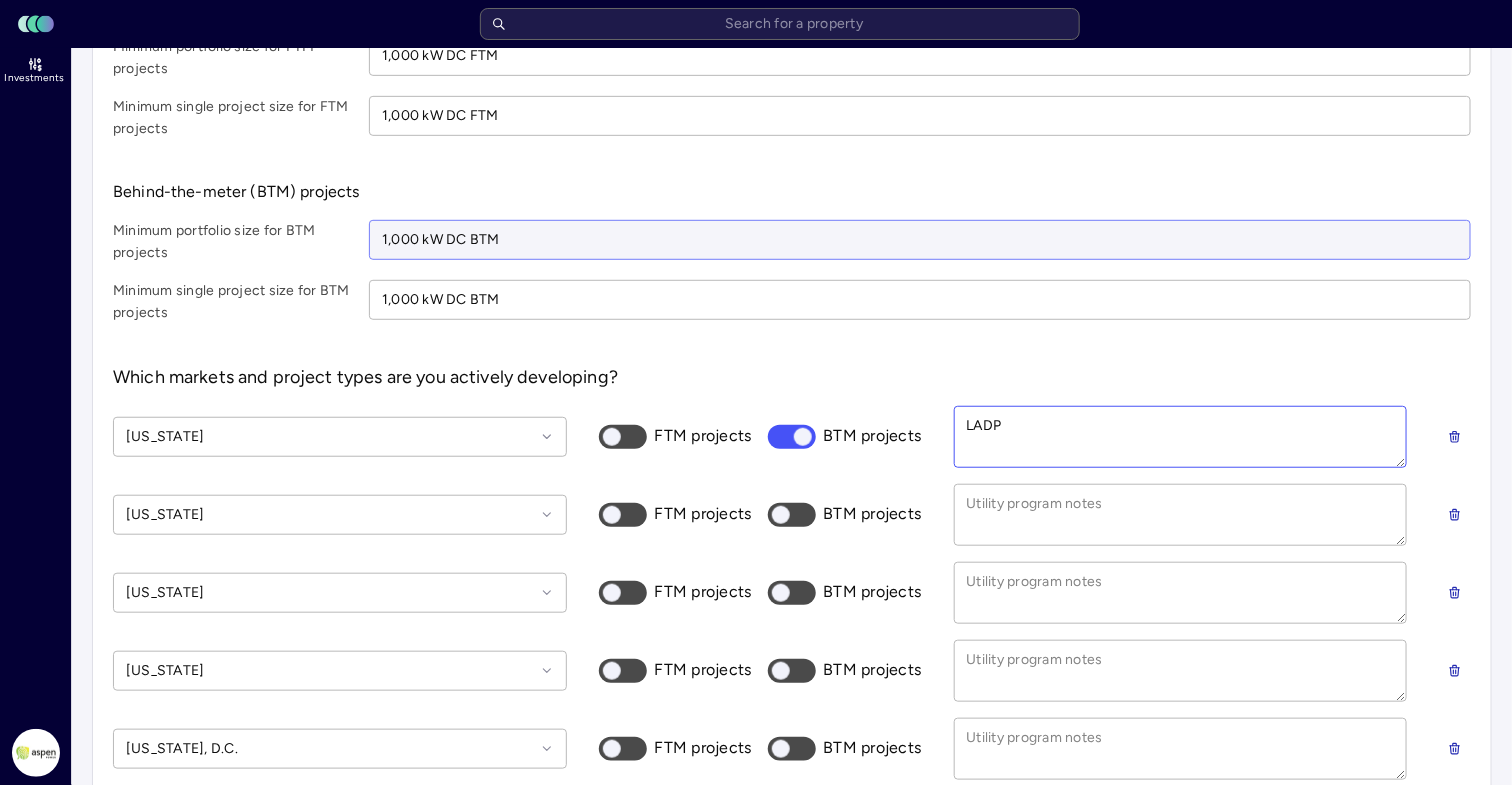 type on "LADP" 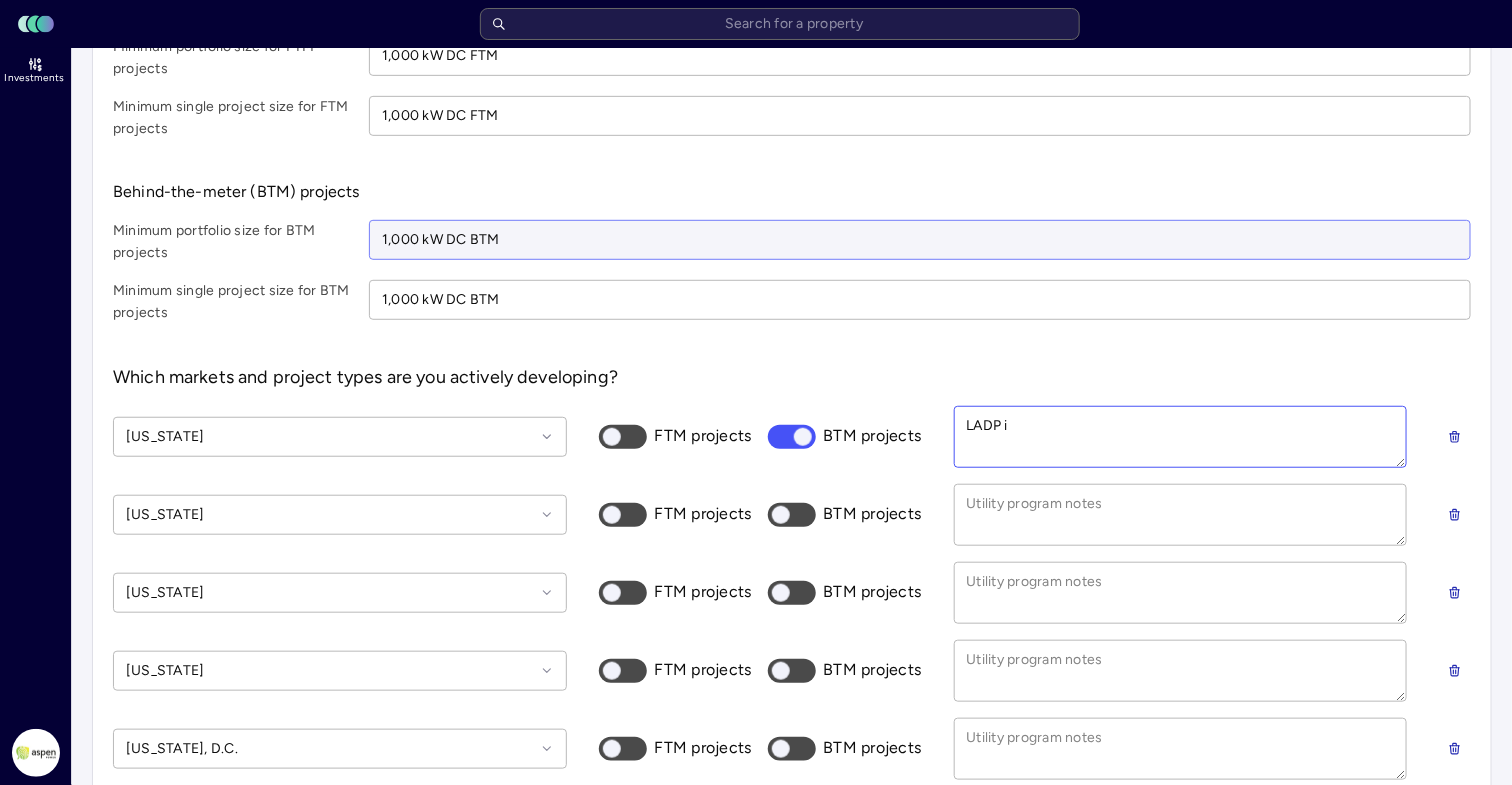 type on "LADP is" 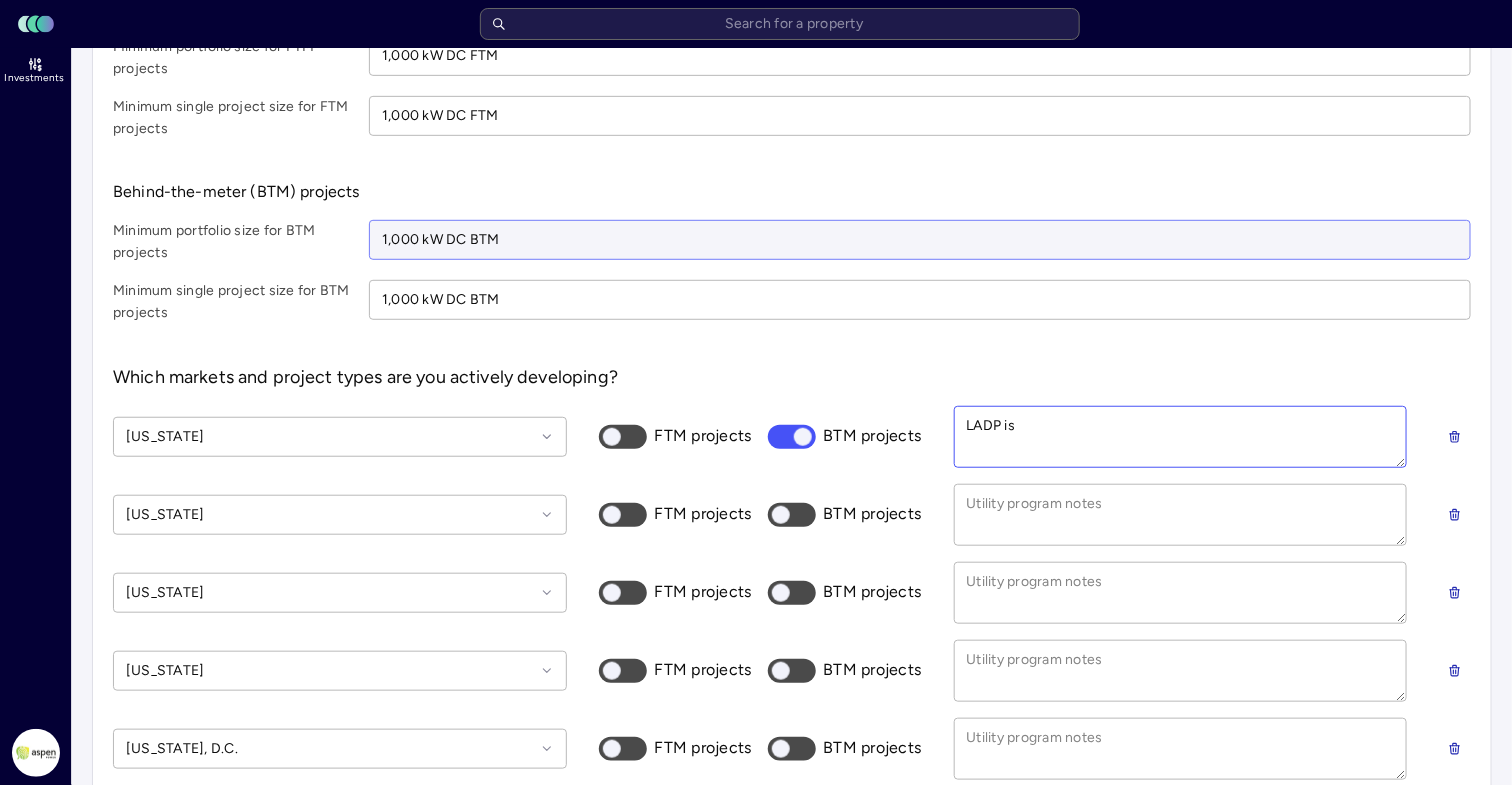 type on "LADP is" 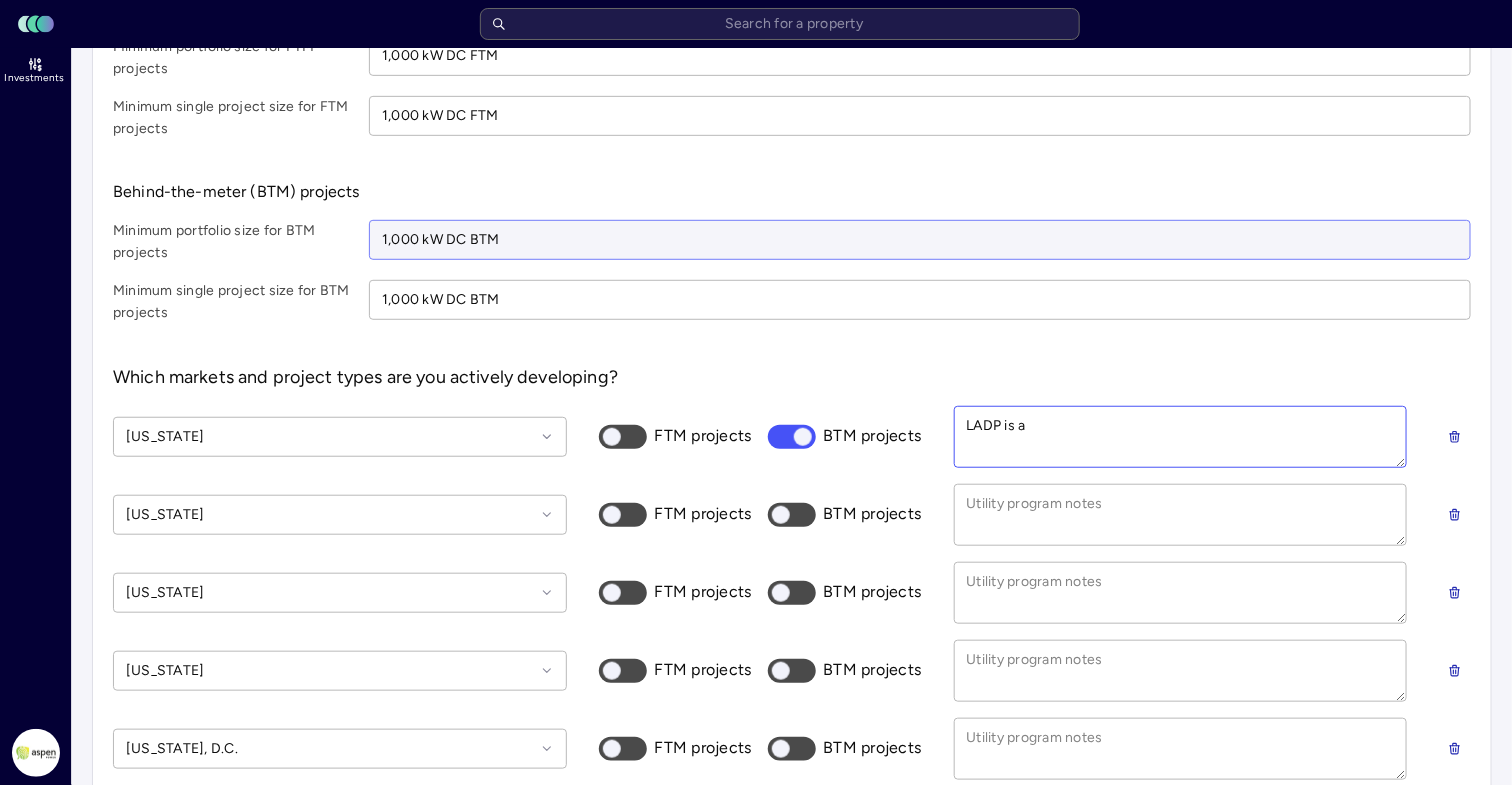 type on "LADP is a" 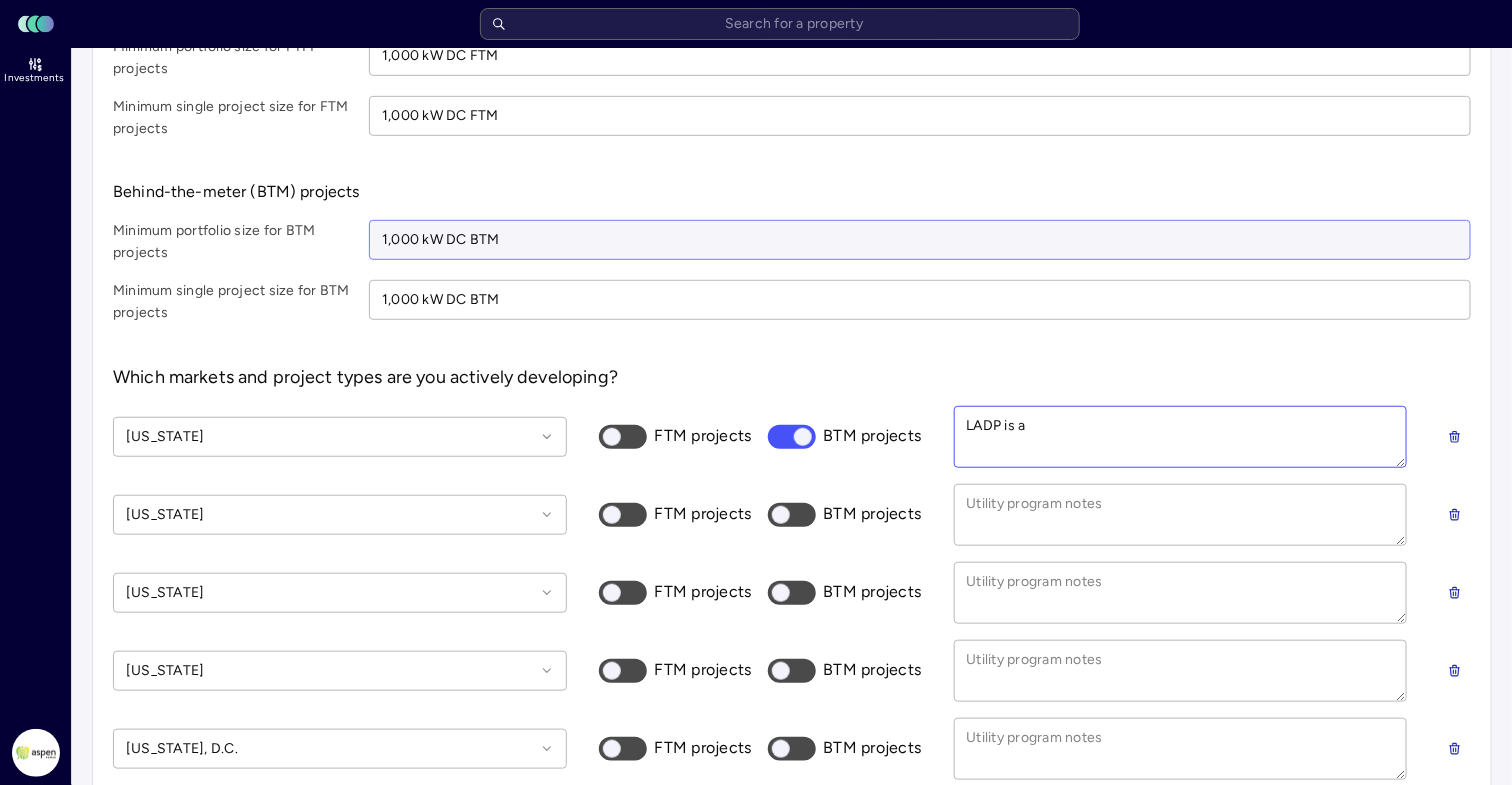 type on "LADP is a" 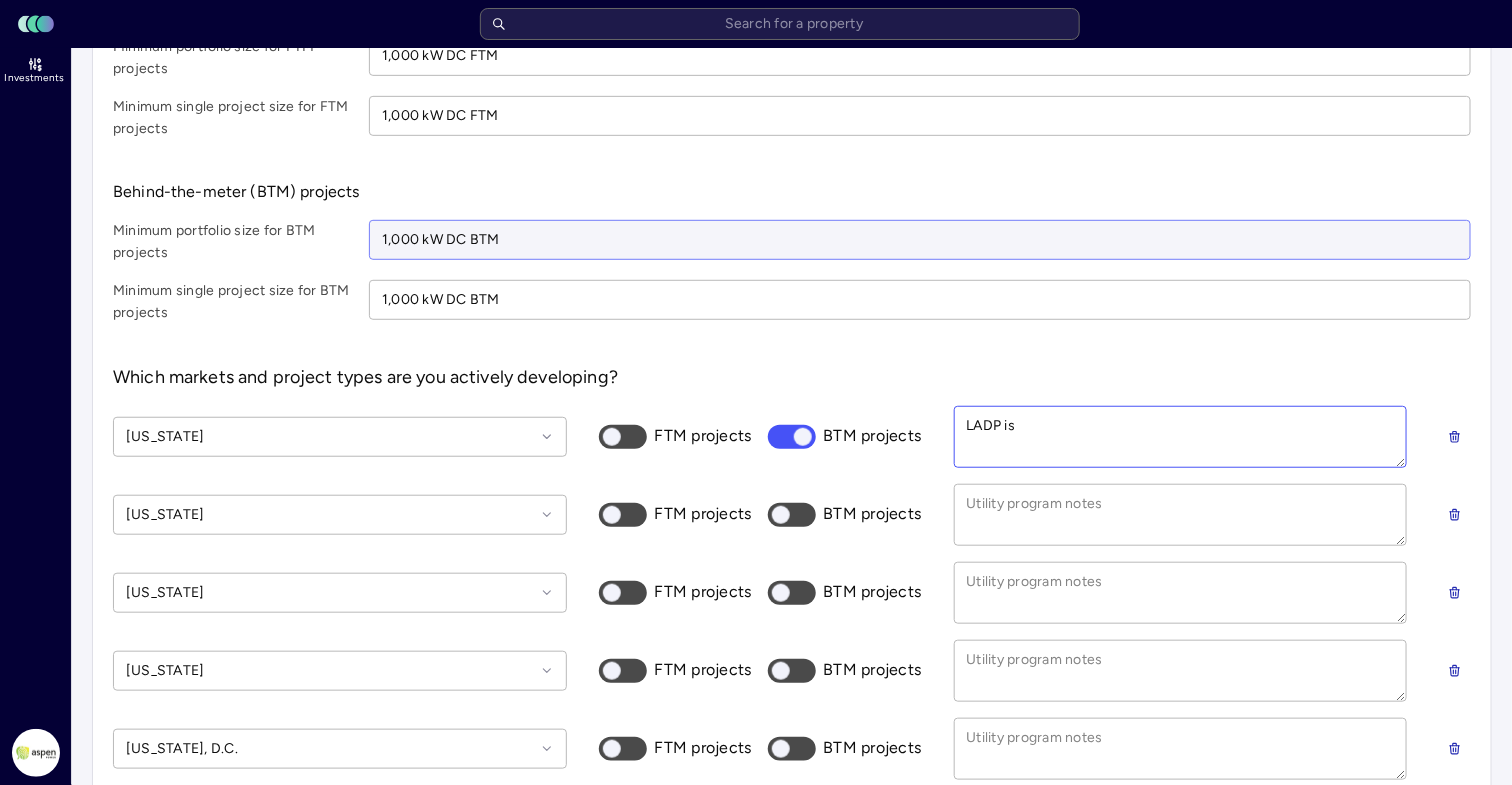 type on "LADP is" 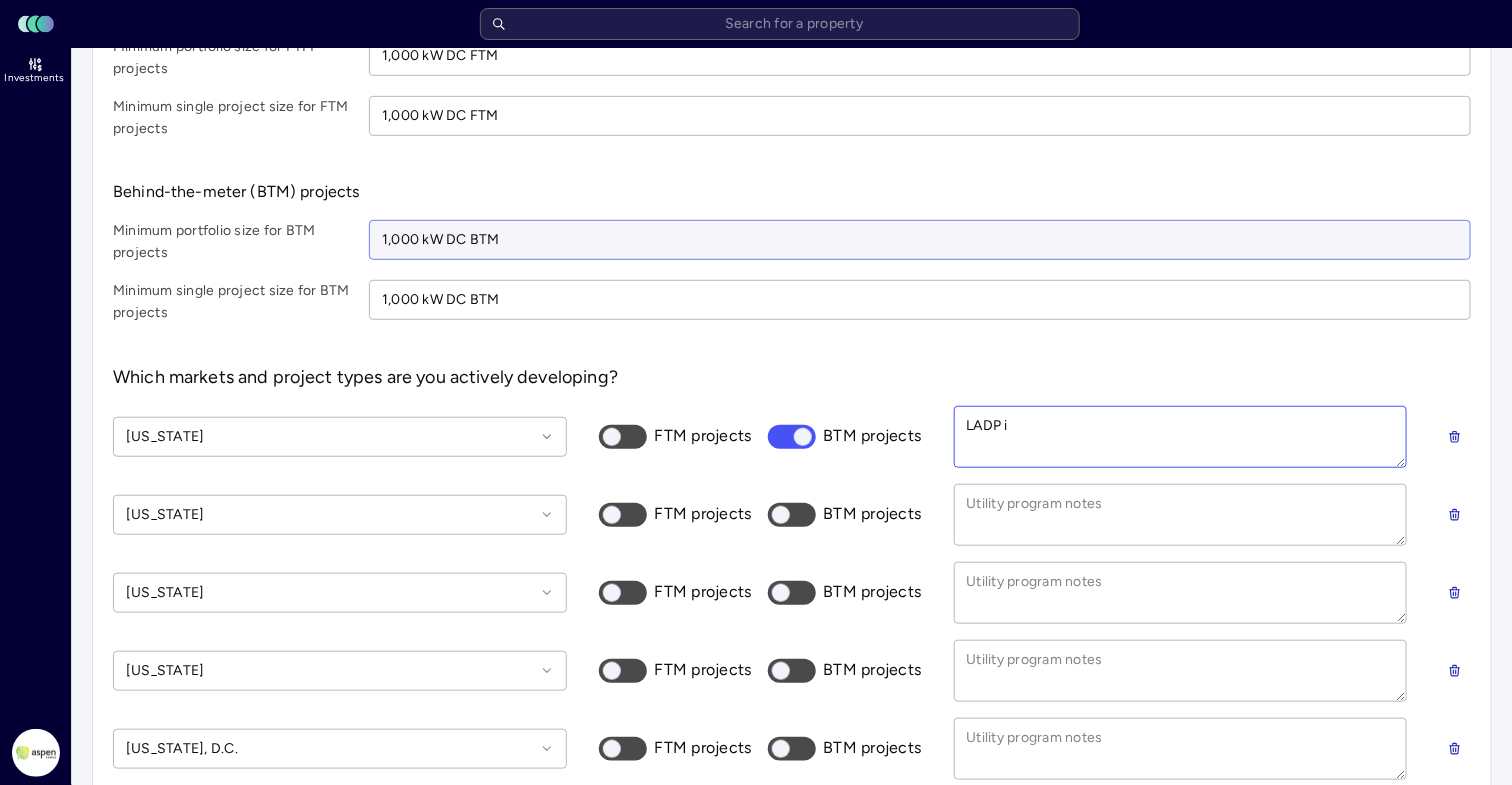 type on "LADP" 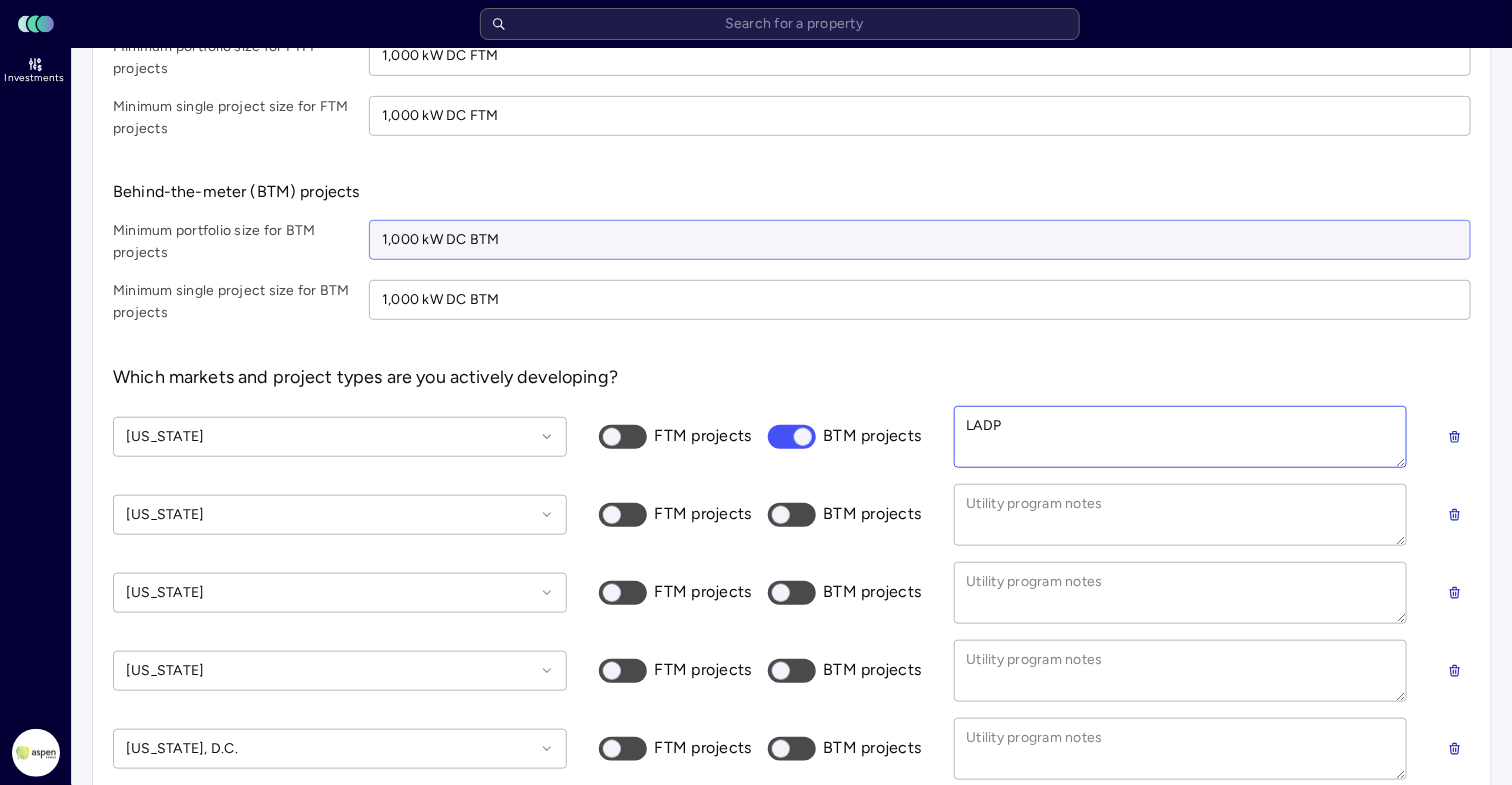 type on "LADP" 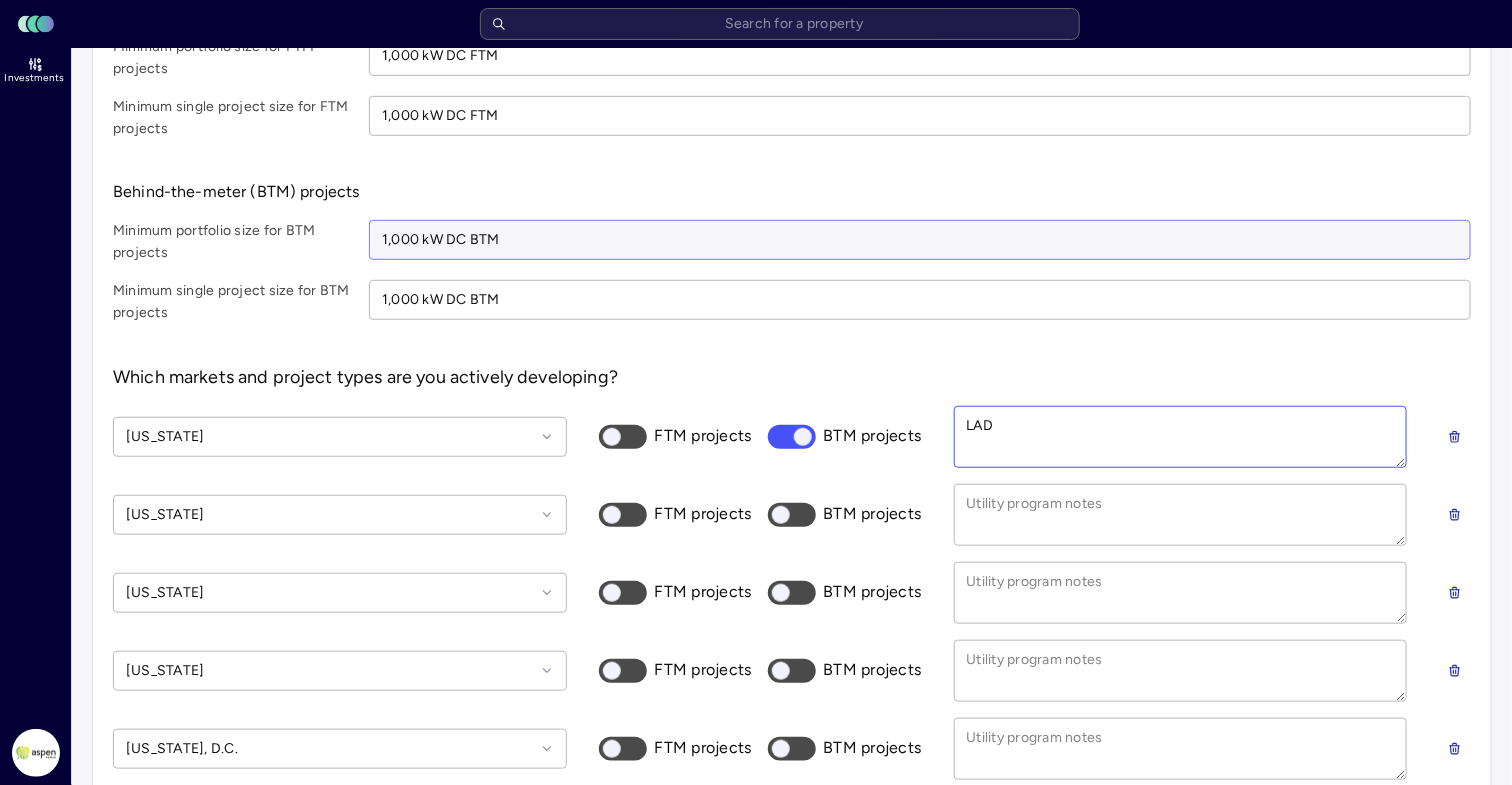 type on "LA" 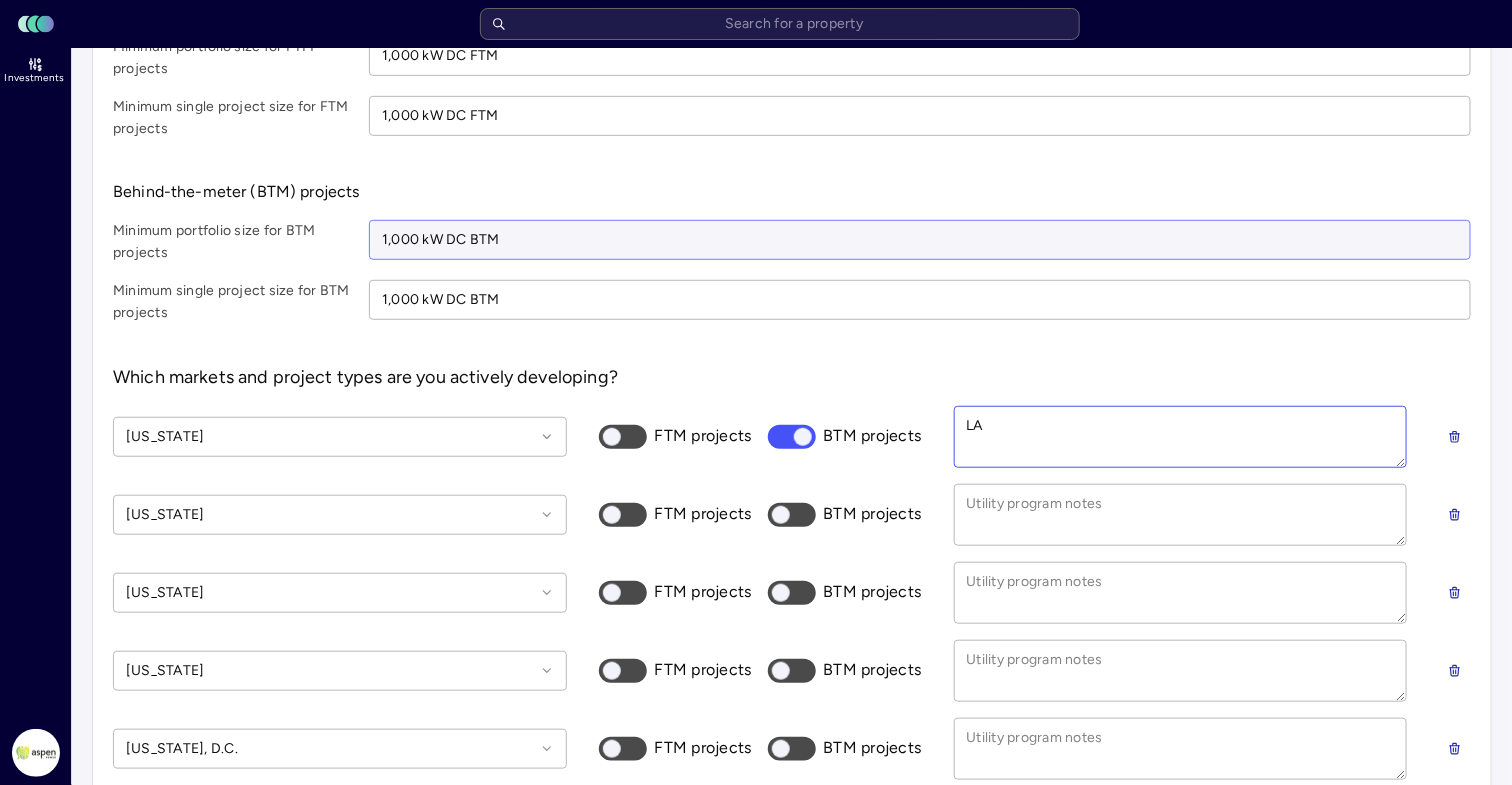 type on "L" 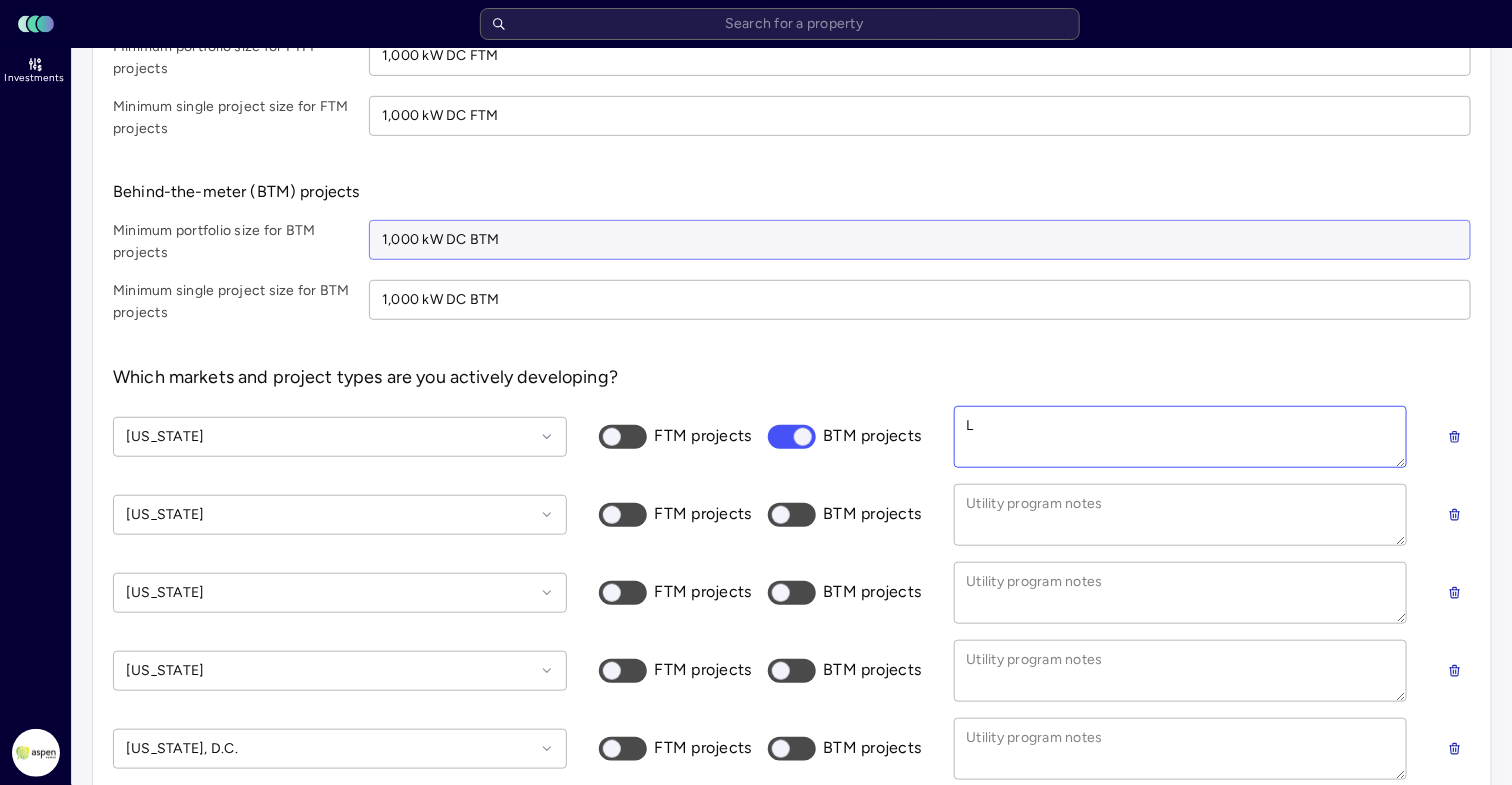 type 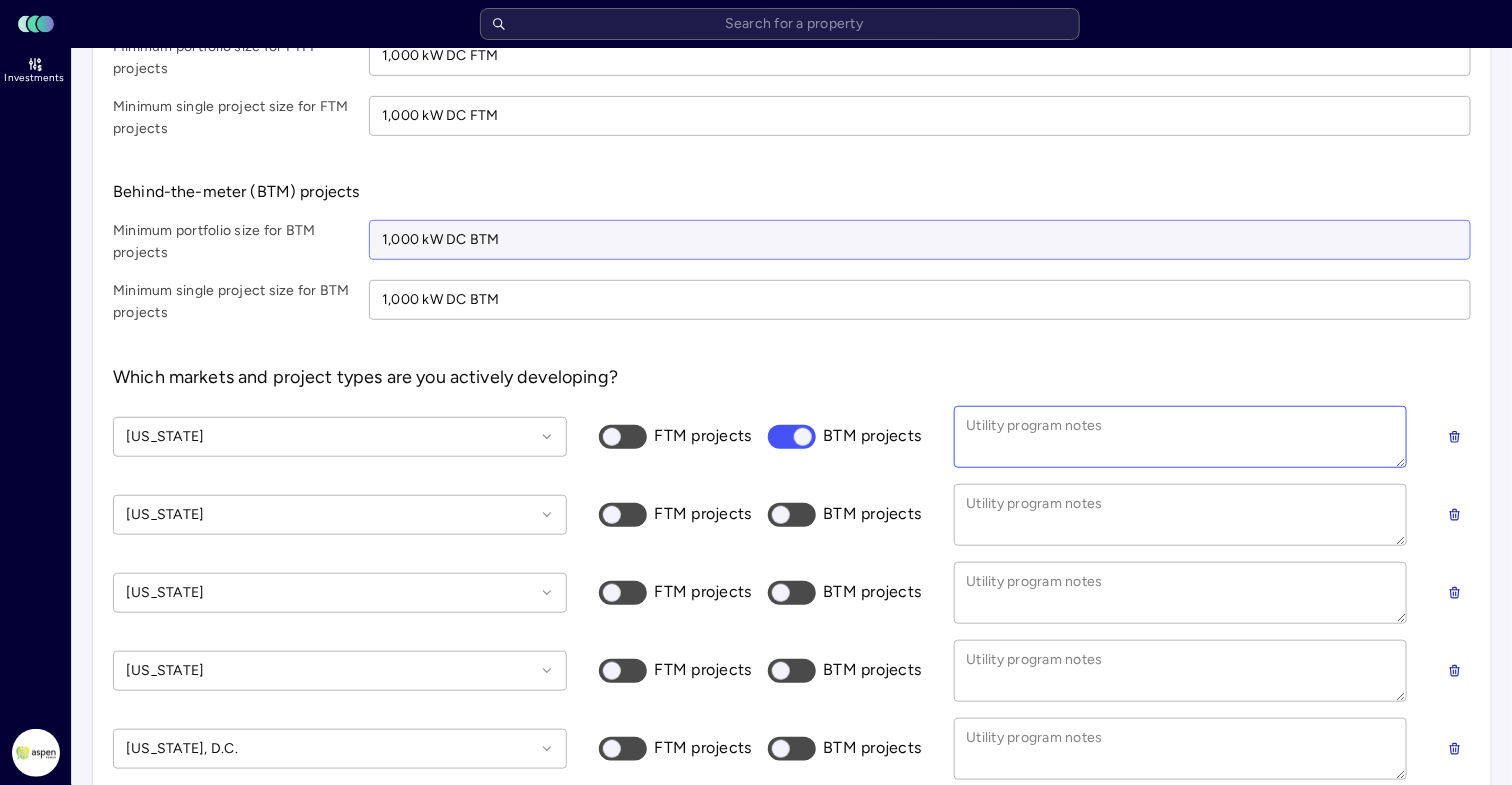 type on "x" 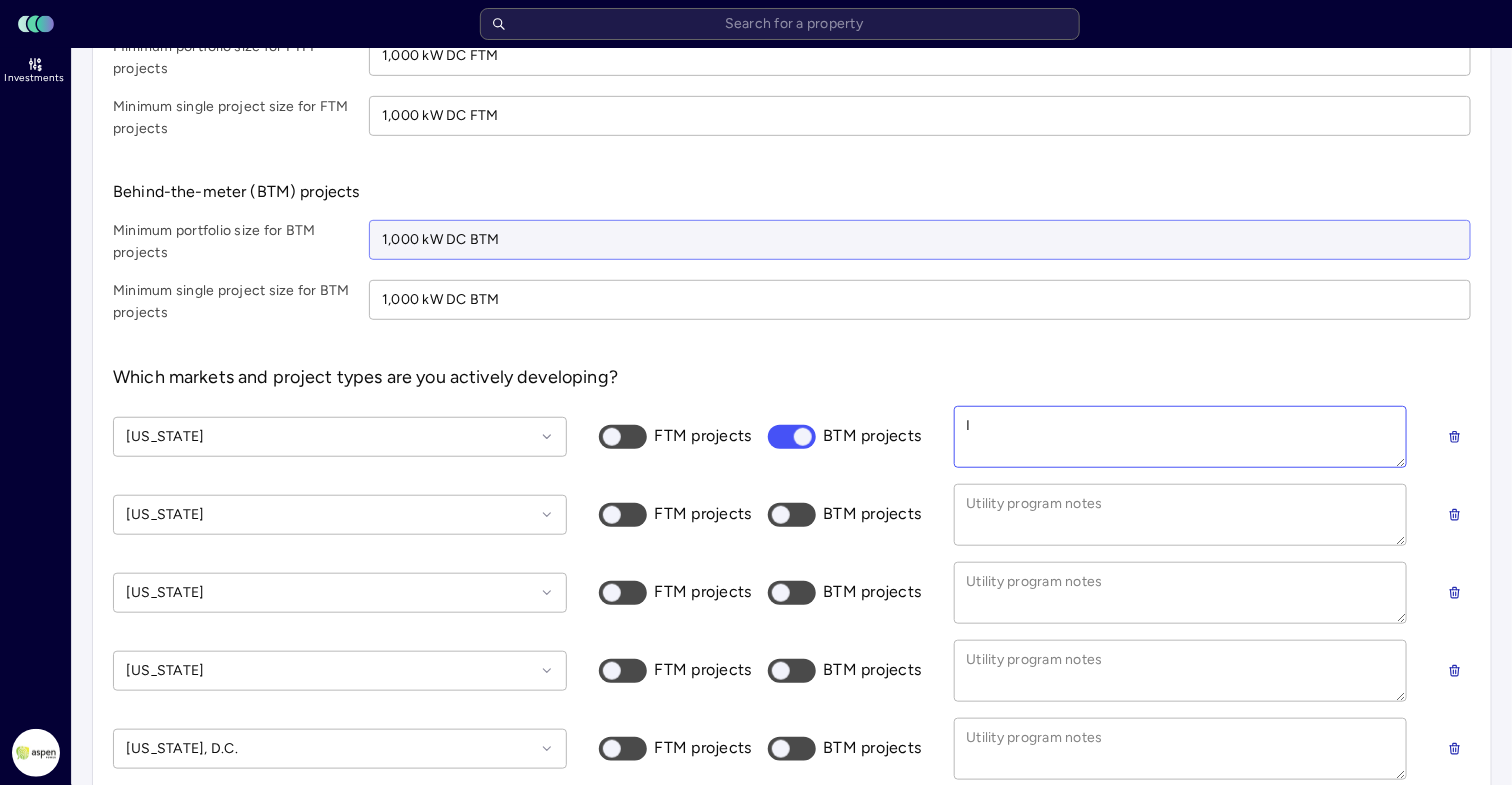 type on "Id" 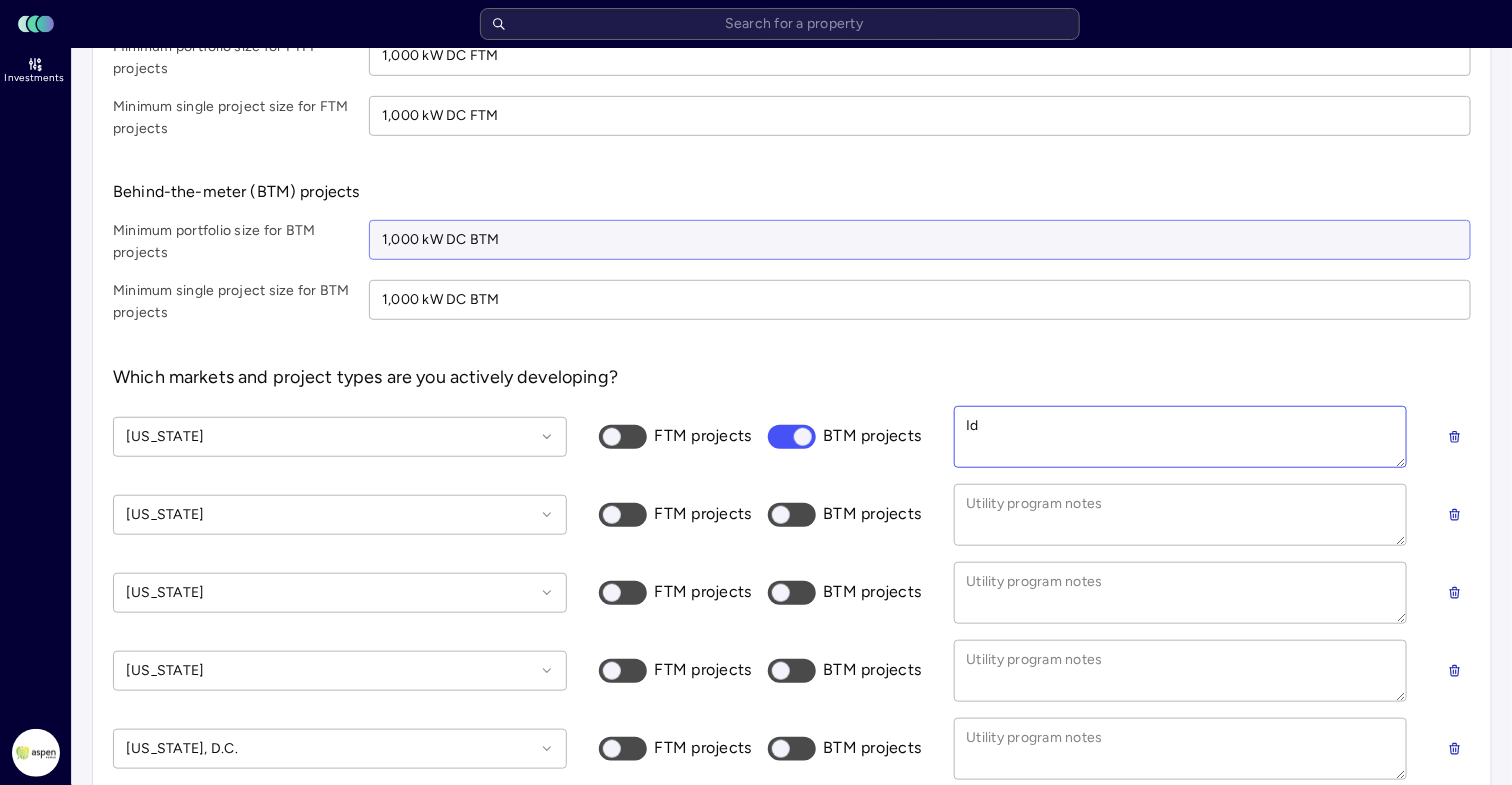 type on "Ide" 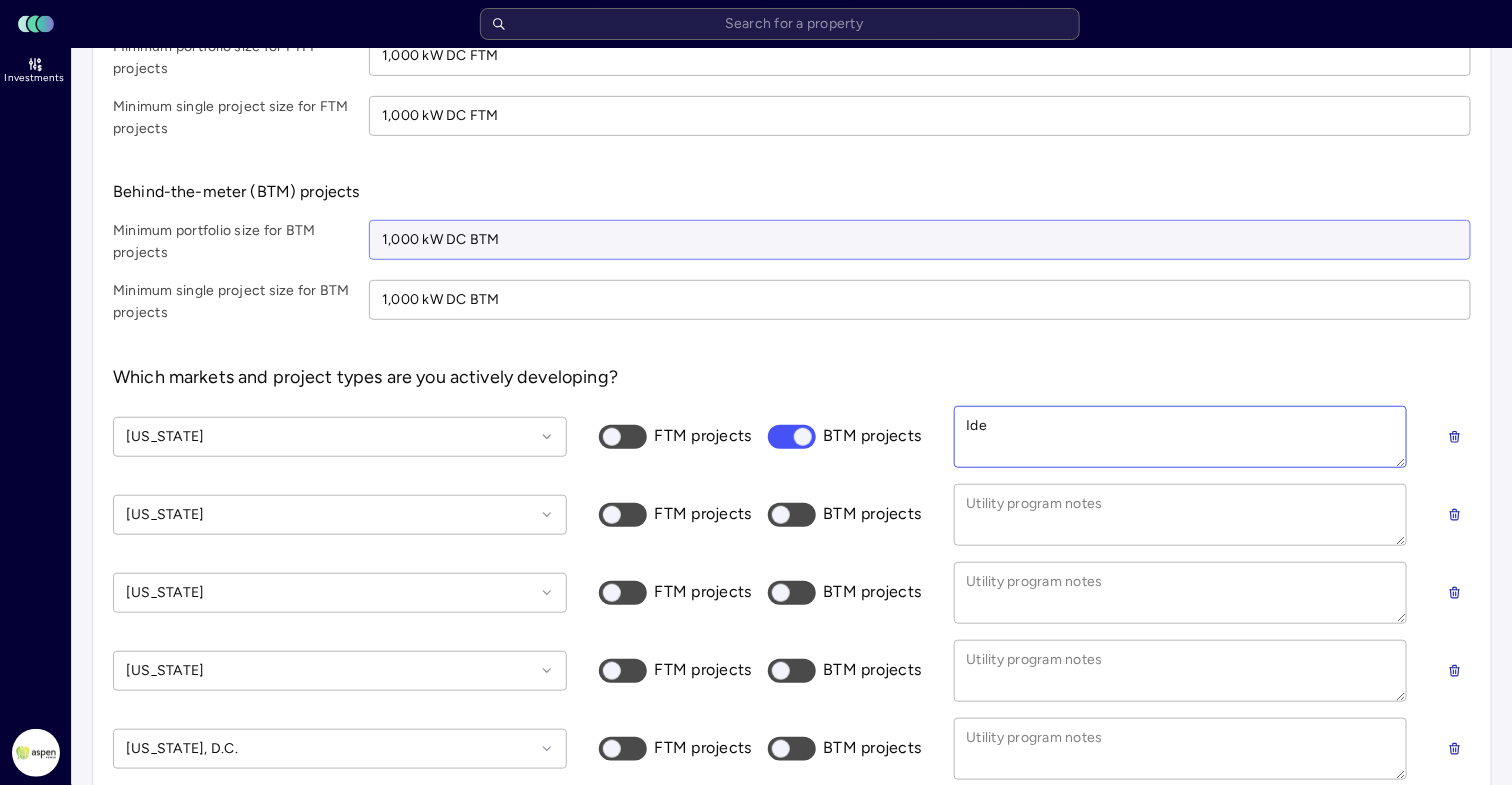 type on "Idea" 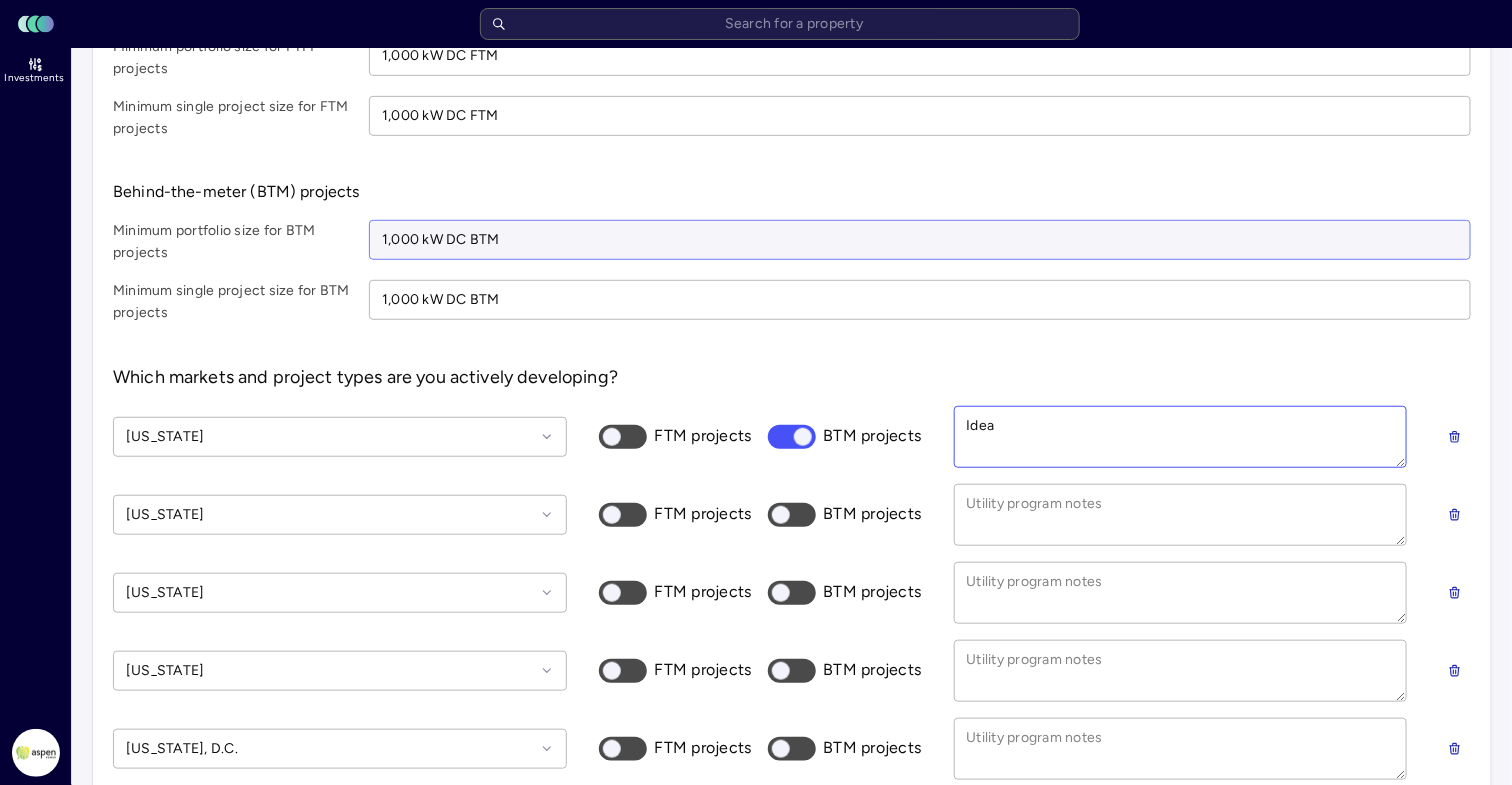 type on "Ideal" 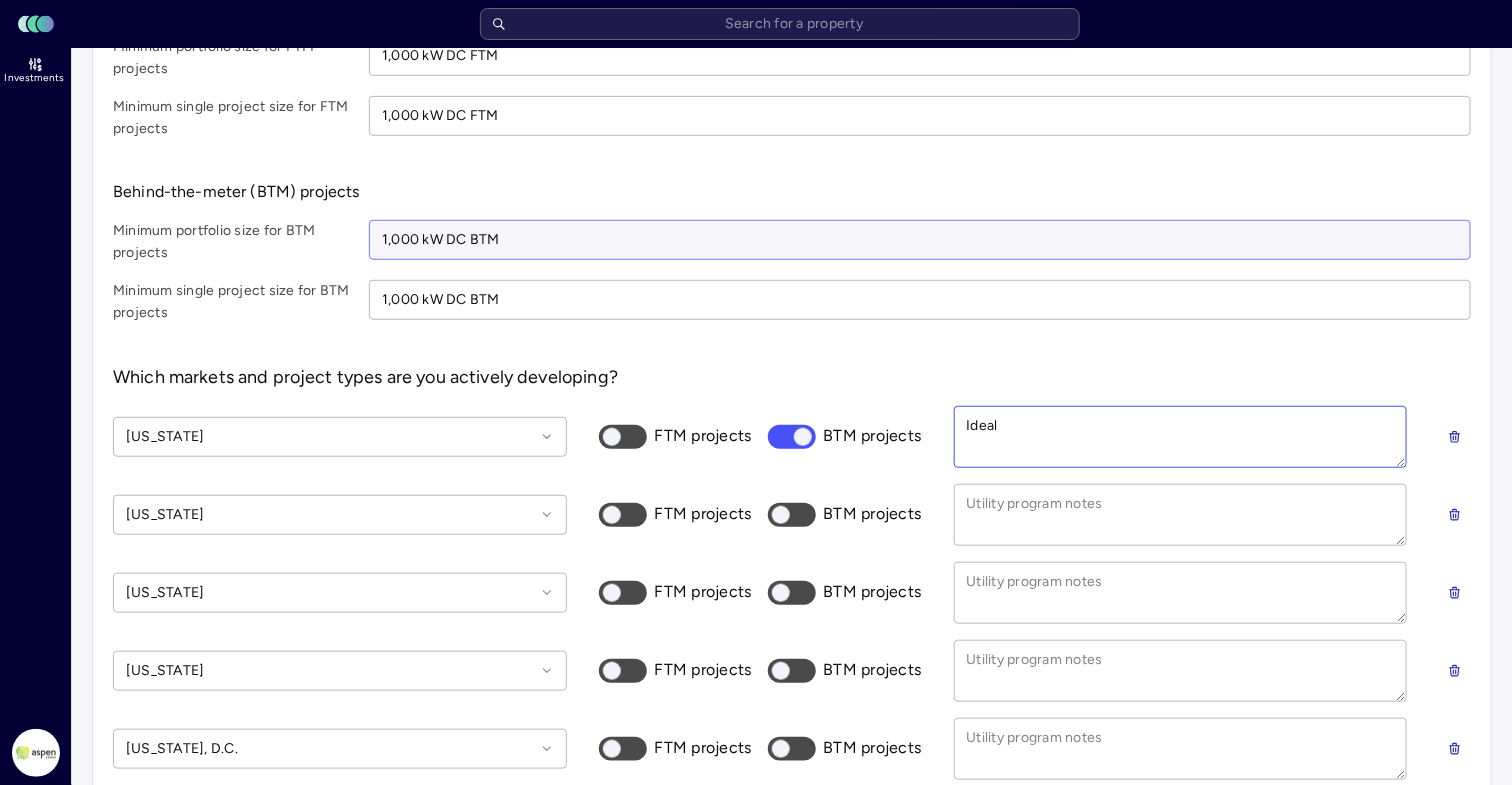 type on "Idealy" 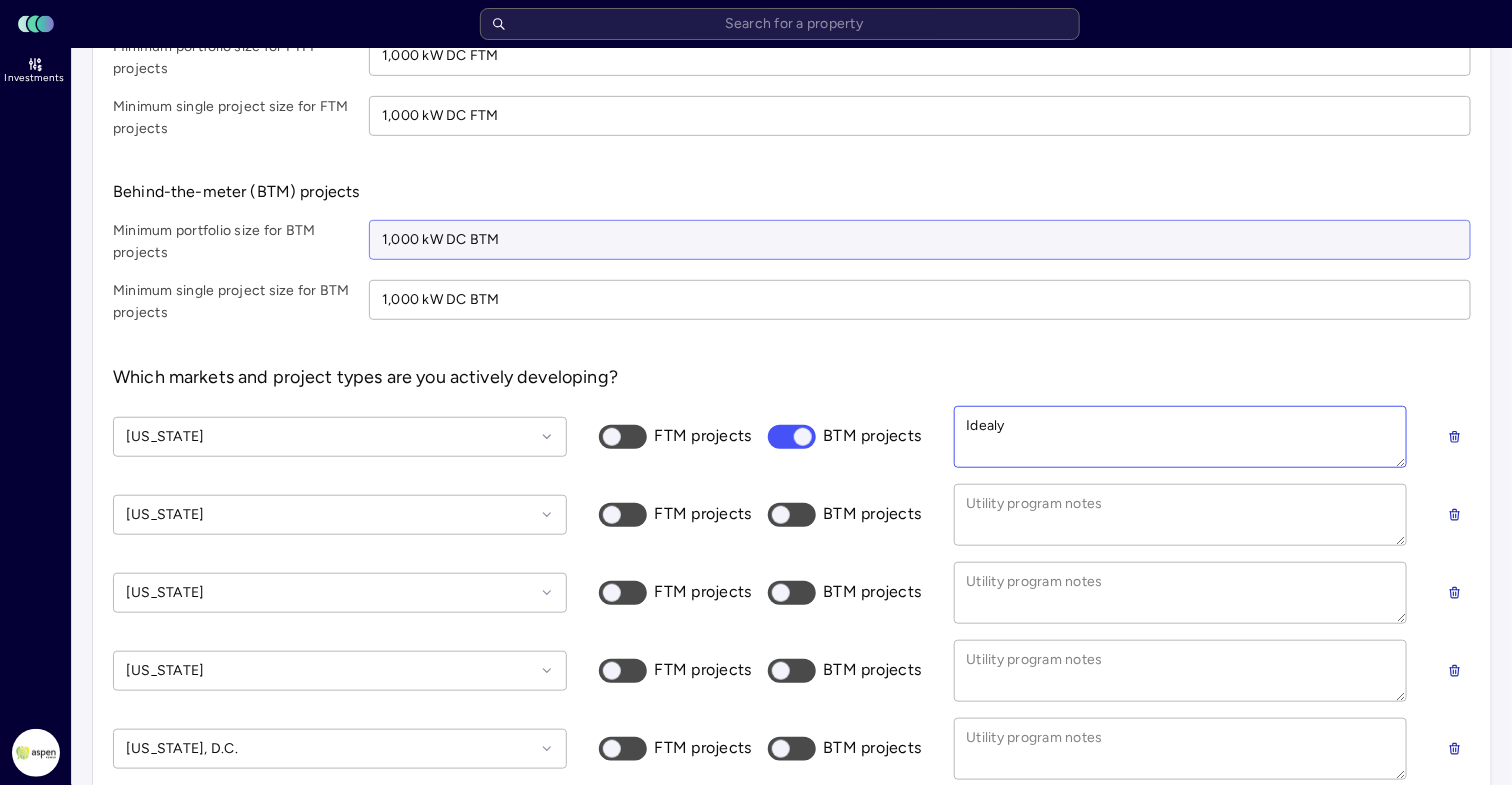 type on "Idealy" 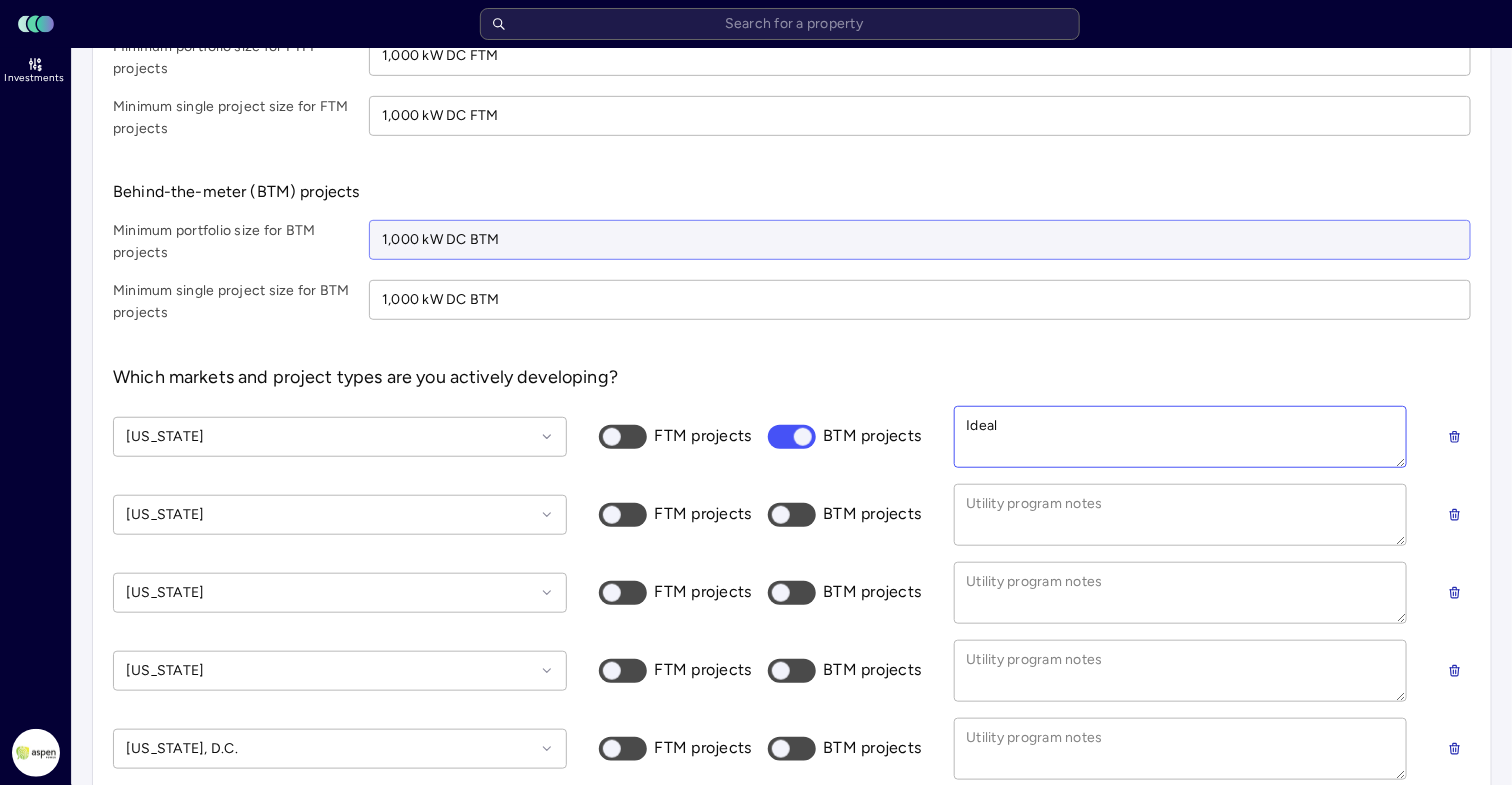 type on "Ideall" 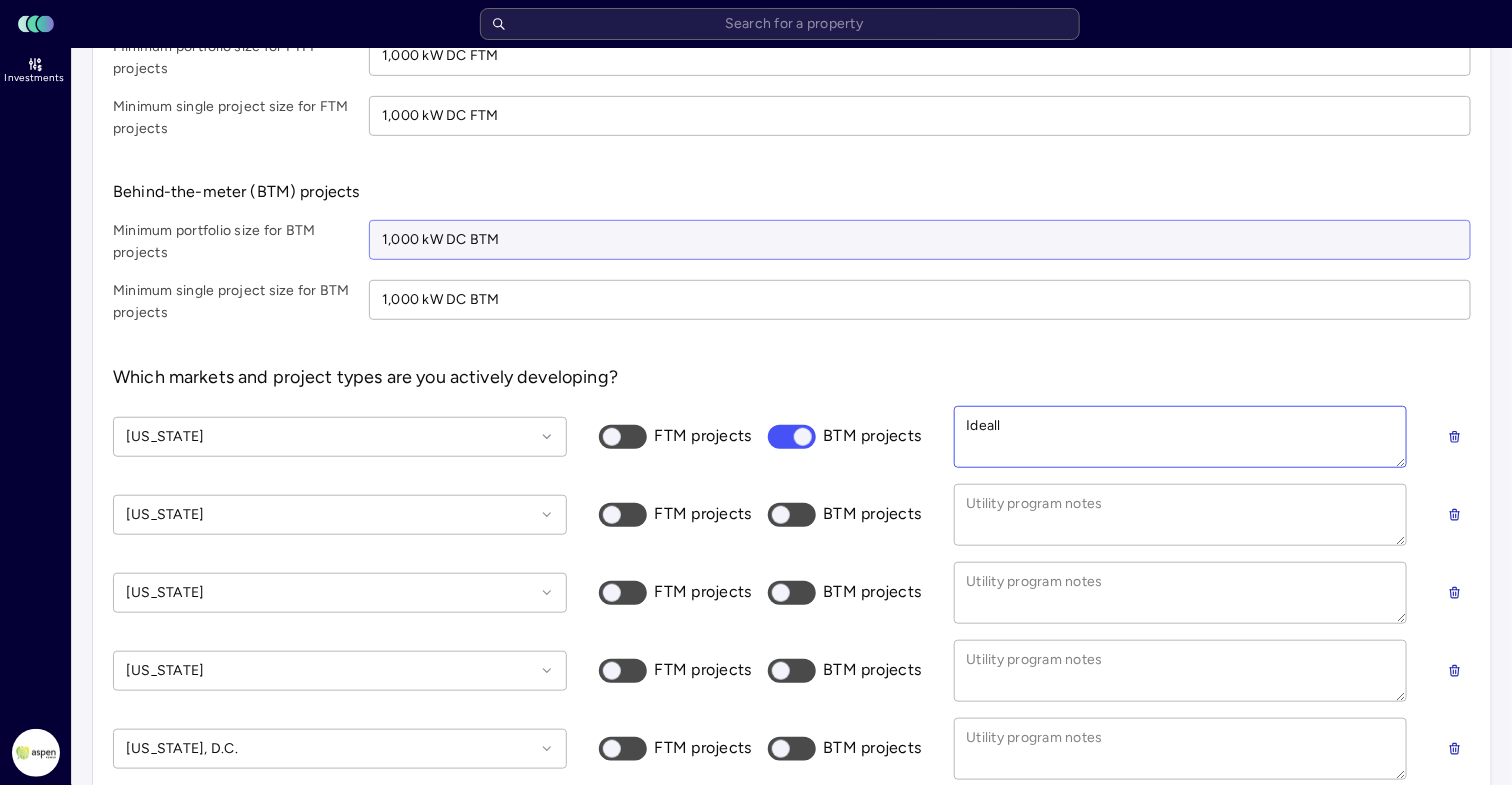 type on "Ideally" 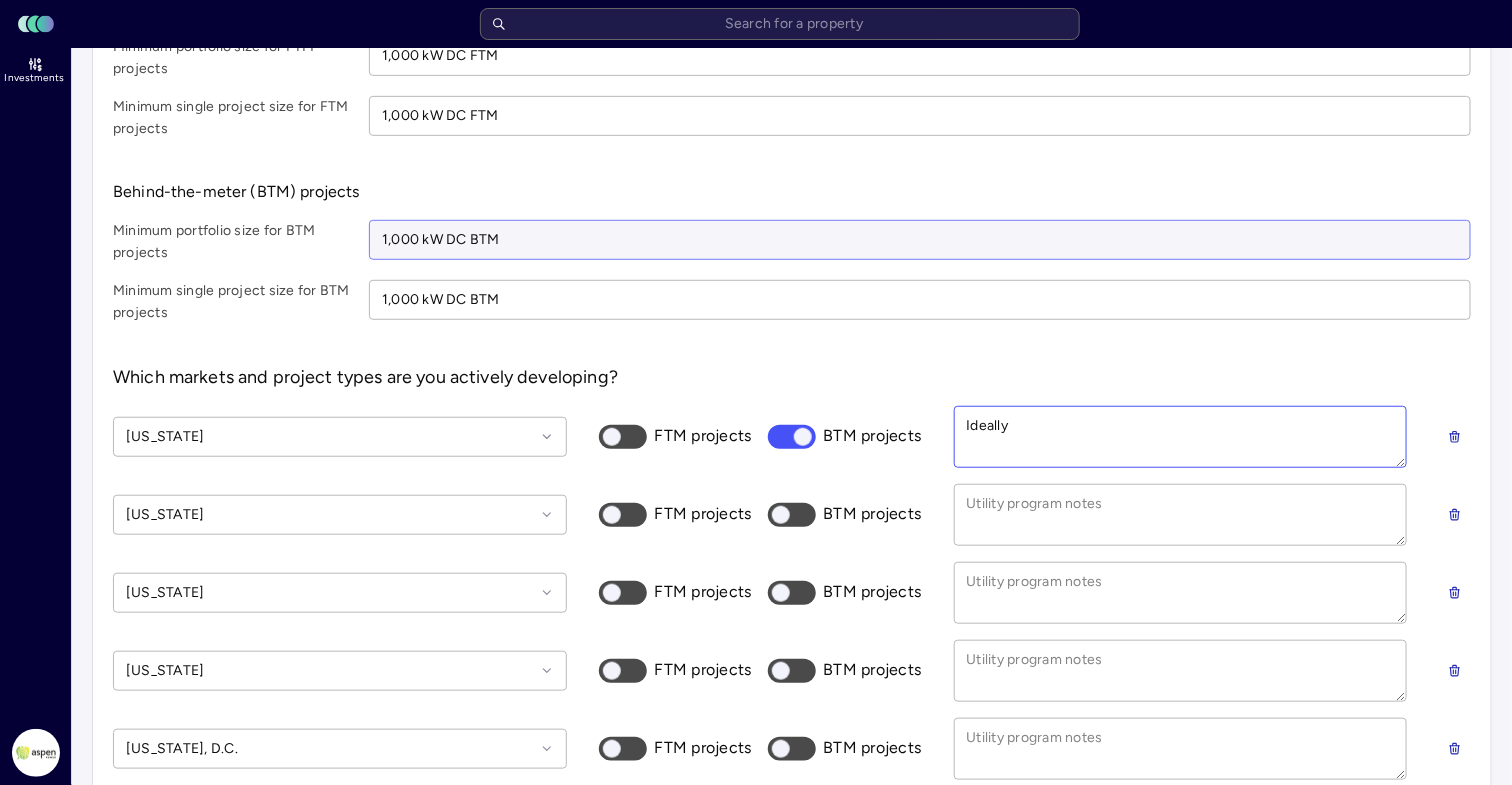 type on "Ideally" 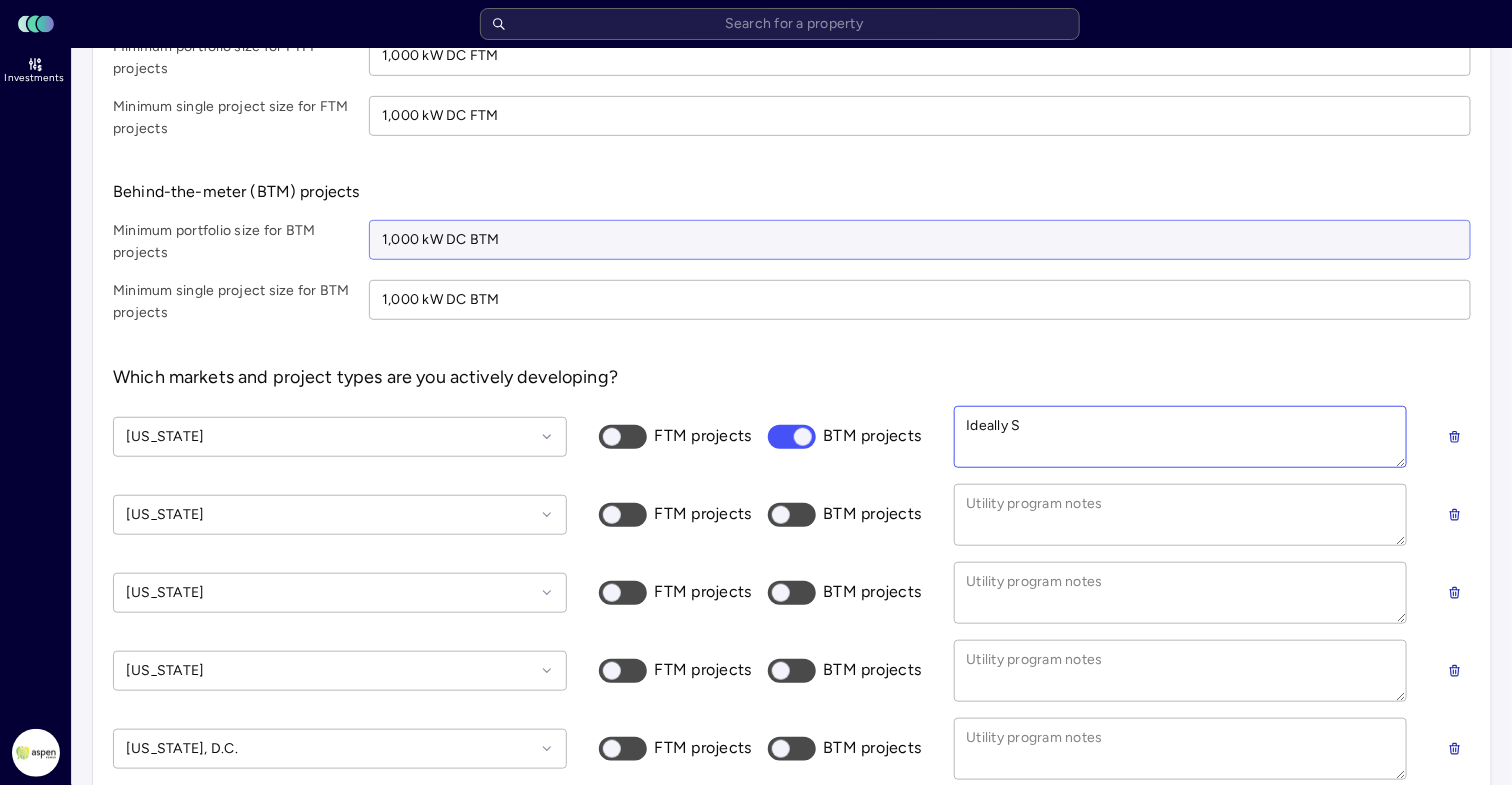 type on "Ideally SD" 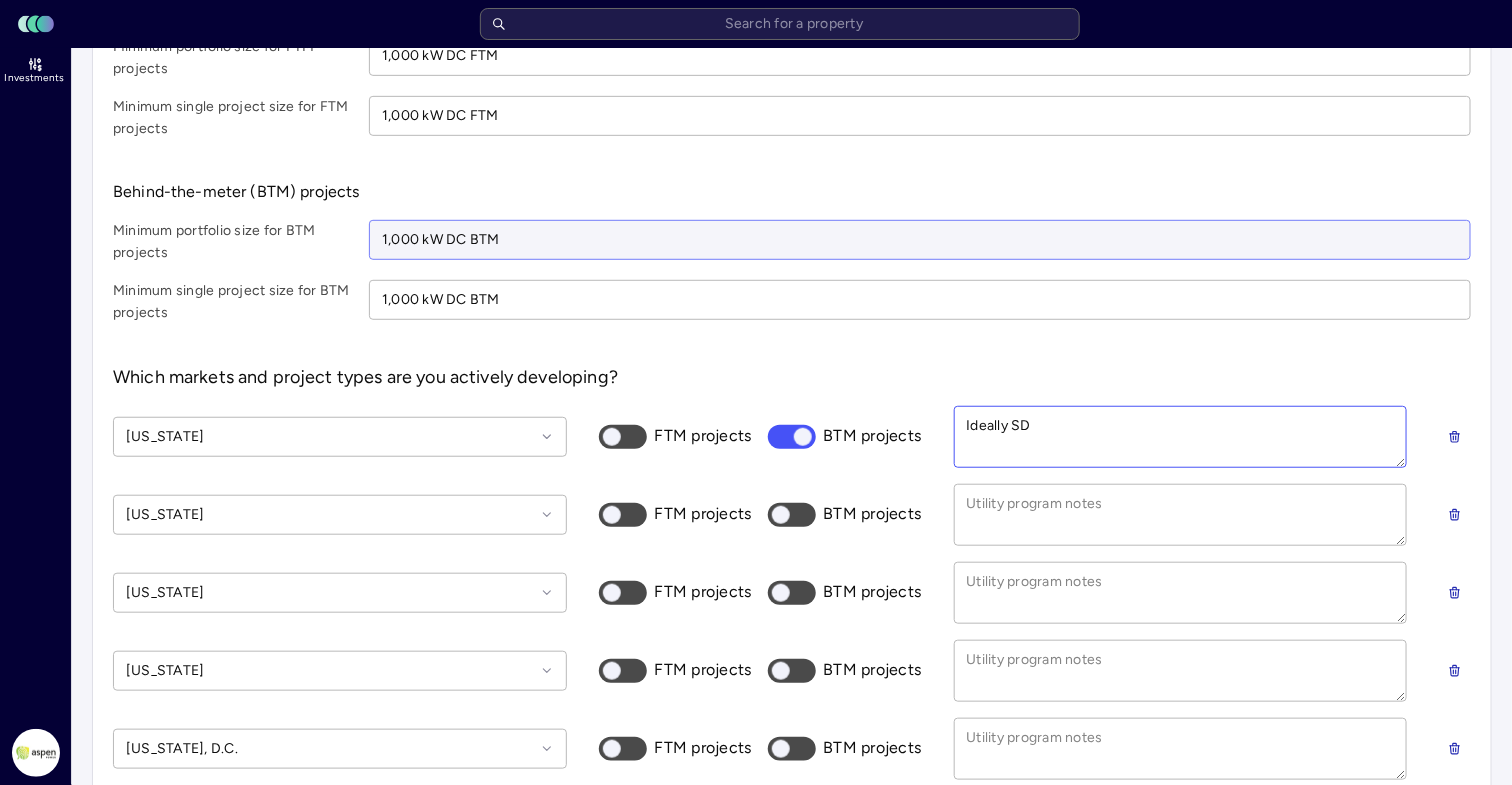 type on "Ideally SDG" 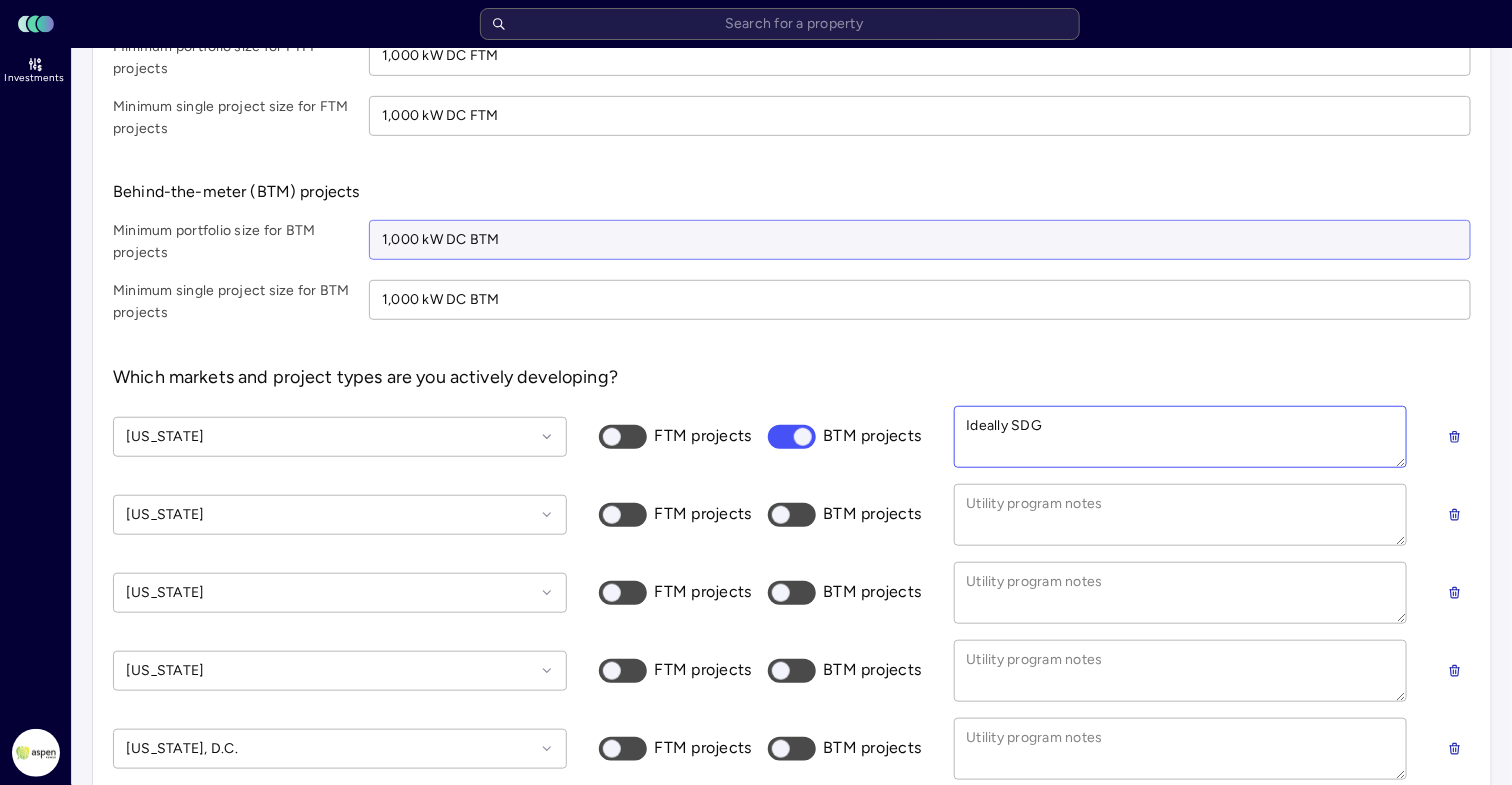 type on "Ideally SDGE" 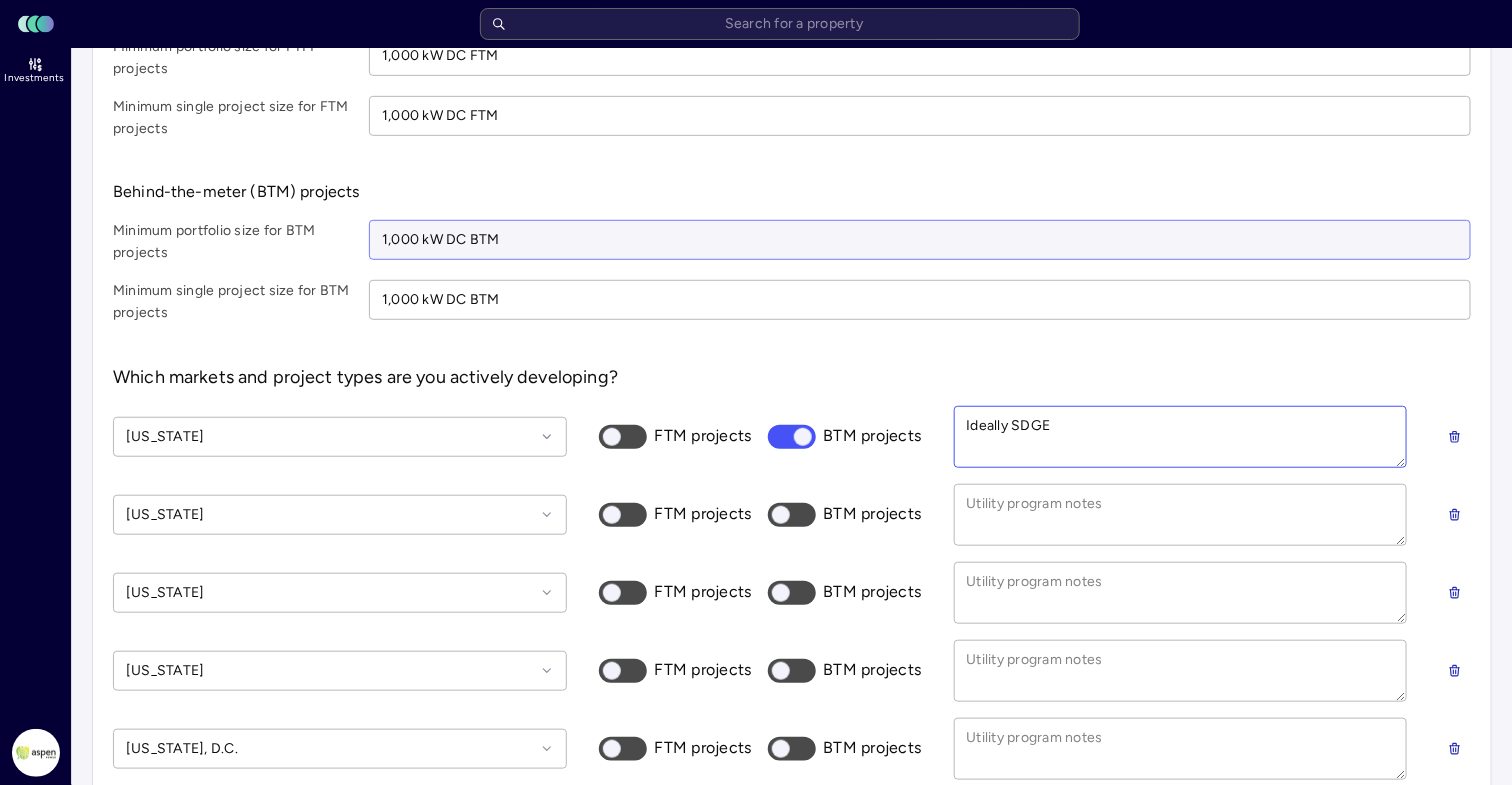 type on "Ideally SDGE" 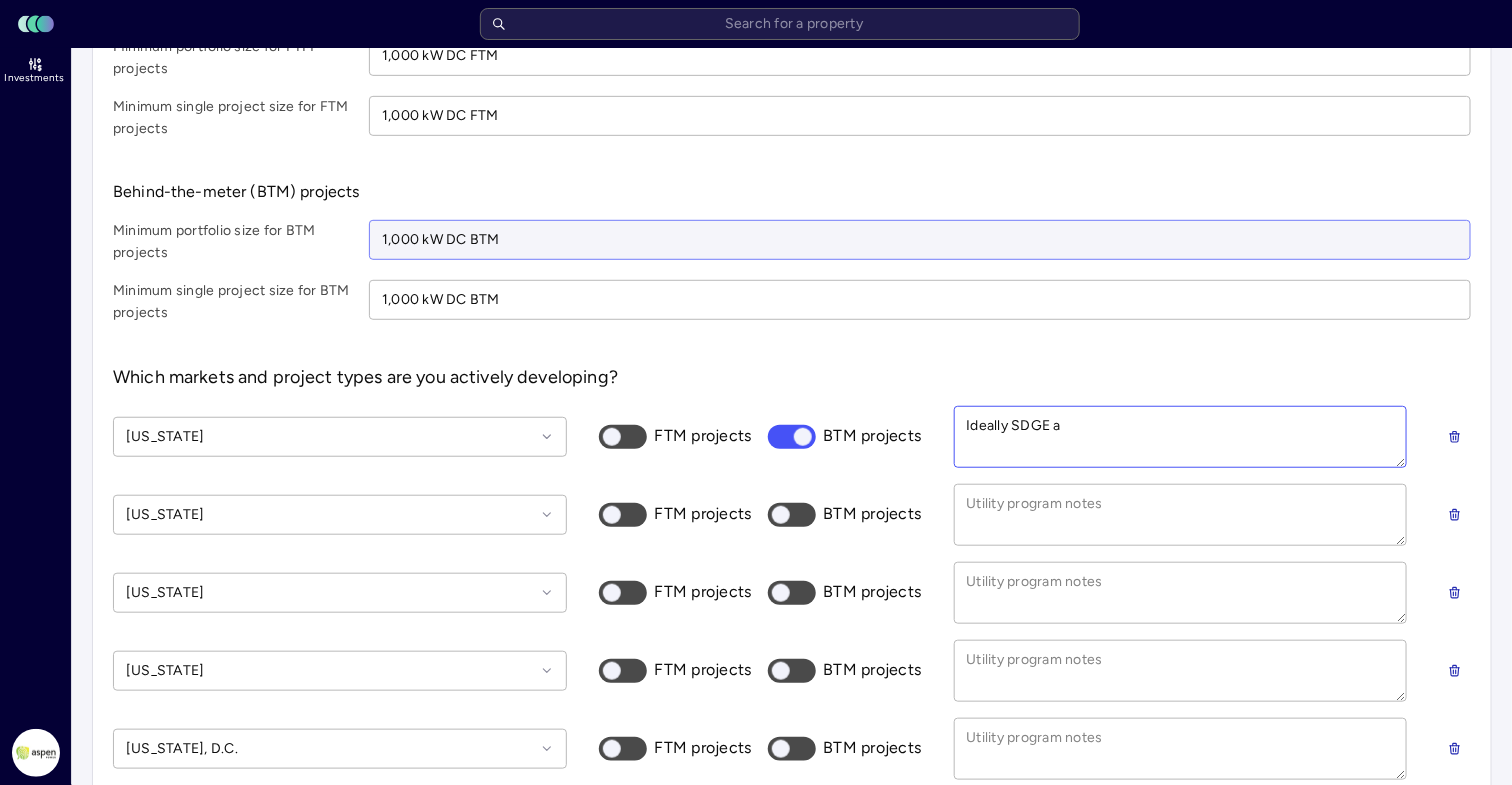 type on "Ideally SDGE an" 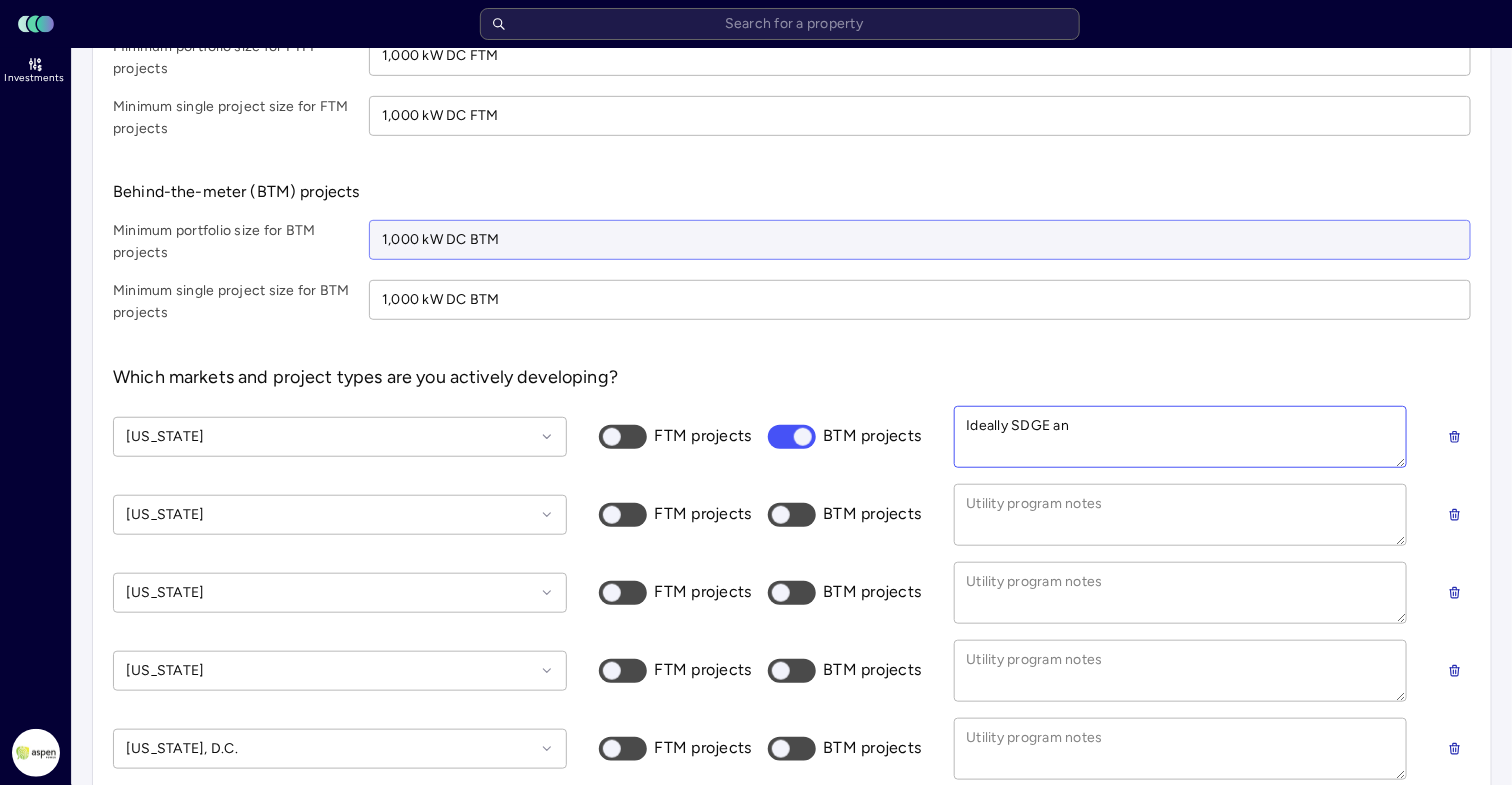 type on "x" 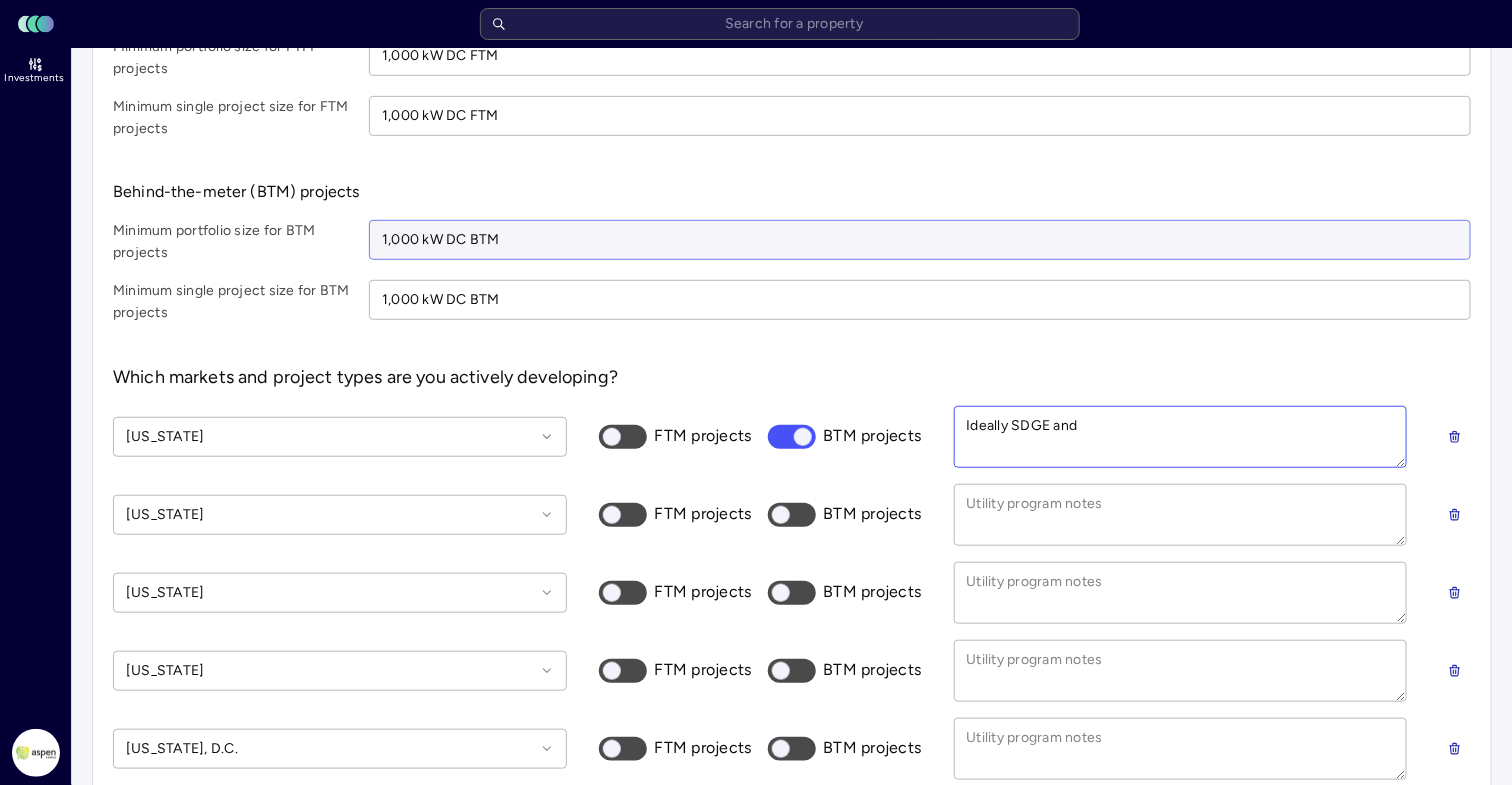 type on "Ideally SDGE and" 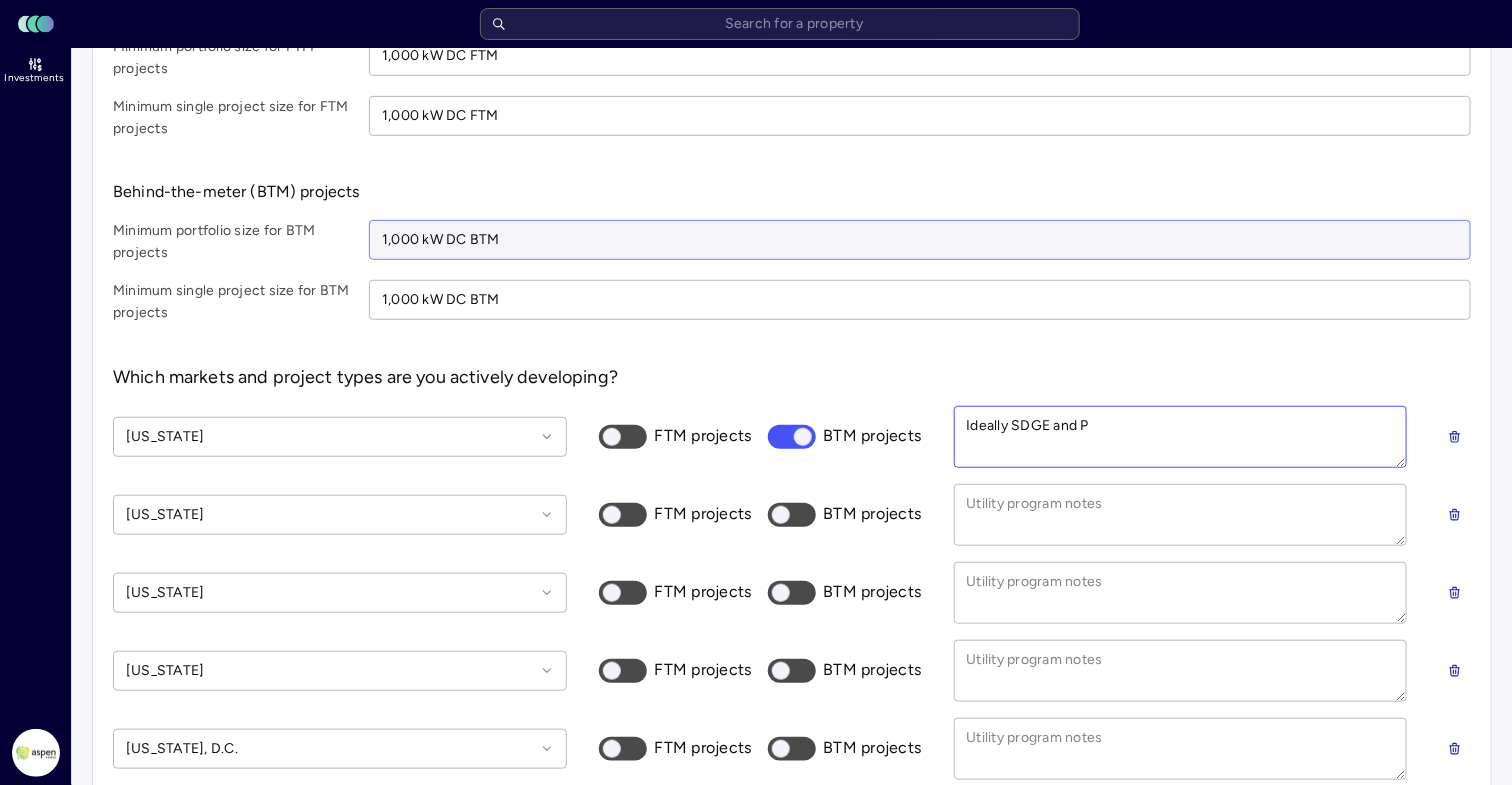 type on "Ideally SDGE and PG" 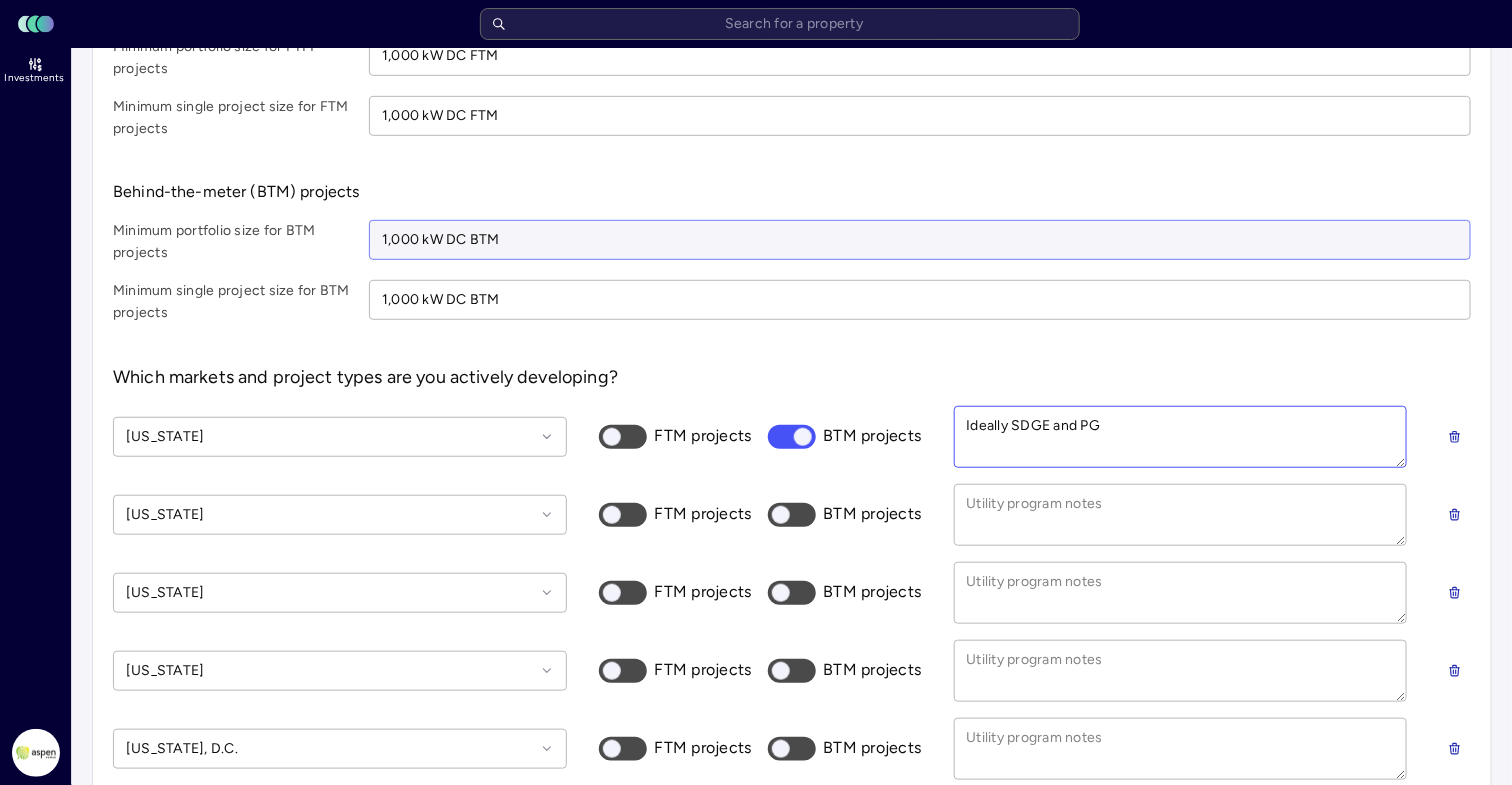 type on "Ideally SDGE and PGE" 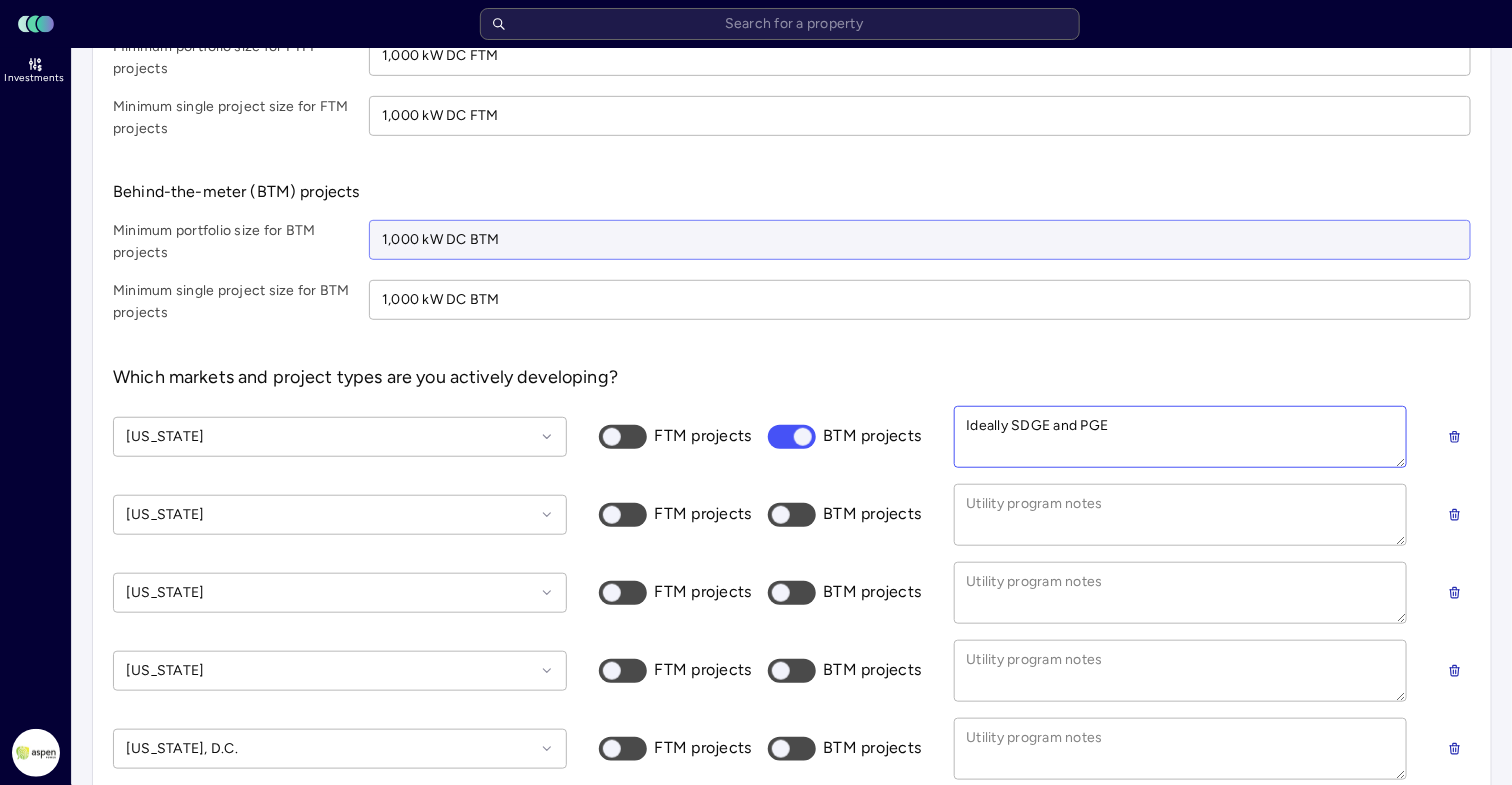 type on "Ideally SDGE and PGE" 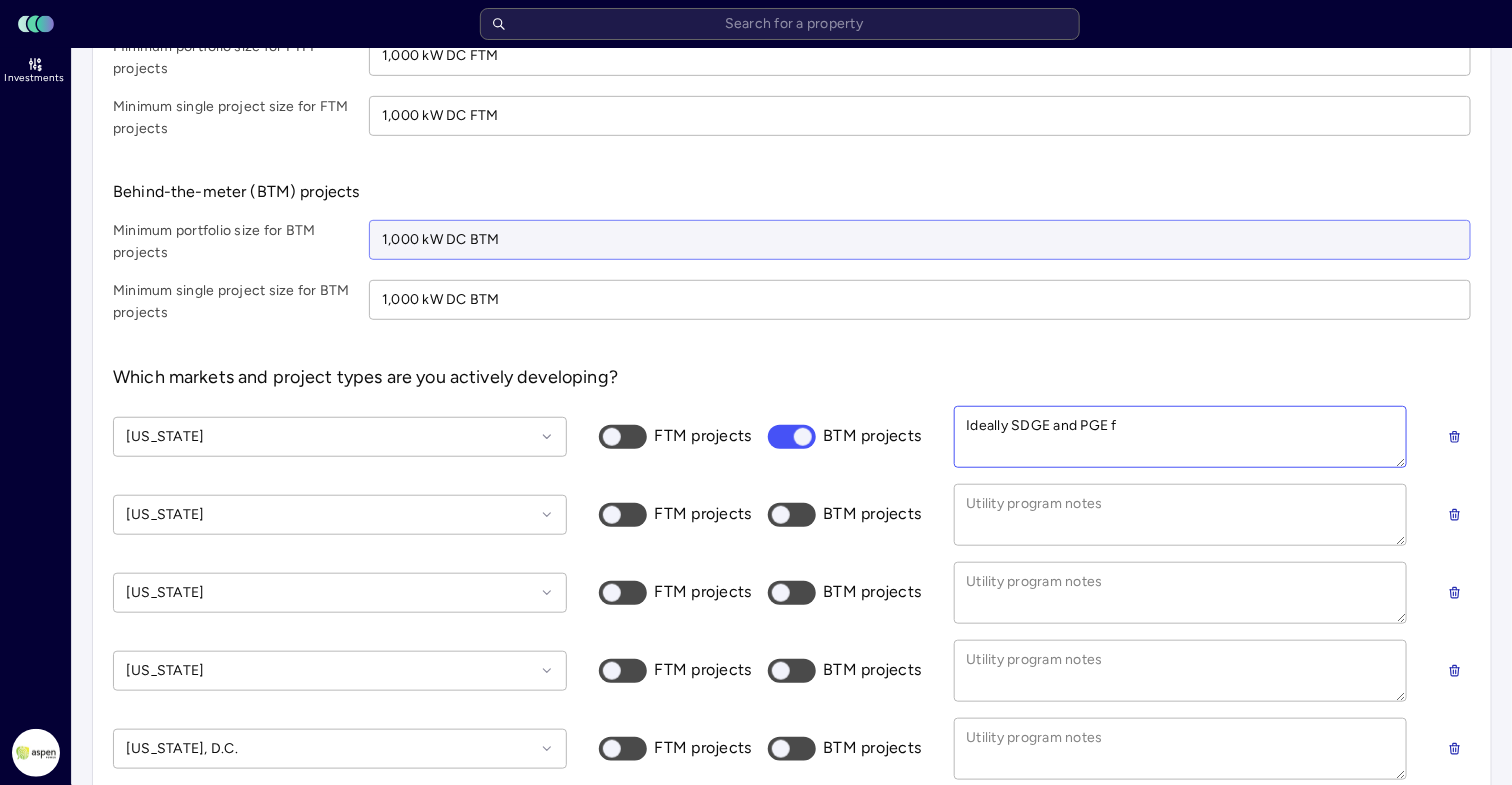type on "Ideally SDGE and PGE fo" 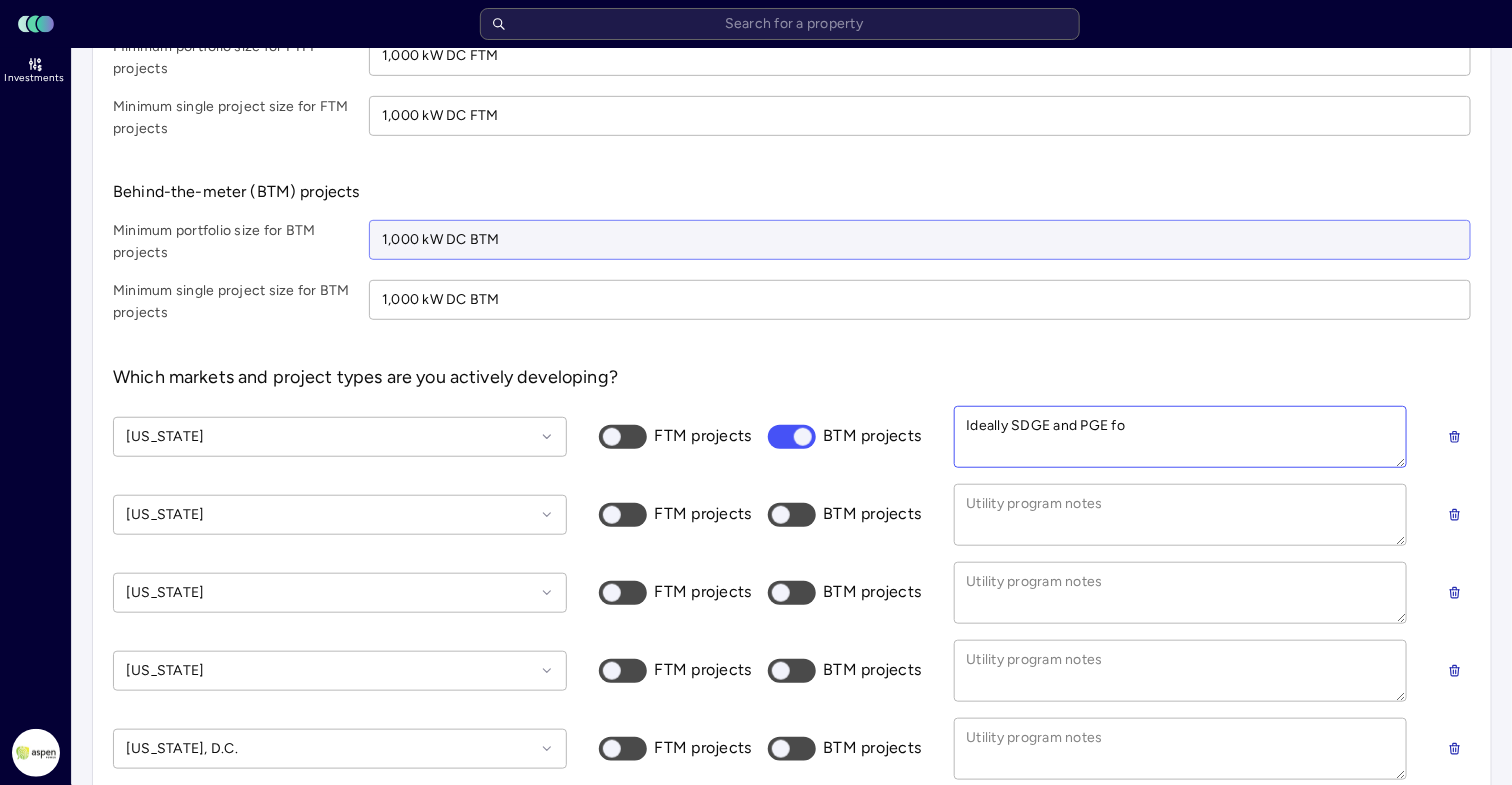 type on "Ideally SDGE and PGE for" 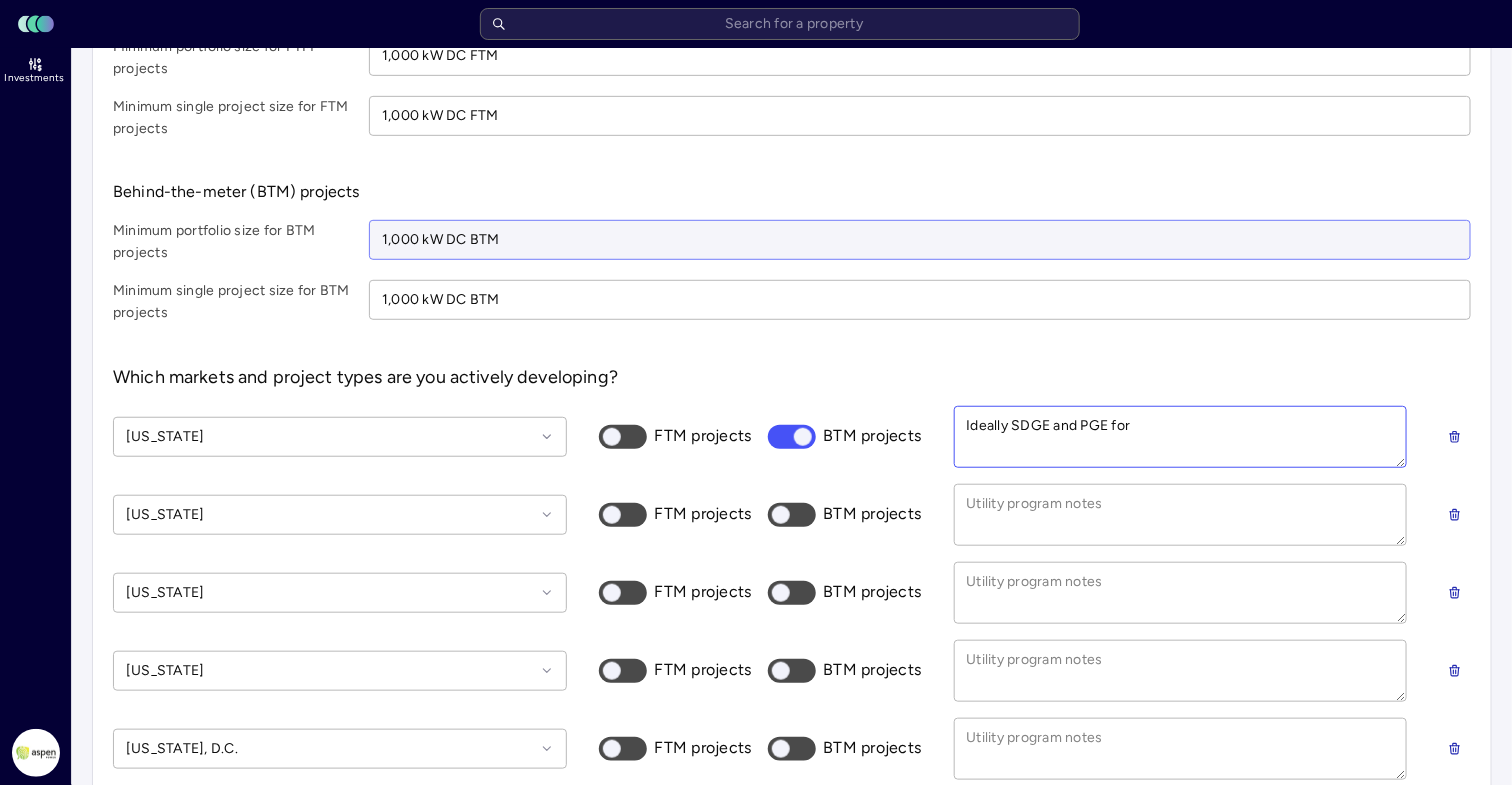 type on "Ideally SDGE and PGE for" 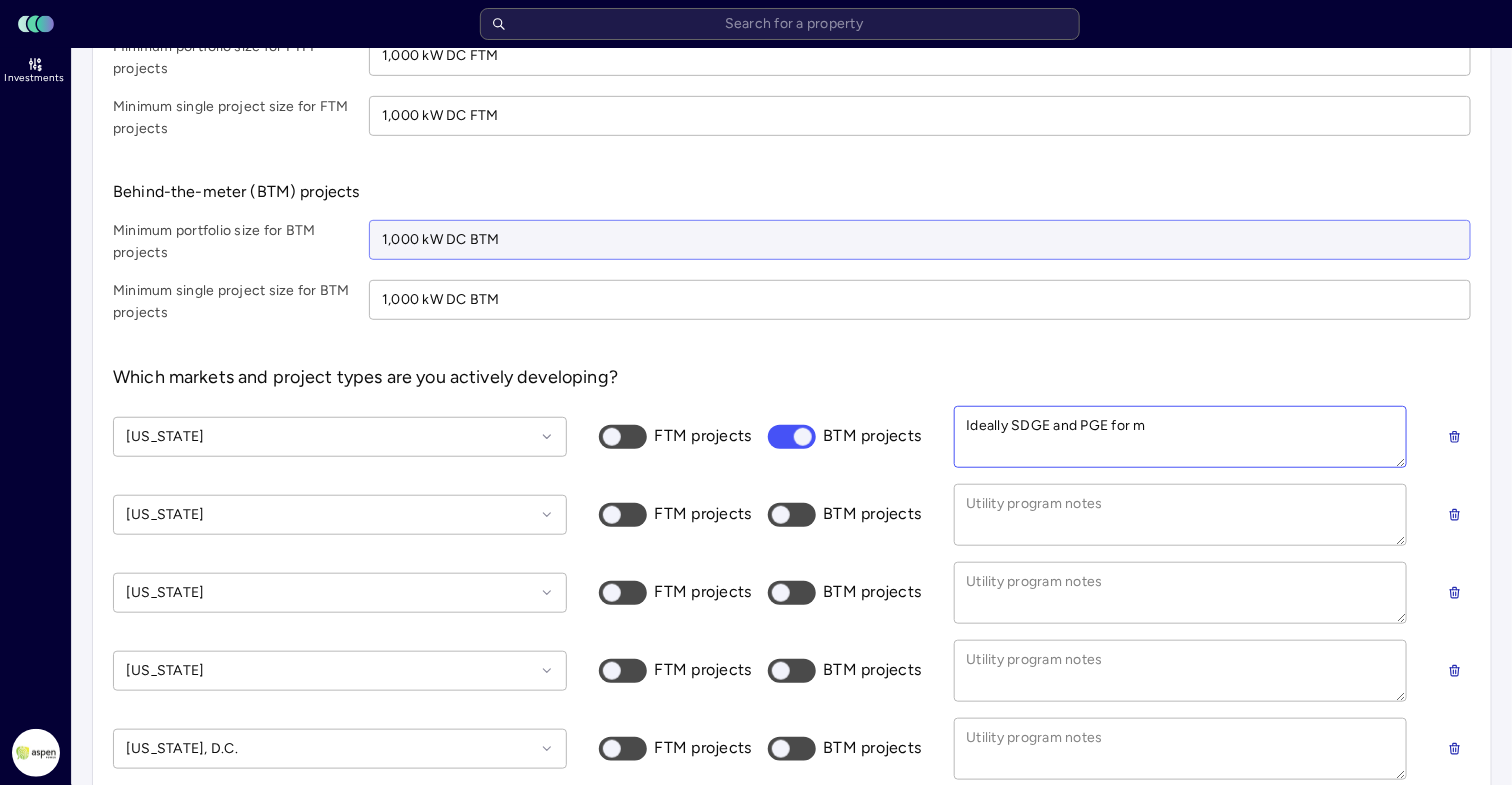 type on "Ideally SDGE and PGE for ma" 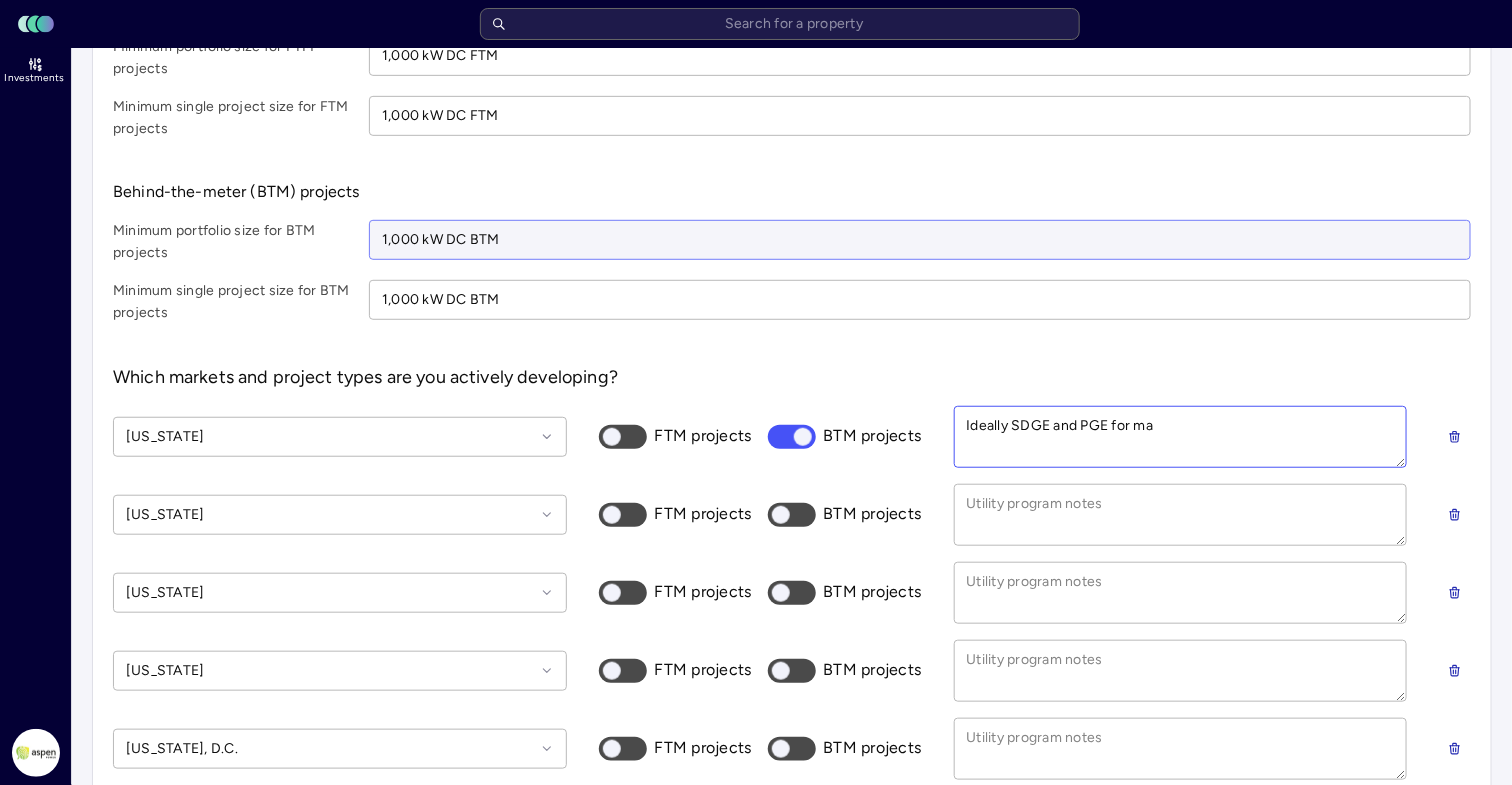 type on "Ideally SDGE and PGE for max" 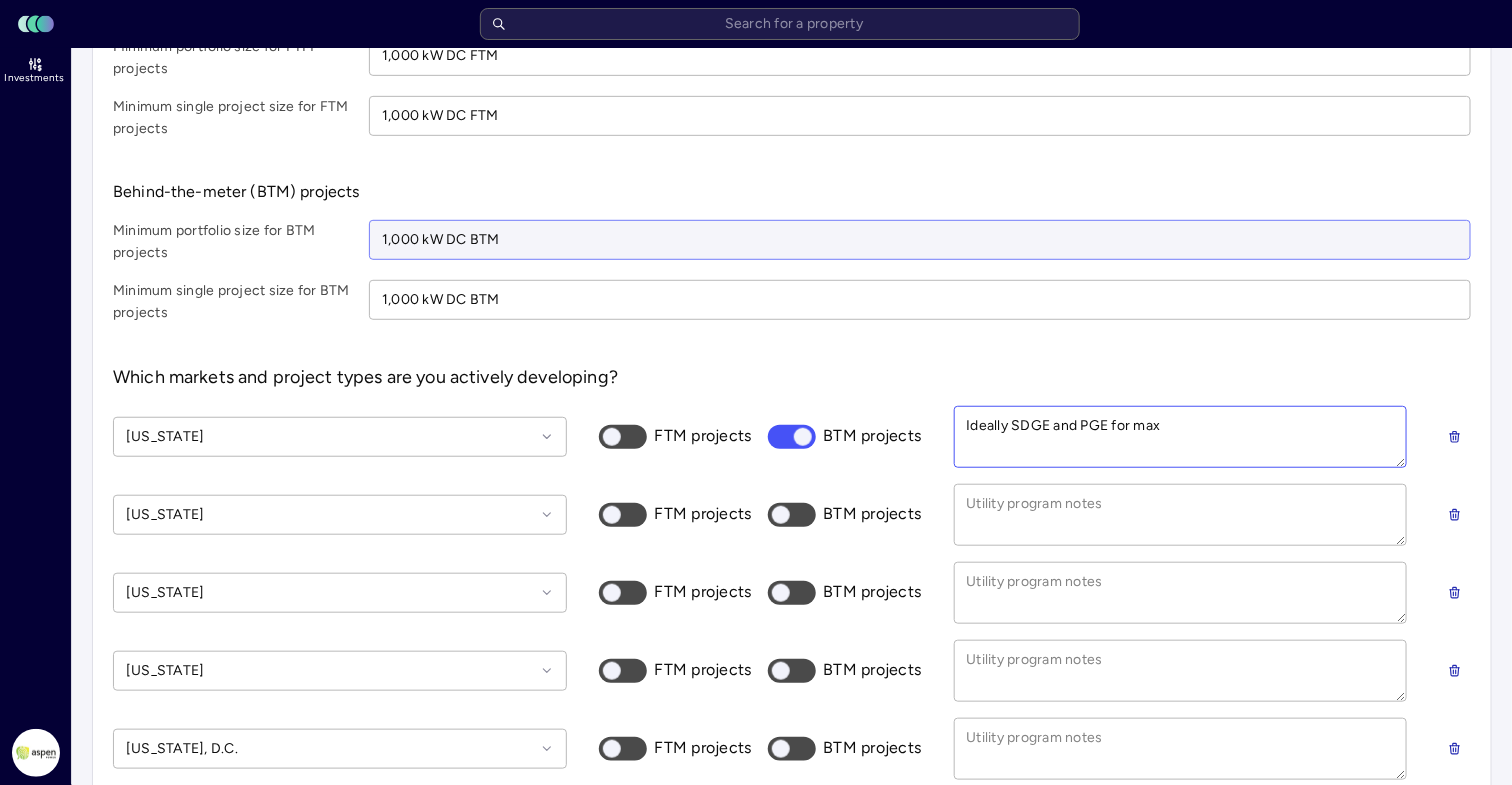 type on "Ideally SDGE and PGE for max" 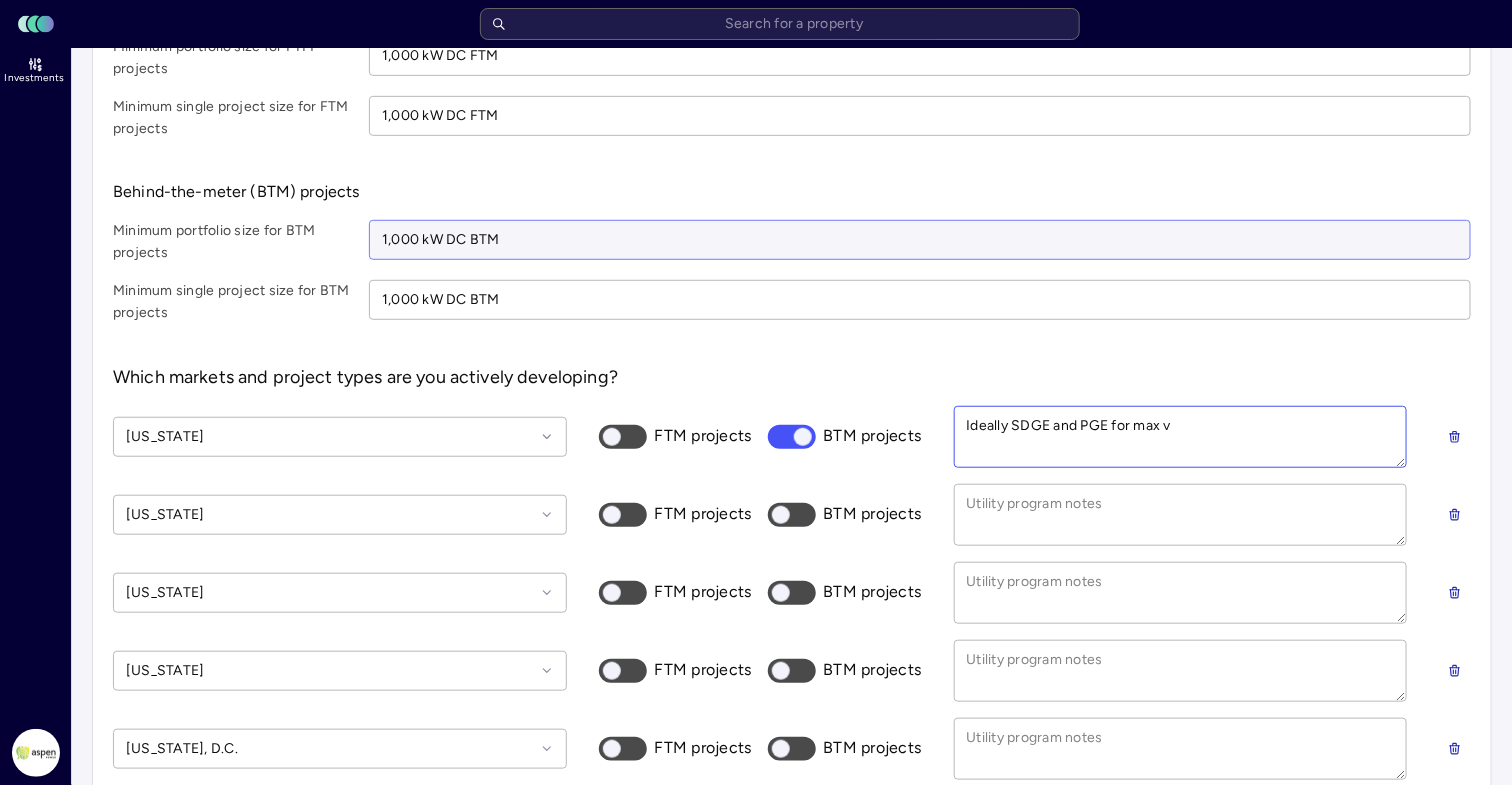 type on "Ideally SDGE and PGE for max va" 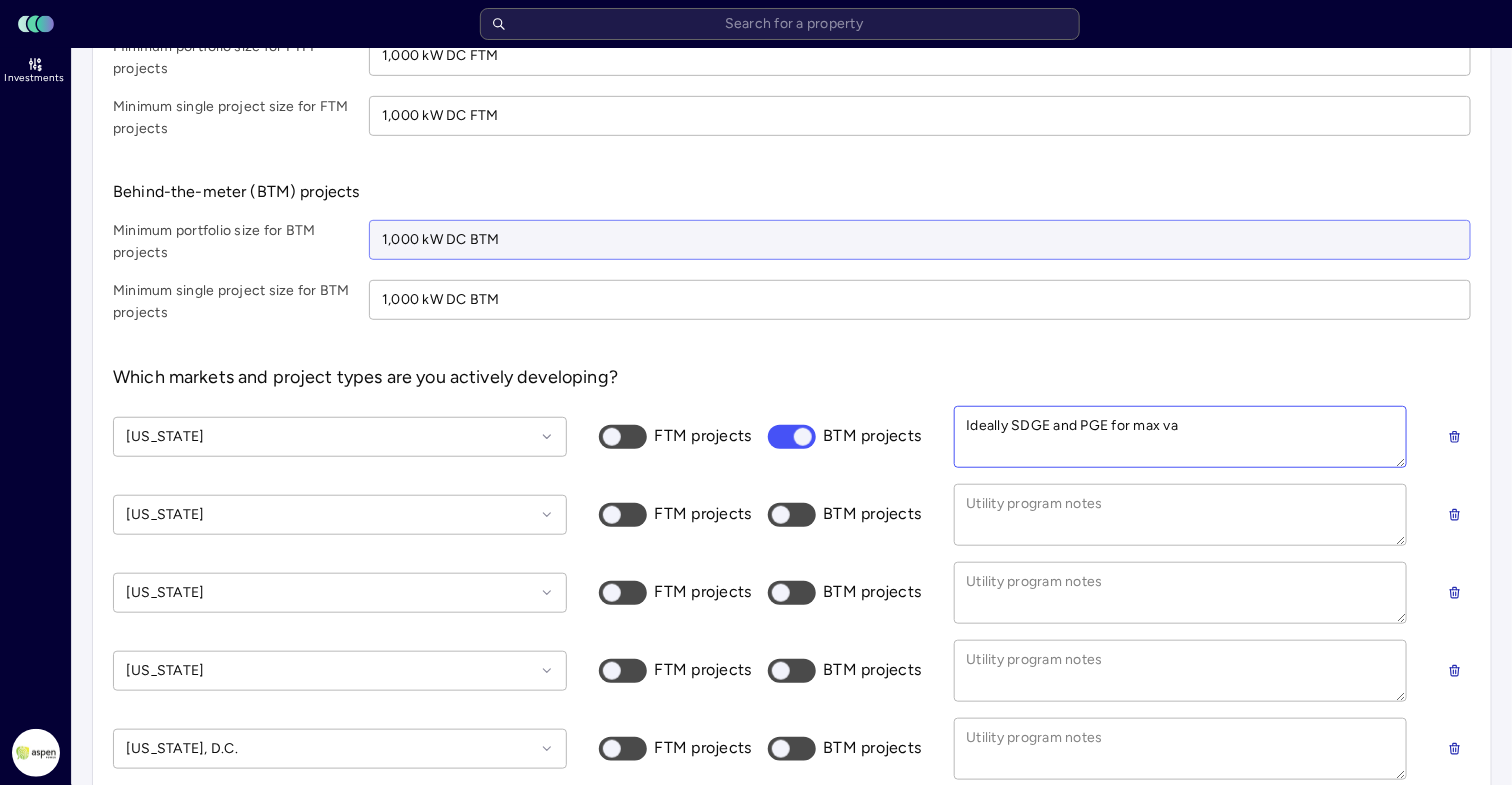 type on "Ideally SDGE and PGE for max val" 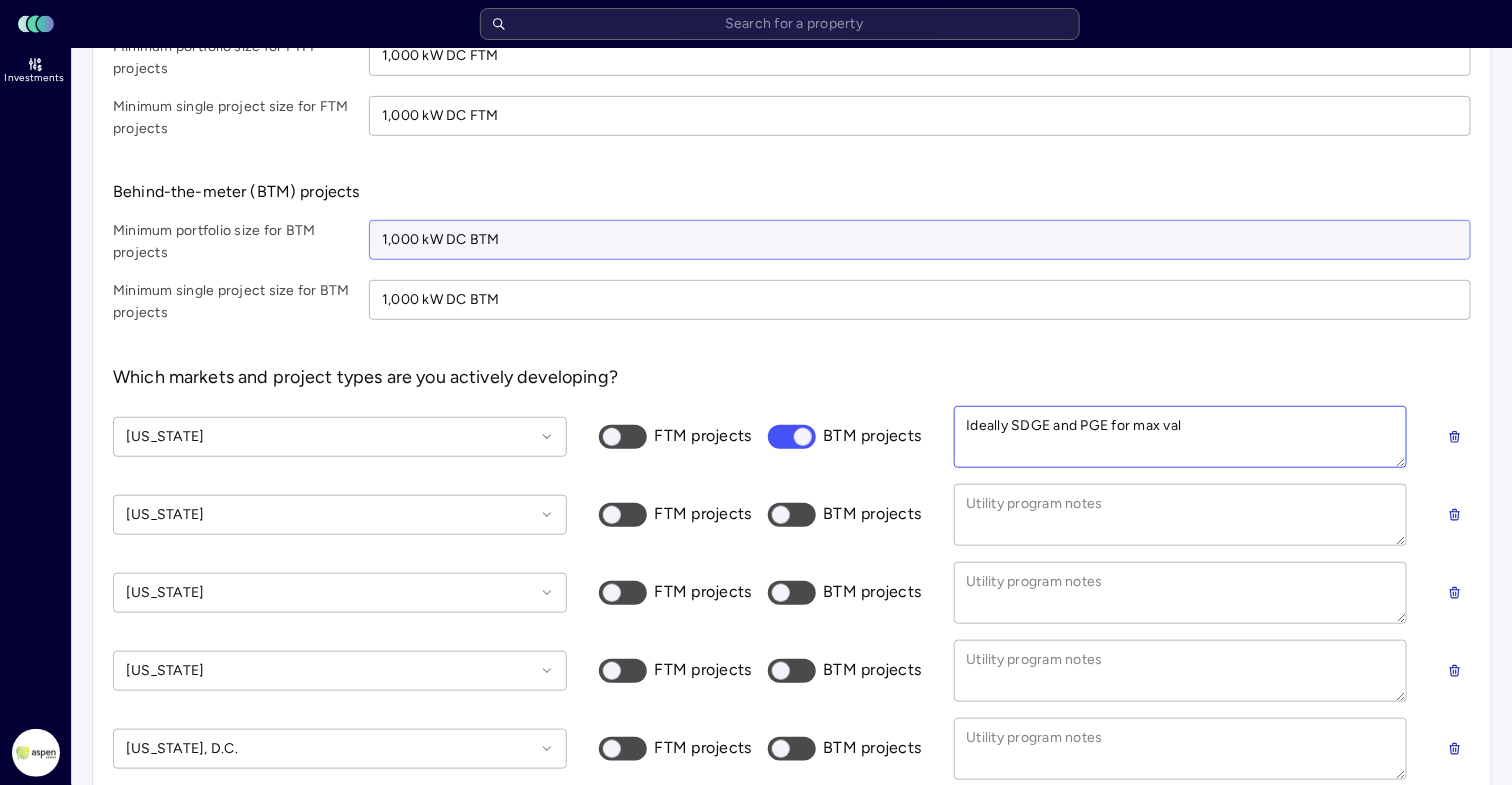 type on "Ideally SDGE and PGE for max valu" 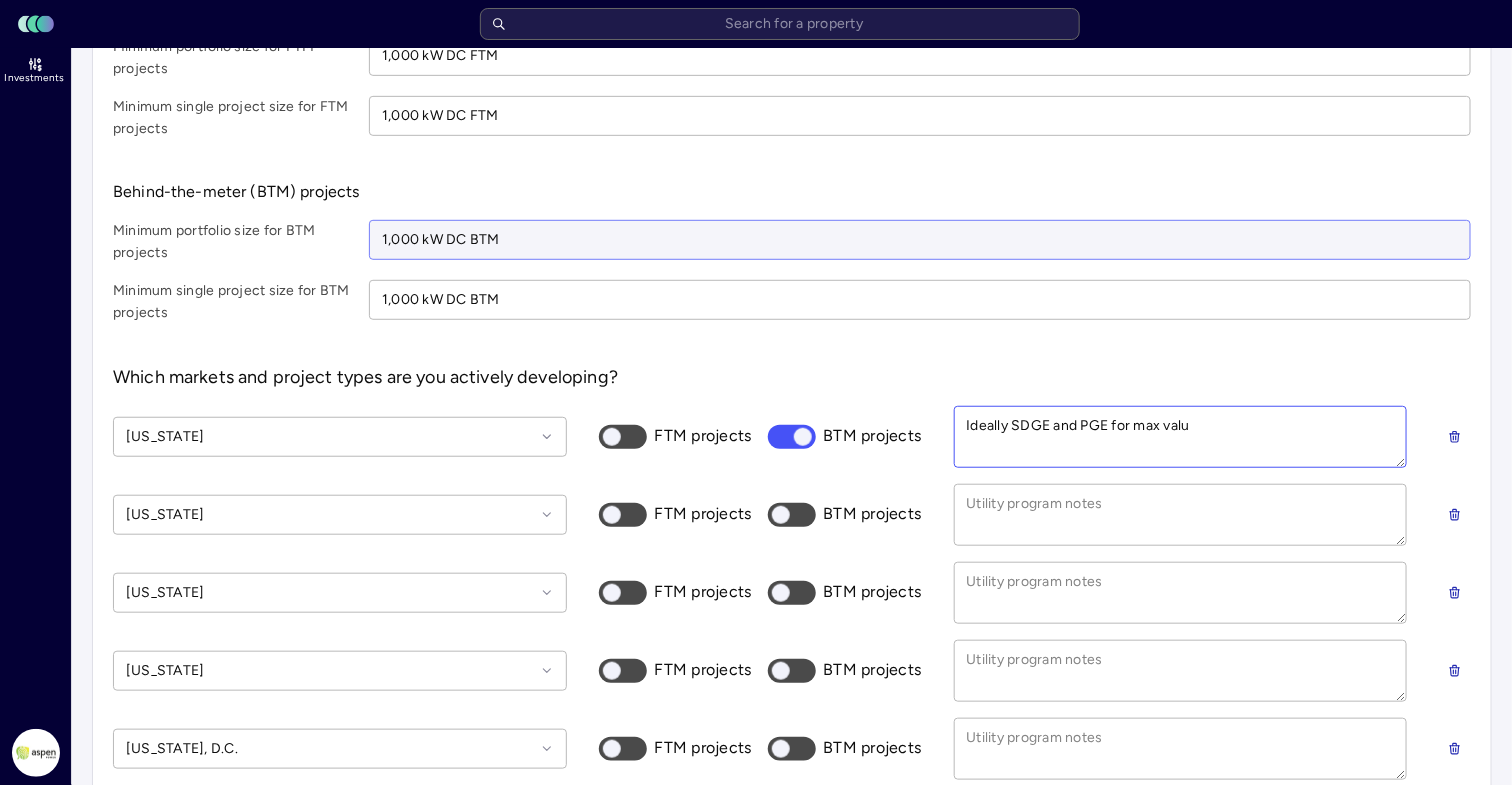 type on "Ideally SDGE and PGE for max value" 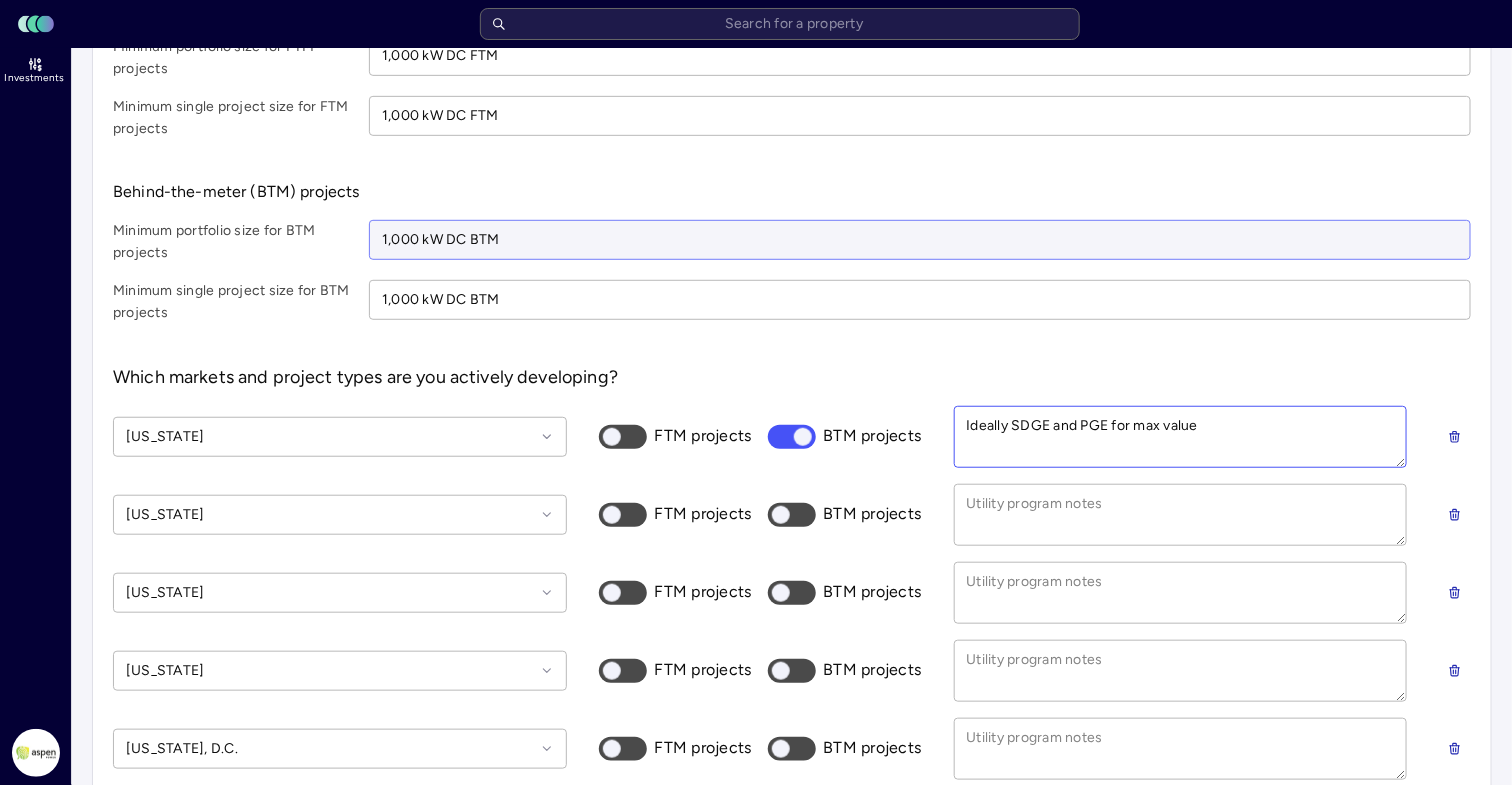type on "Ideally SDGE and PGE for max value." 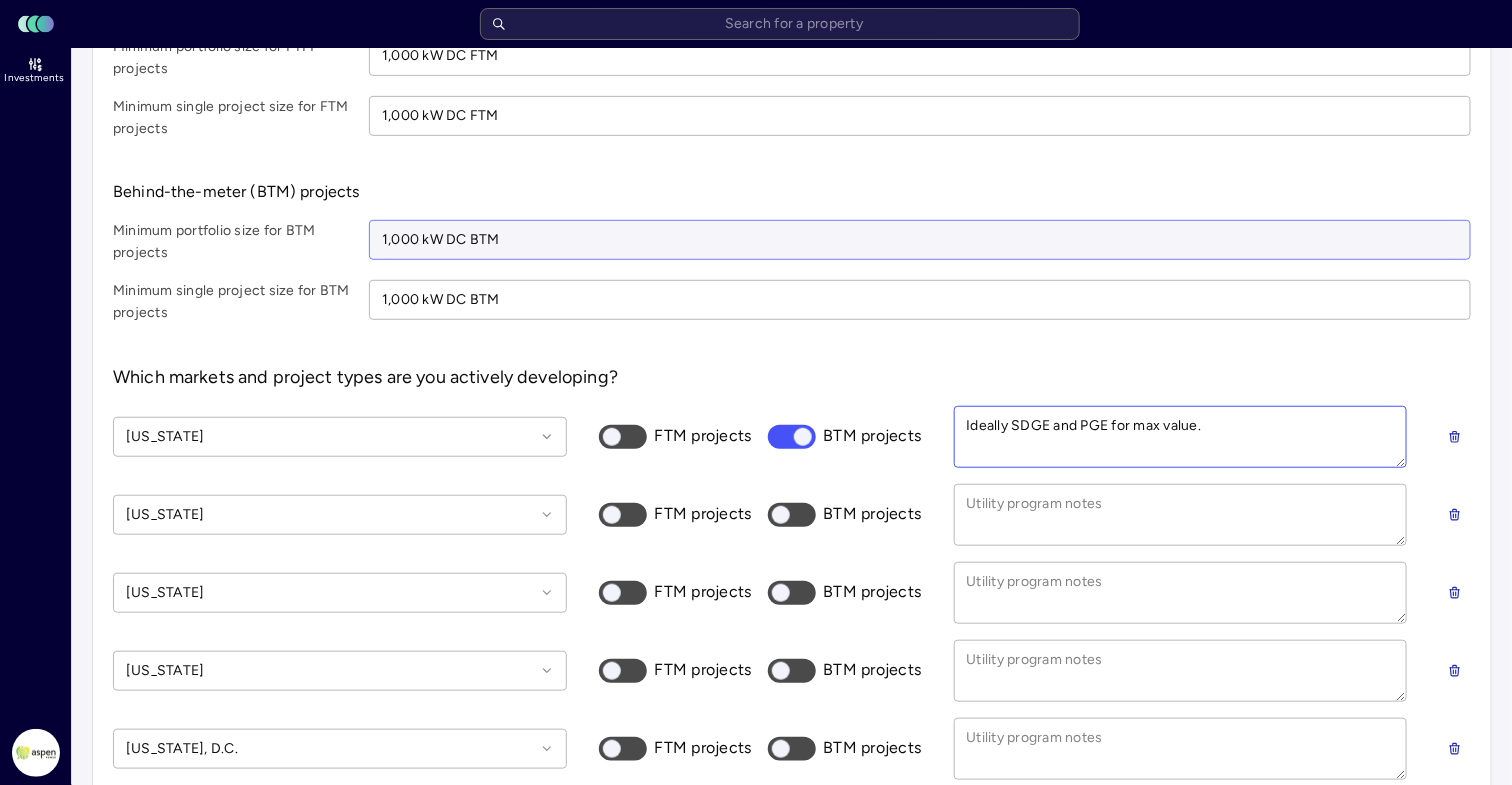 type on "Ideally SDGE and PGE for max value." 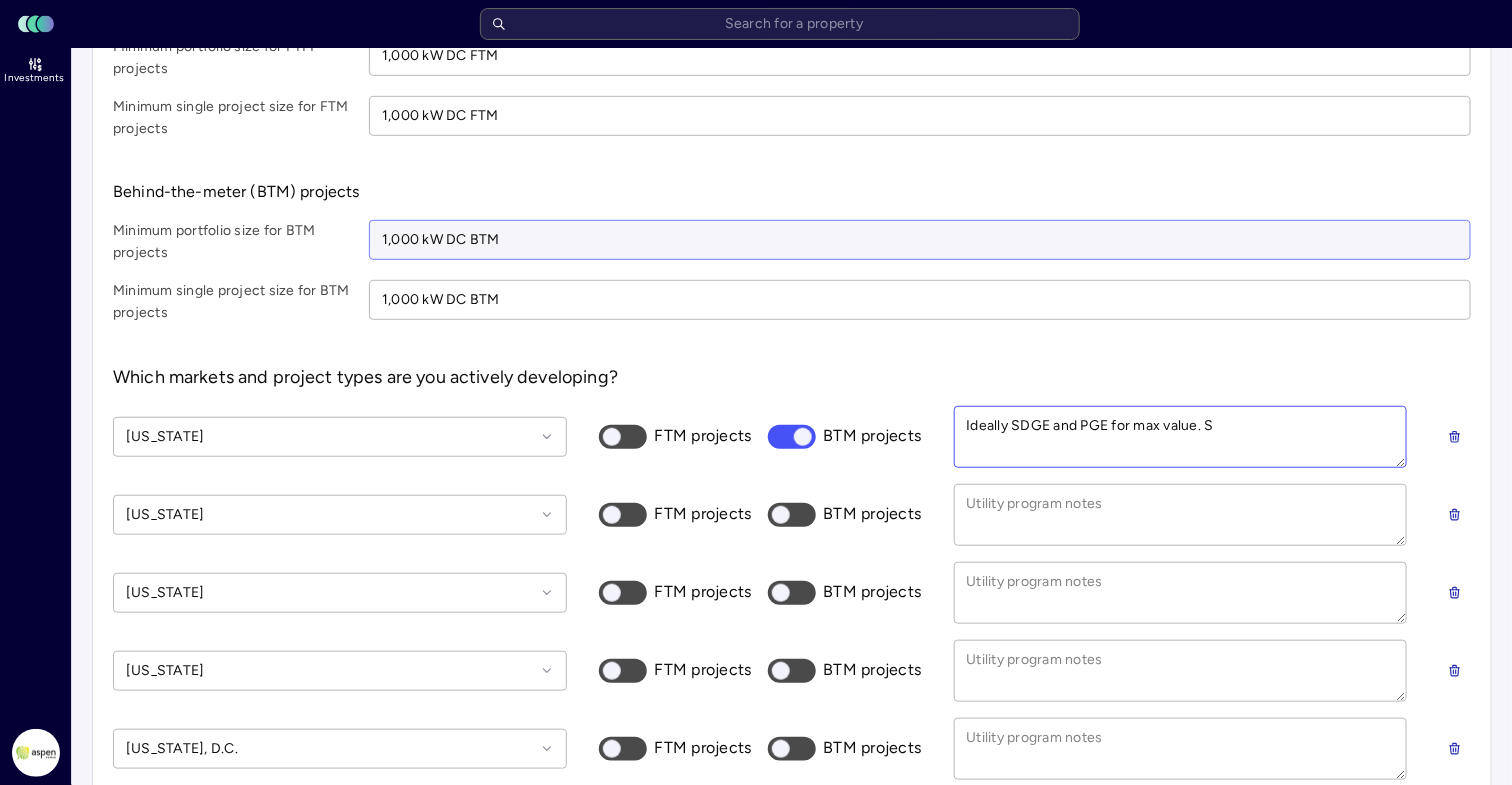 type on "Ideally SDGE and PGE for max value. SE" 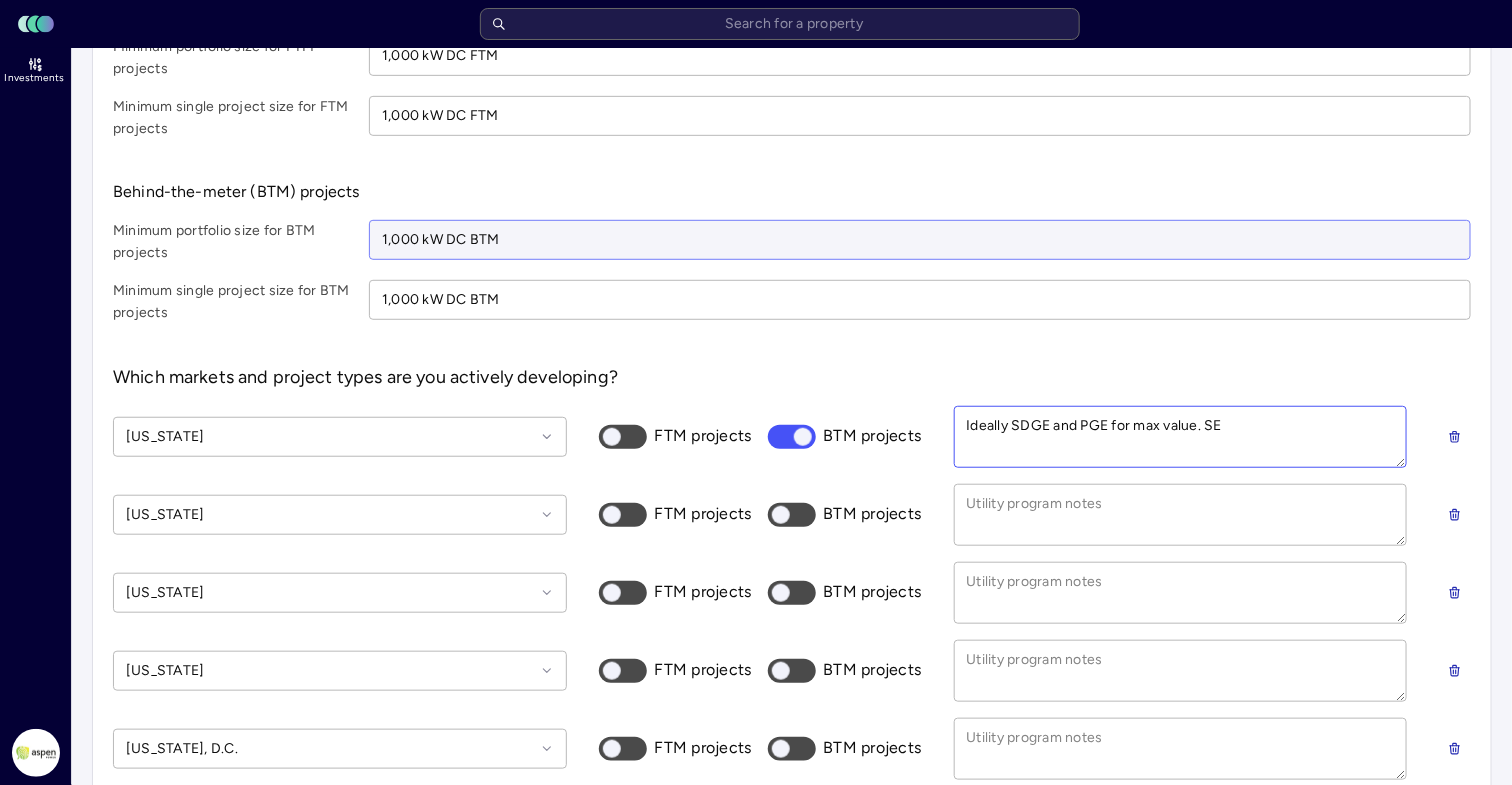 type on "Ideally SDGE and PGE for max value. SEC" 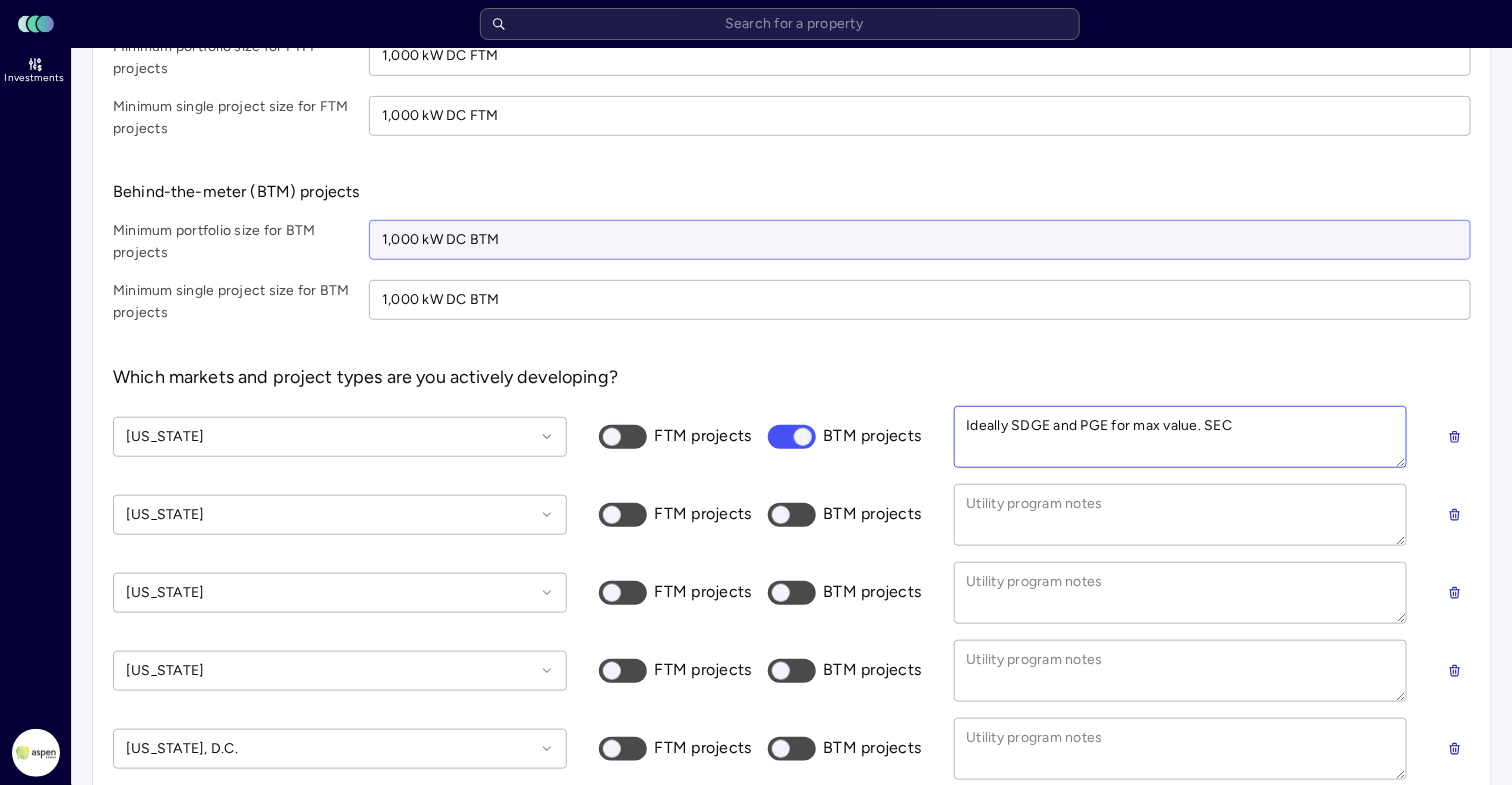 type on "x" 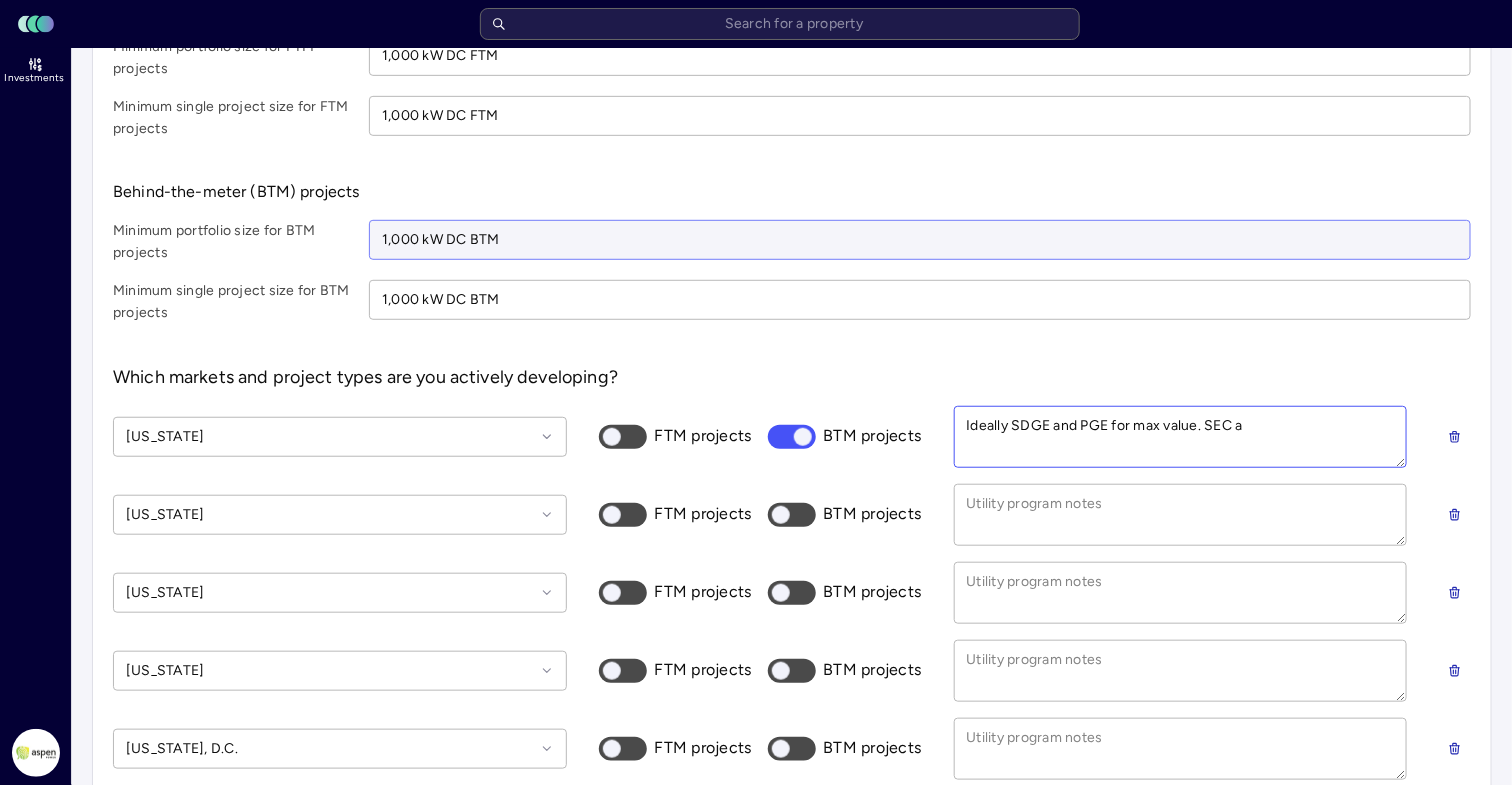 type on "Ideally SDGE and PGE for max value. SEC al" 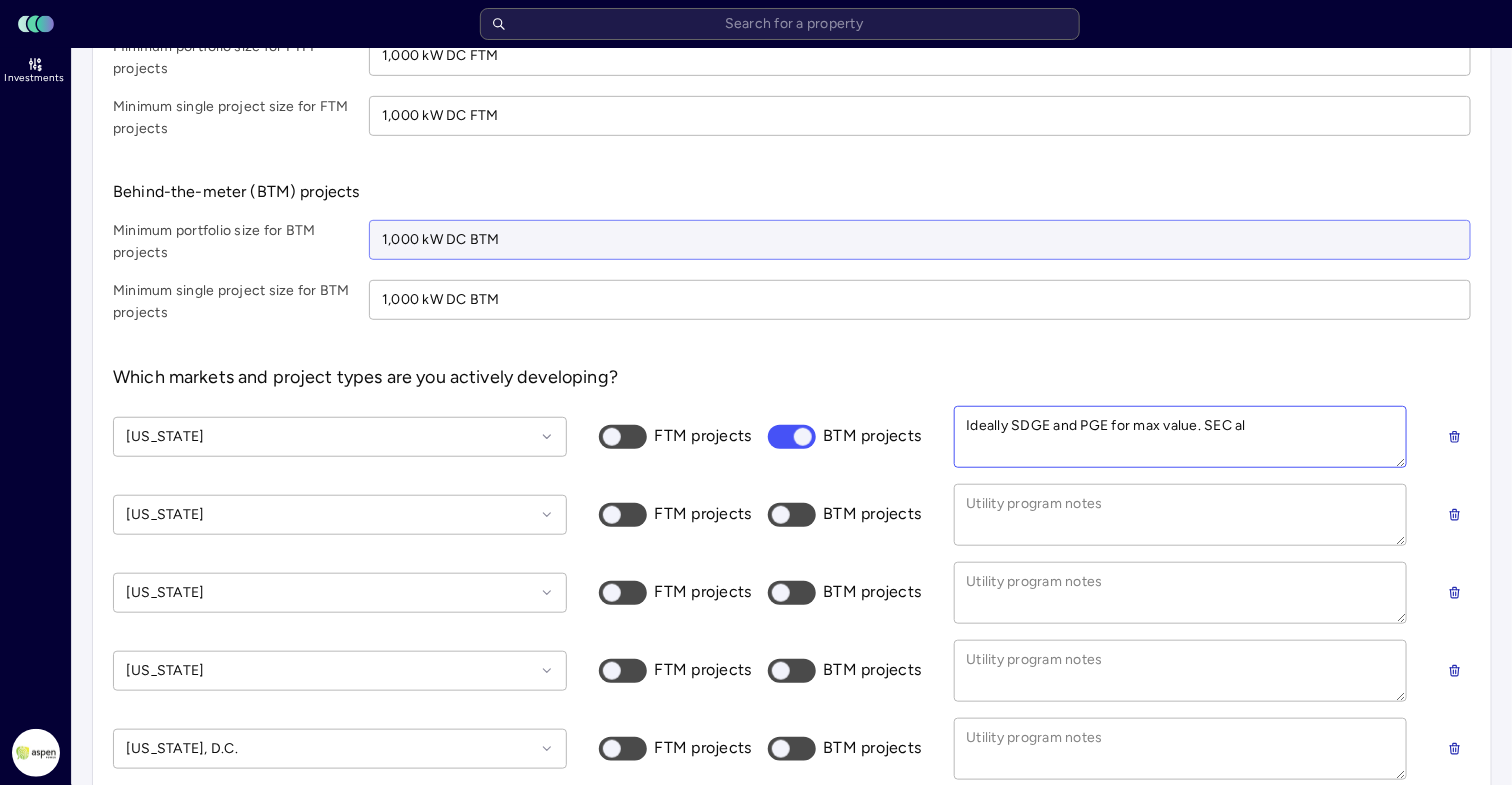 type on "Ideally SDGE and PGE for max value. SEC als" 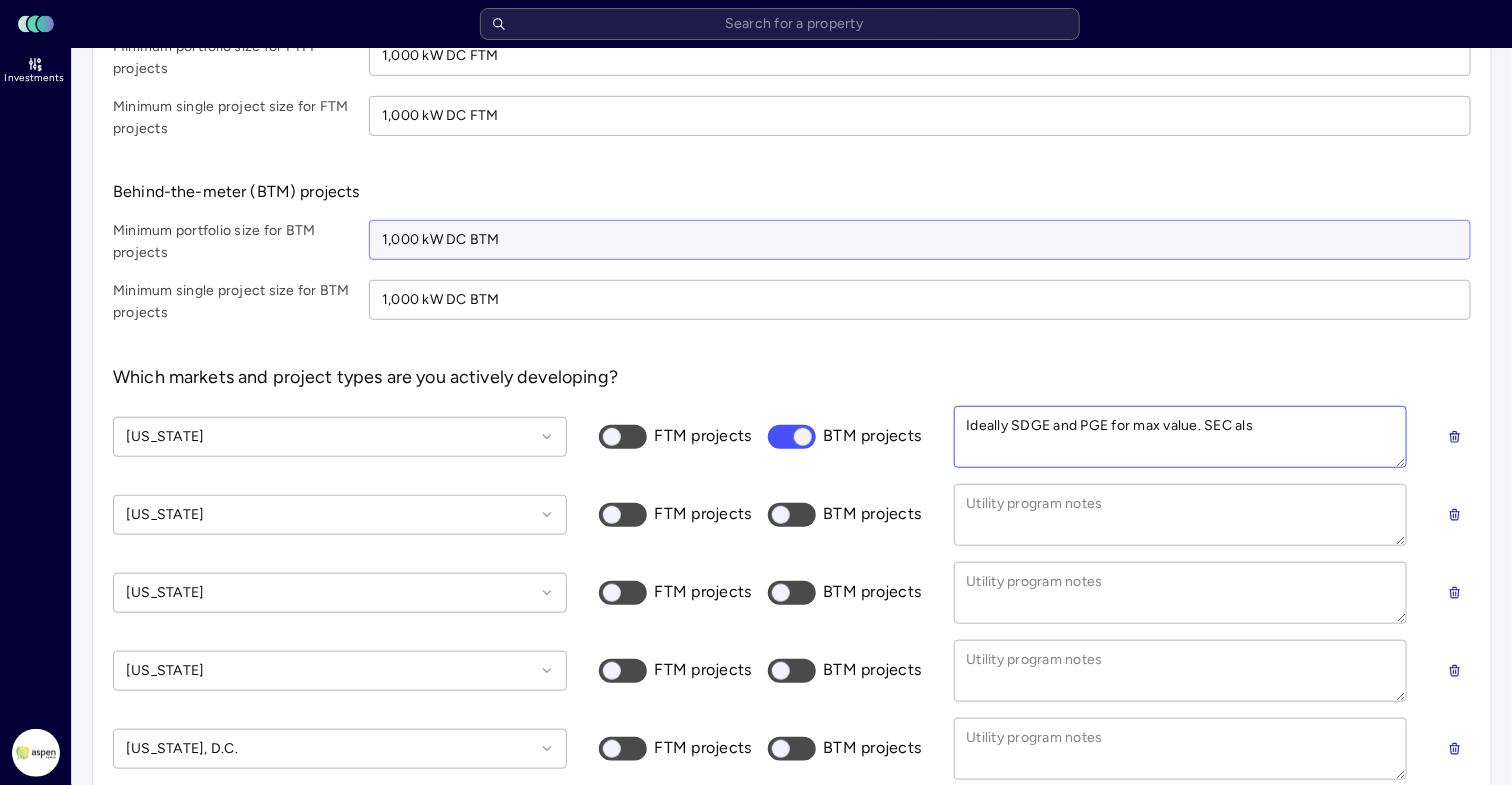 type on "Ideally SDGE and PGE for max value. SEC also" 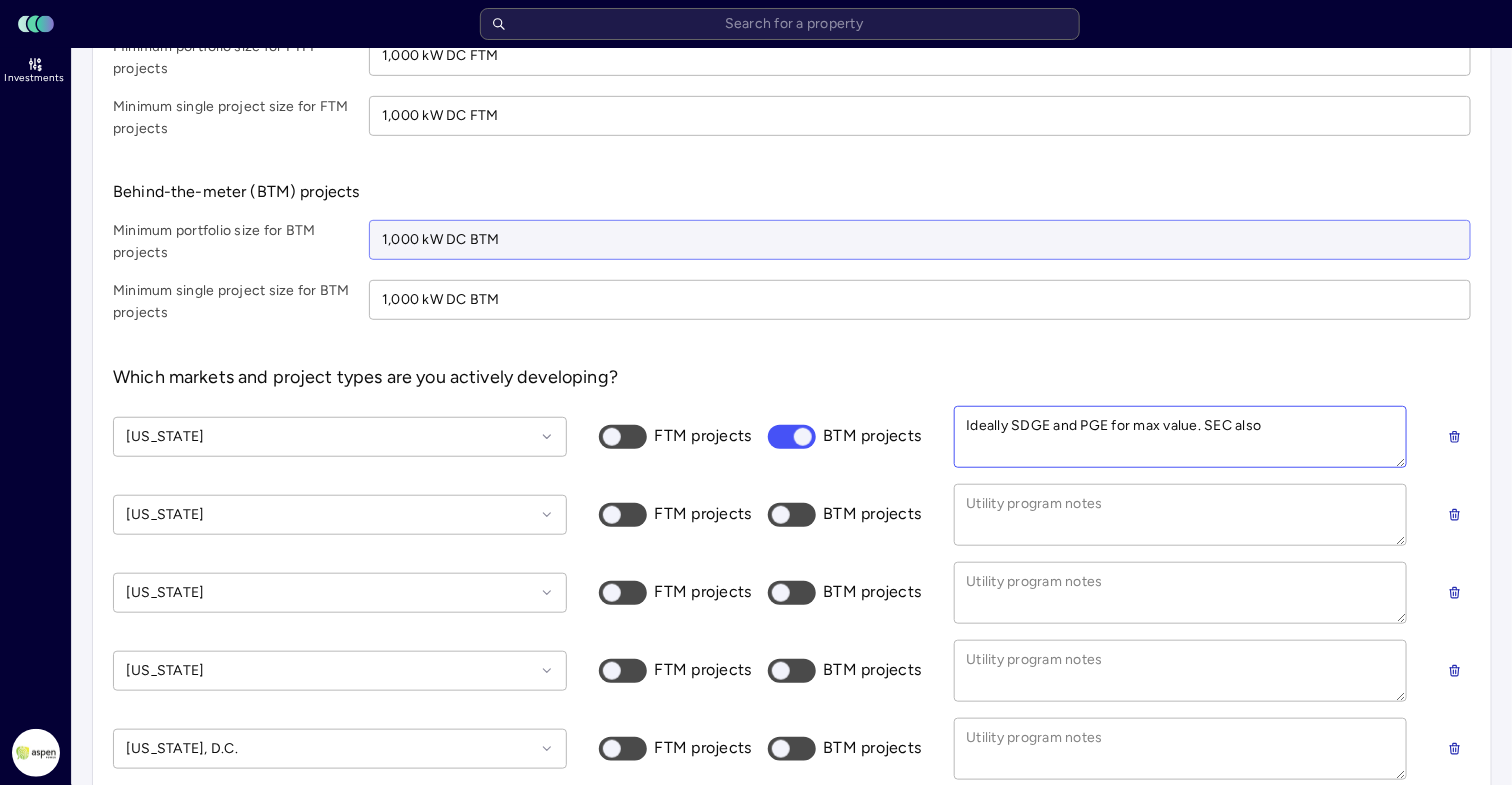 type on "Ideally SDGE and PGE for max value. SEC also" 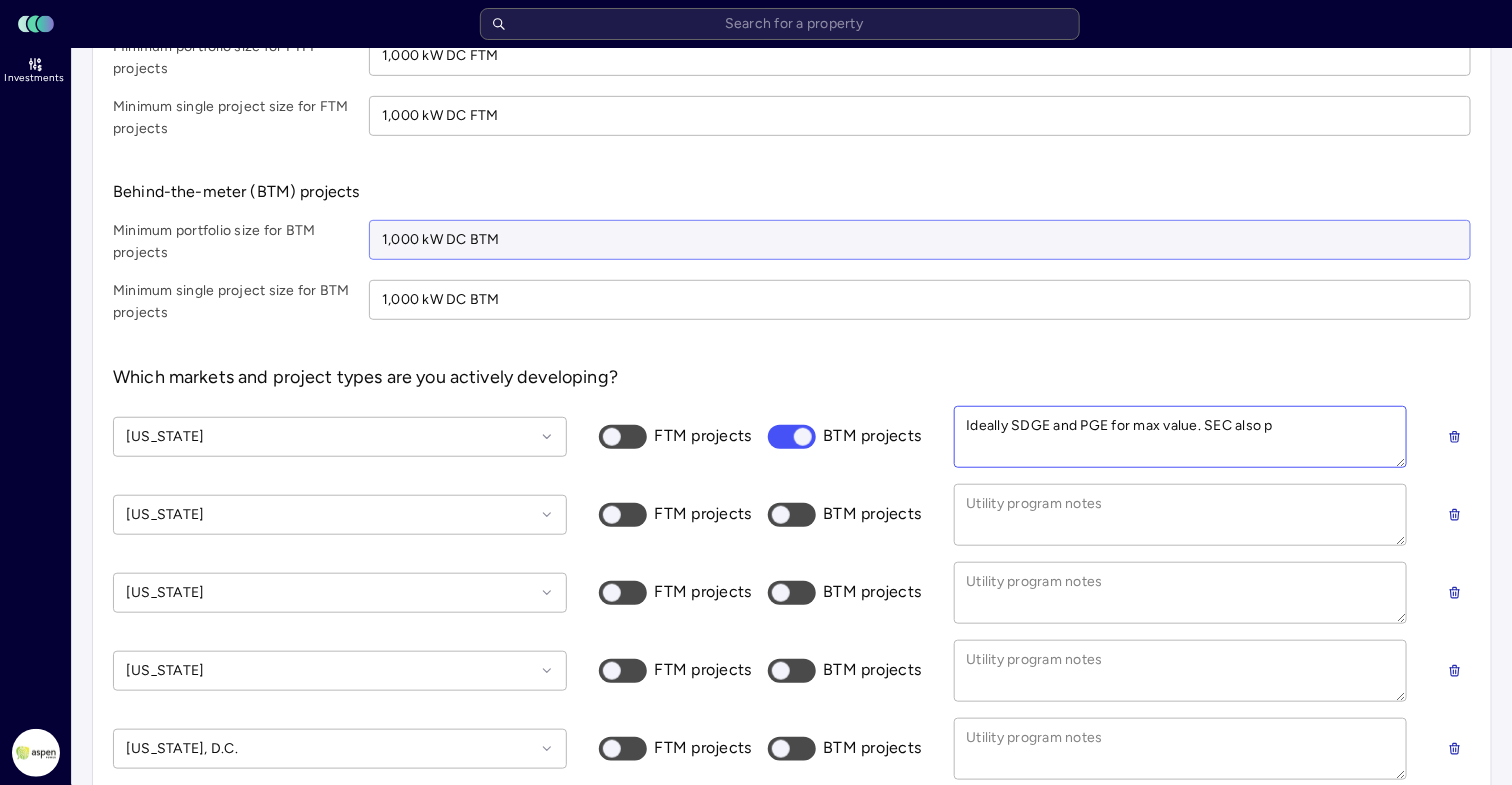 type on "Ideally SDGE and PGE for max value. SEC also po" 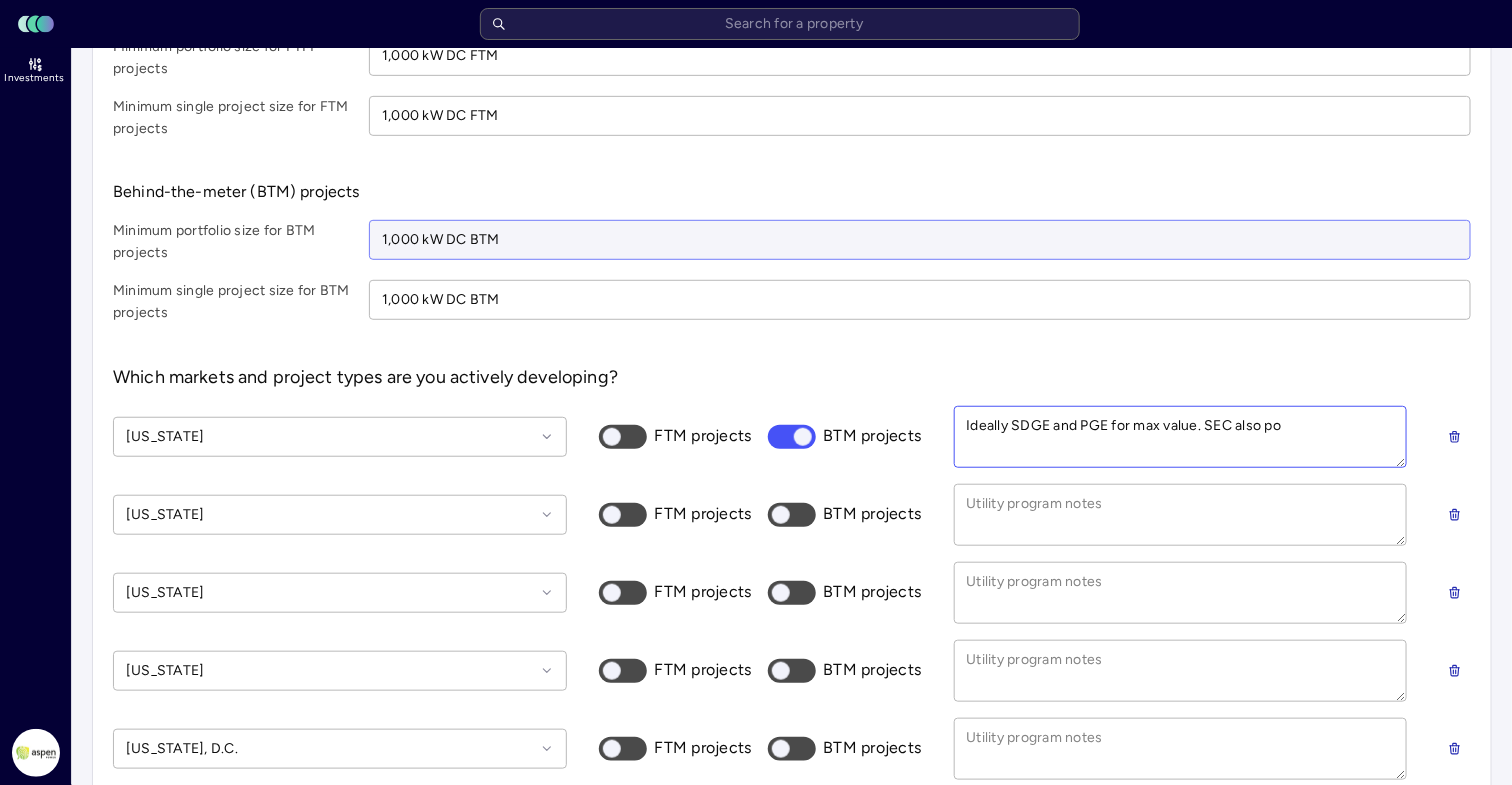 type on "Ideally SDGE and PGE for max value. SEC also pos" 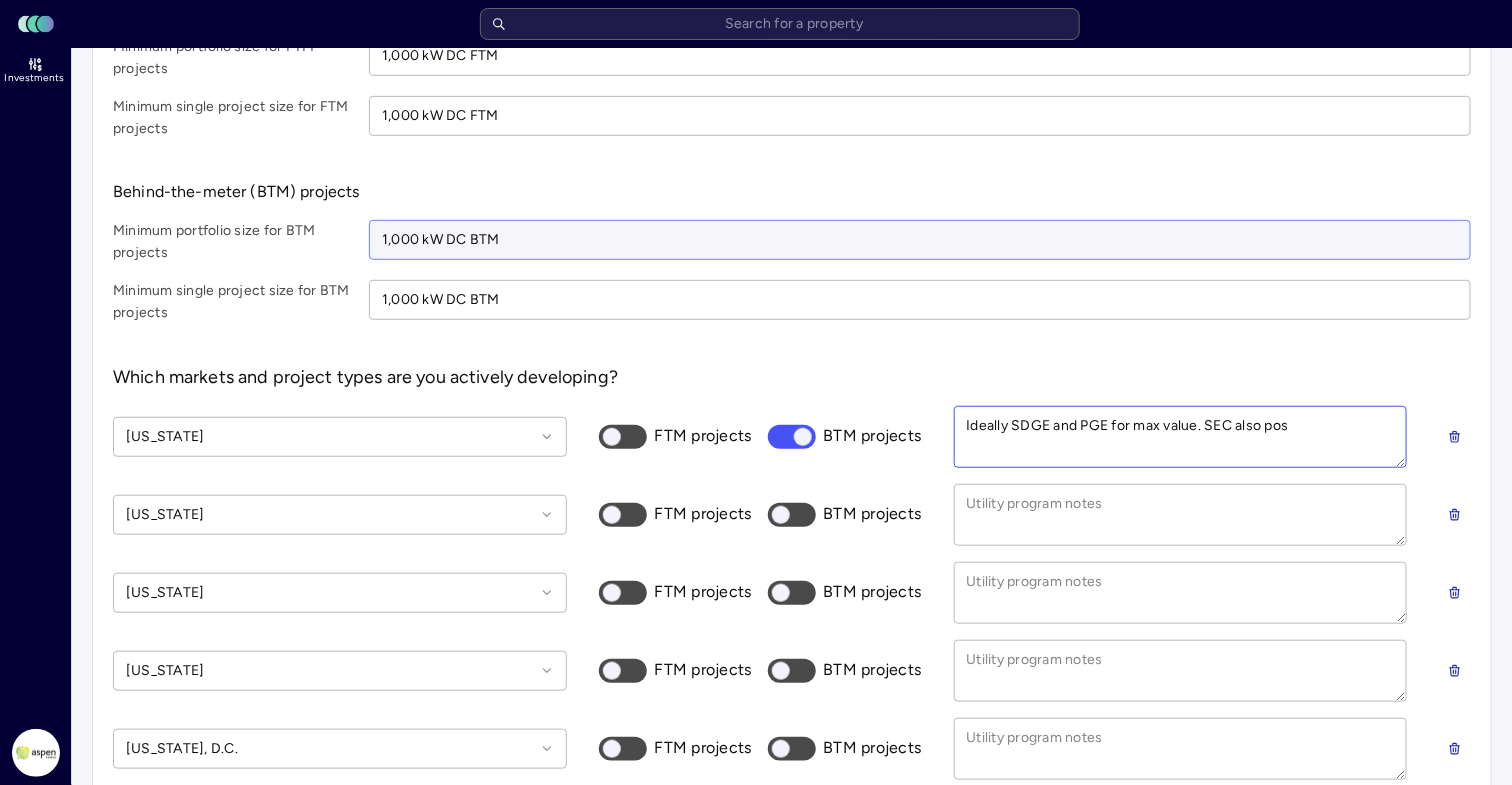 type on "Ideally SDGE and PGE for max value. SEC also poss" 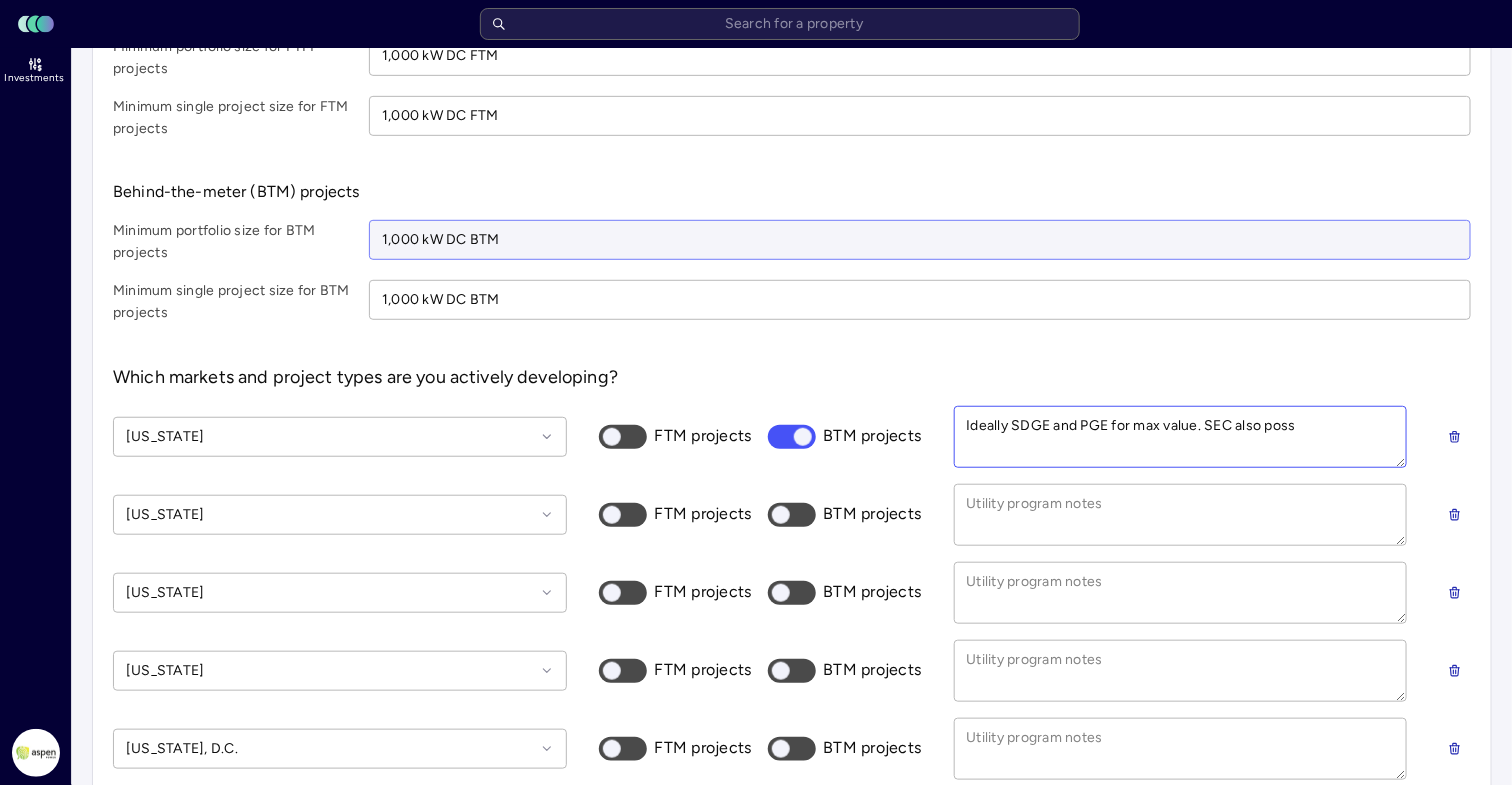 type on "Ideally SDGE and PGE for max value. SEC also possi" 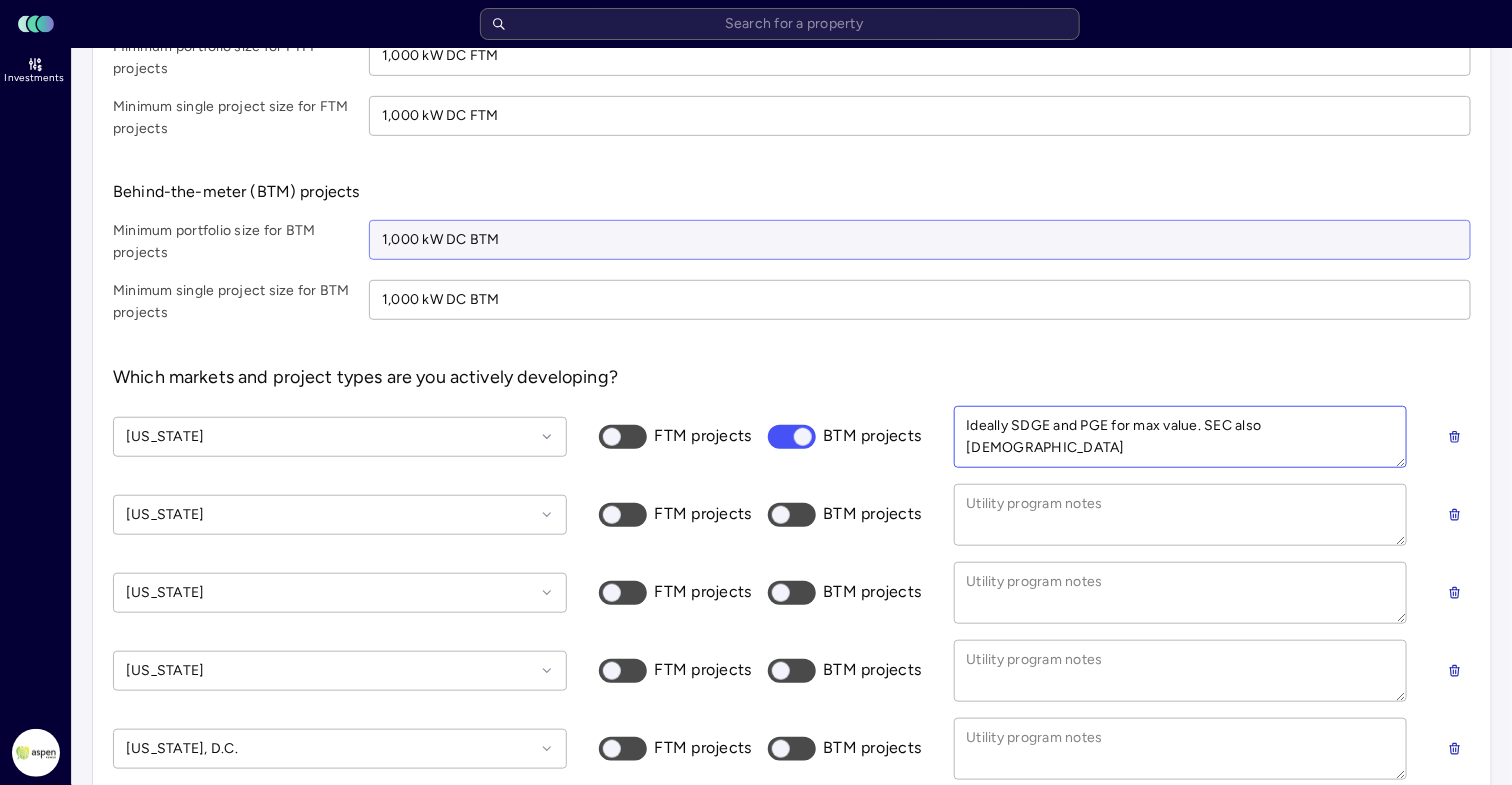 type on "Ideally SDGE and PGE for max value. SEC also possib" 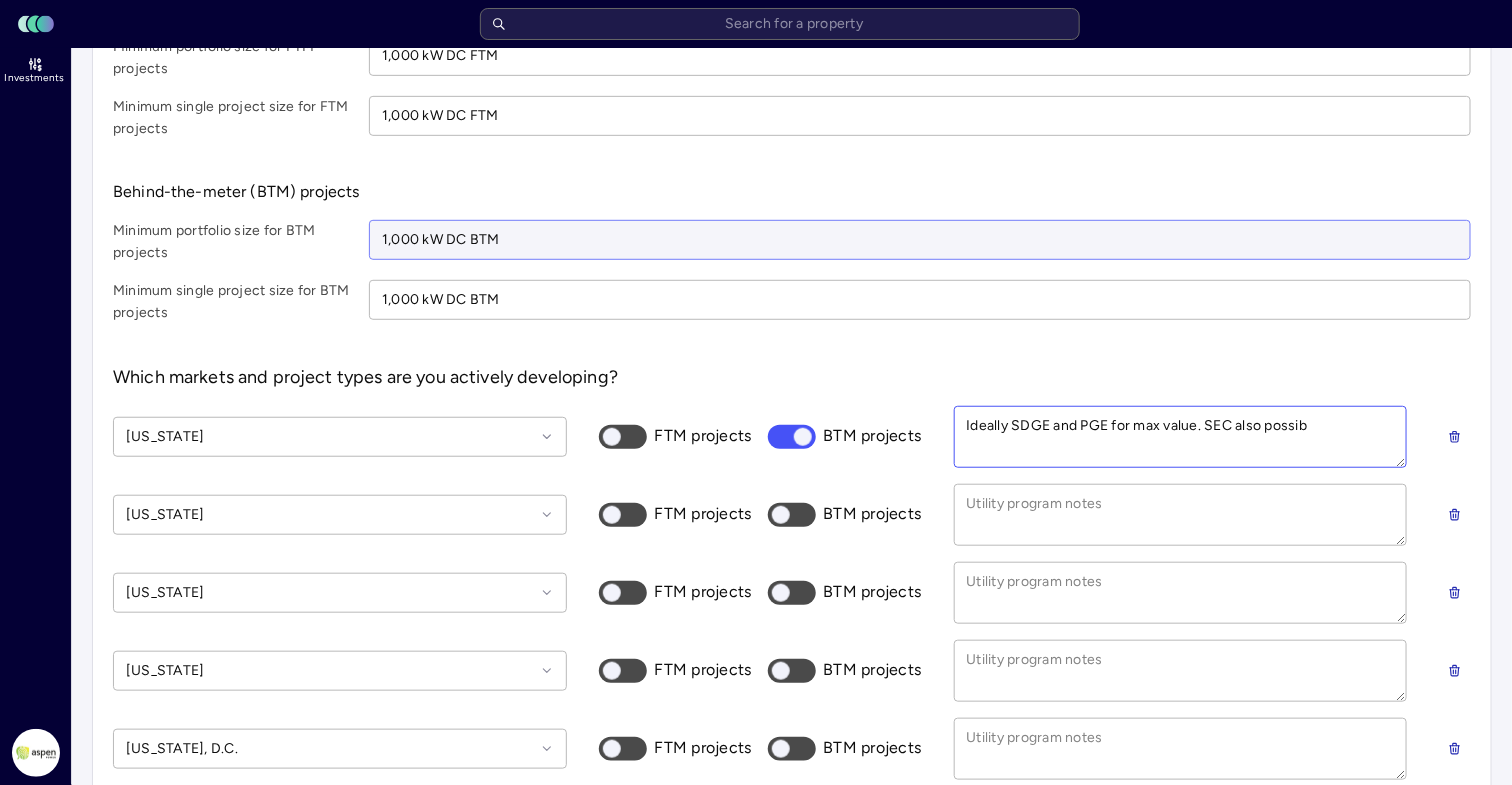 type on "Ideally SDGE and PGE for max value. SEC also possibl" 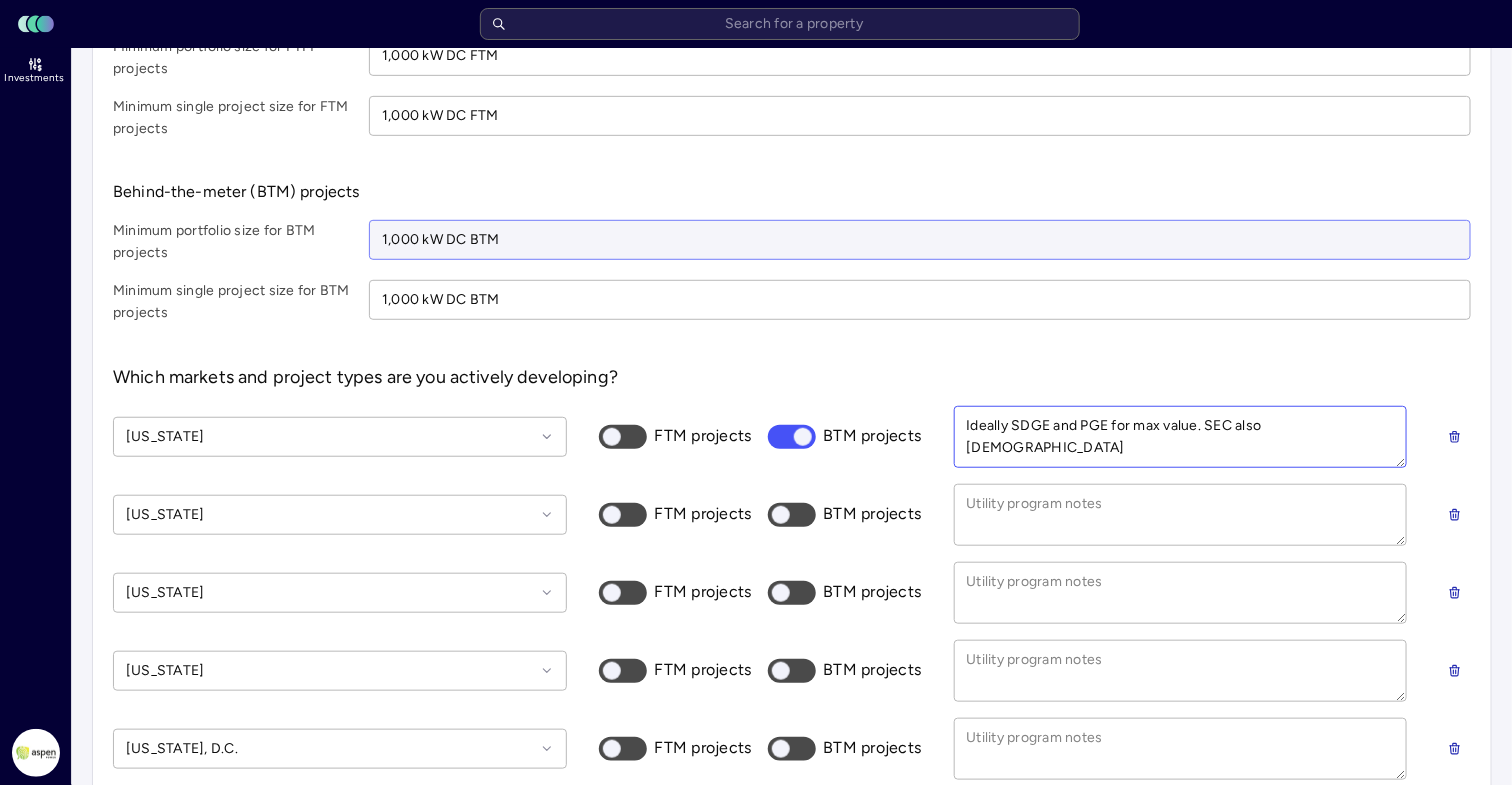 type on "Ideally SDGE and PGE for max value. SEC also possible" 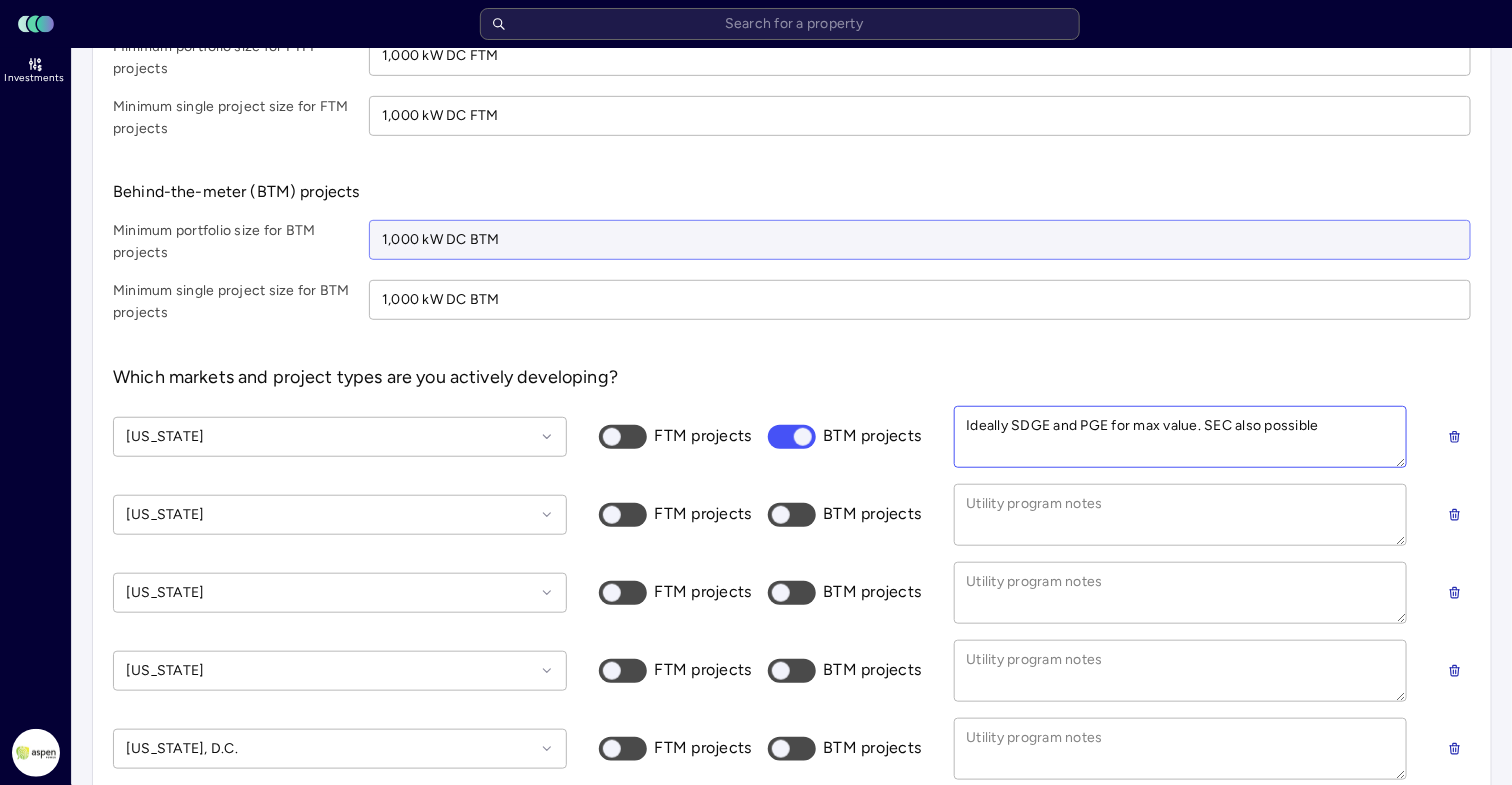 type on "Ideally SDGE and PGE for max value. SEC also possible." 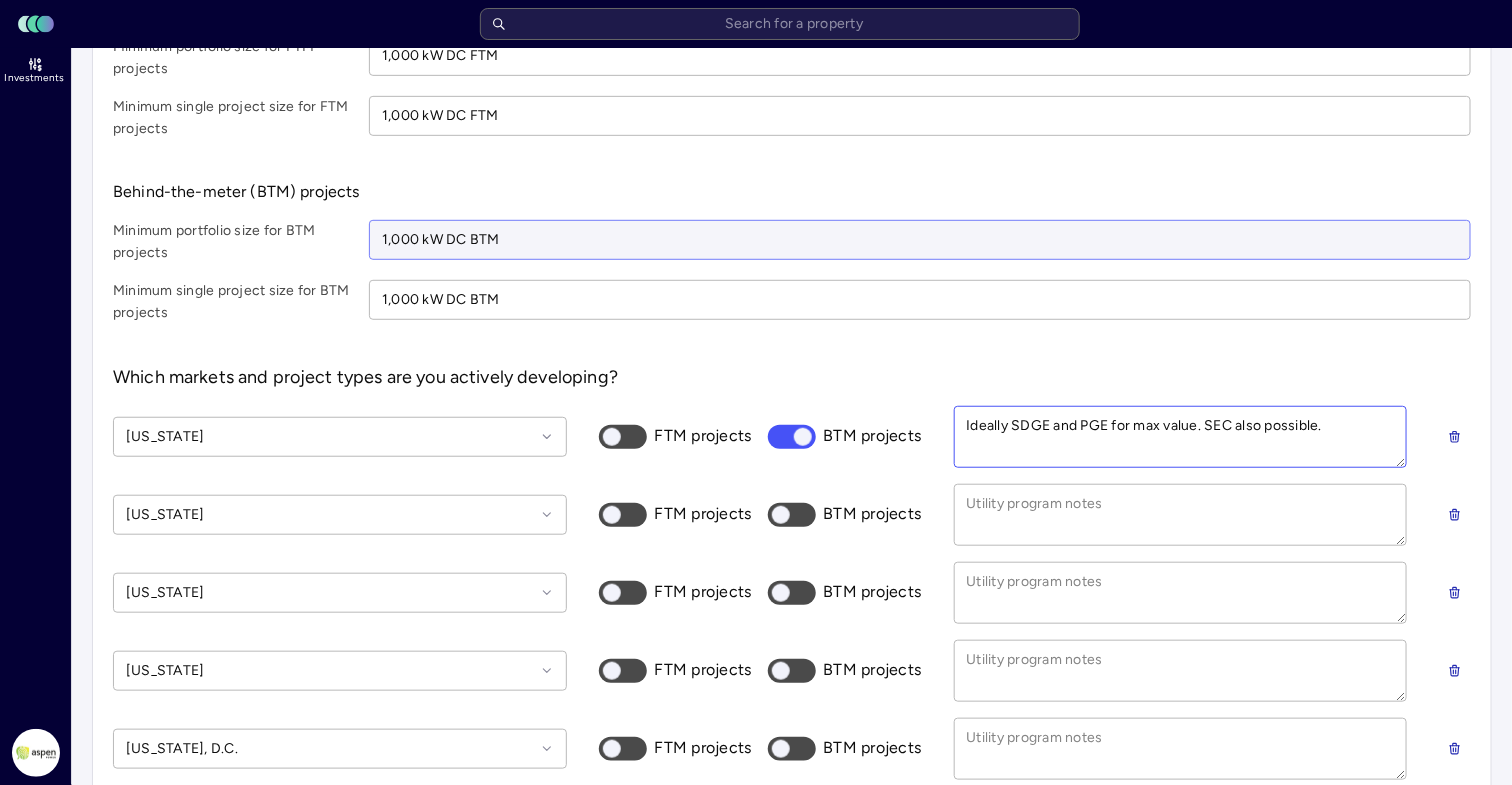 type on "Ideally SDGE and PGE for max value. SEC also possible." 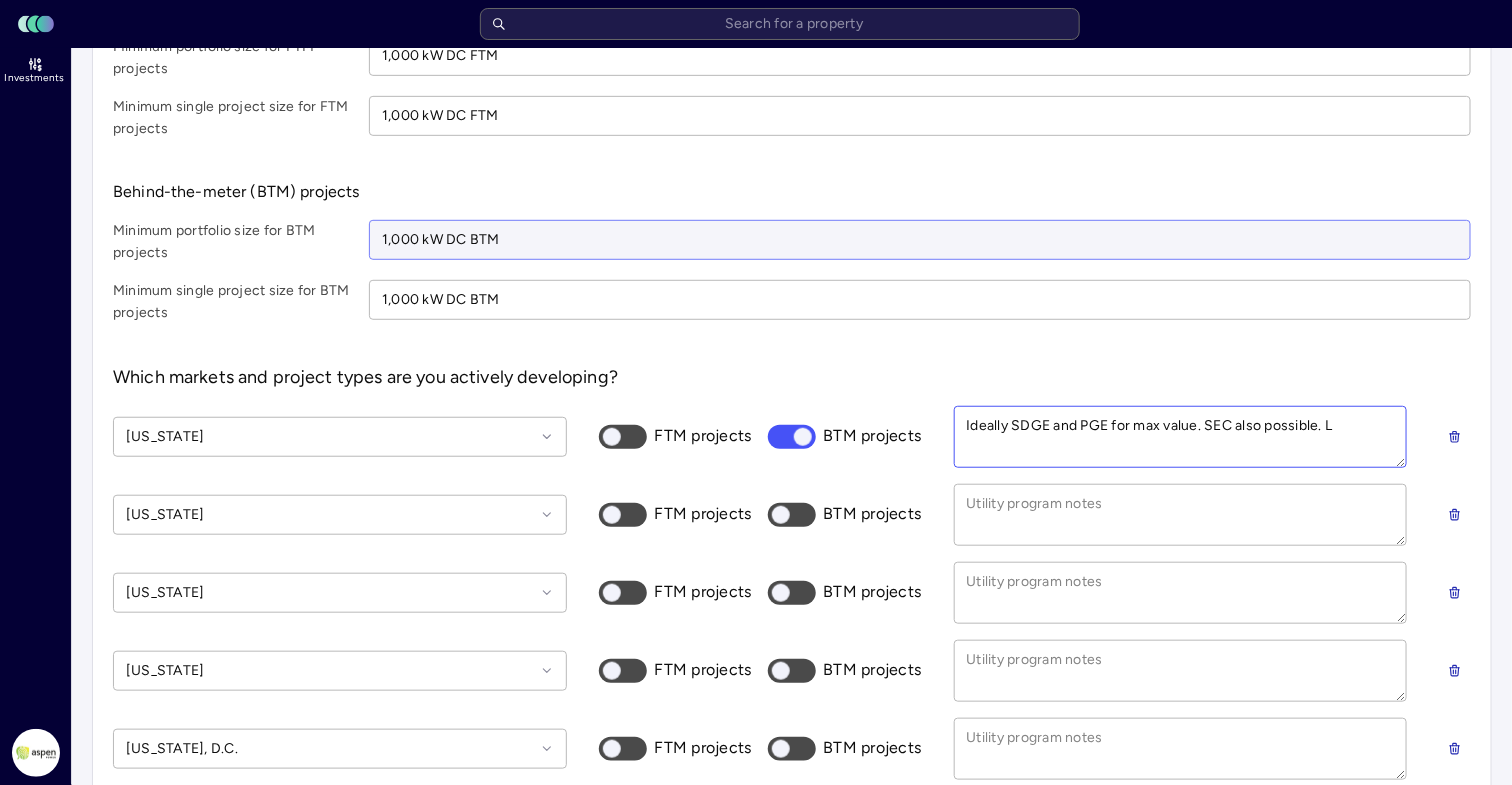 type on "Ideally SDGE and PGE for max value. SEC also possible. LA" 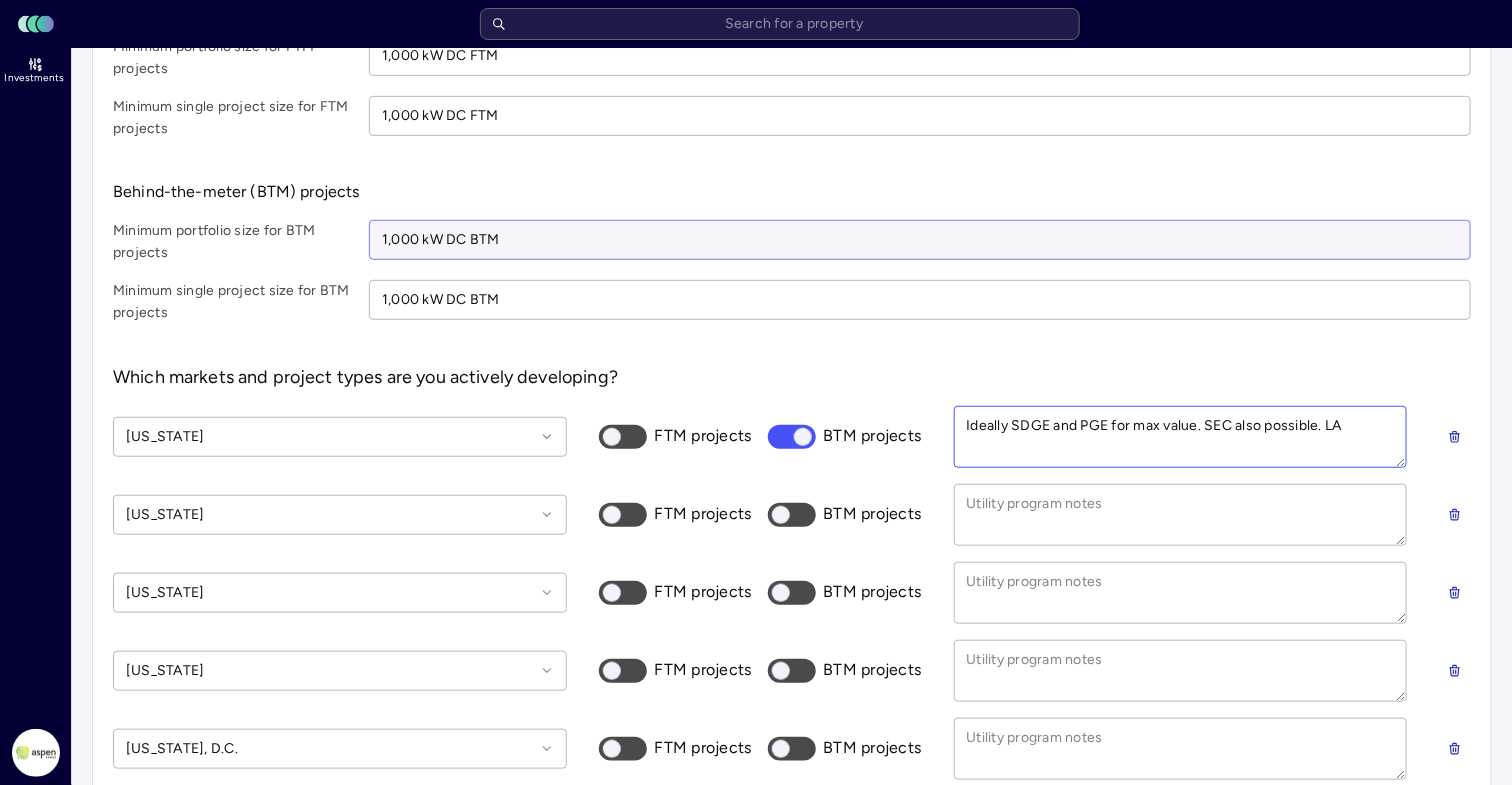 type on "Ideally SDGE and PGE for max value. SEC also possible. LAD" 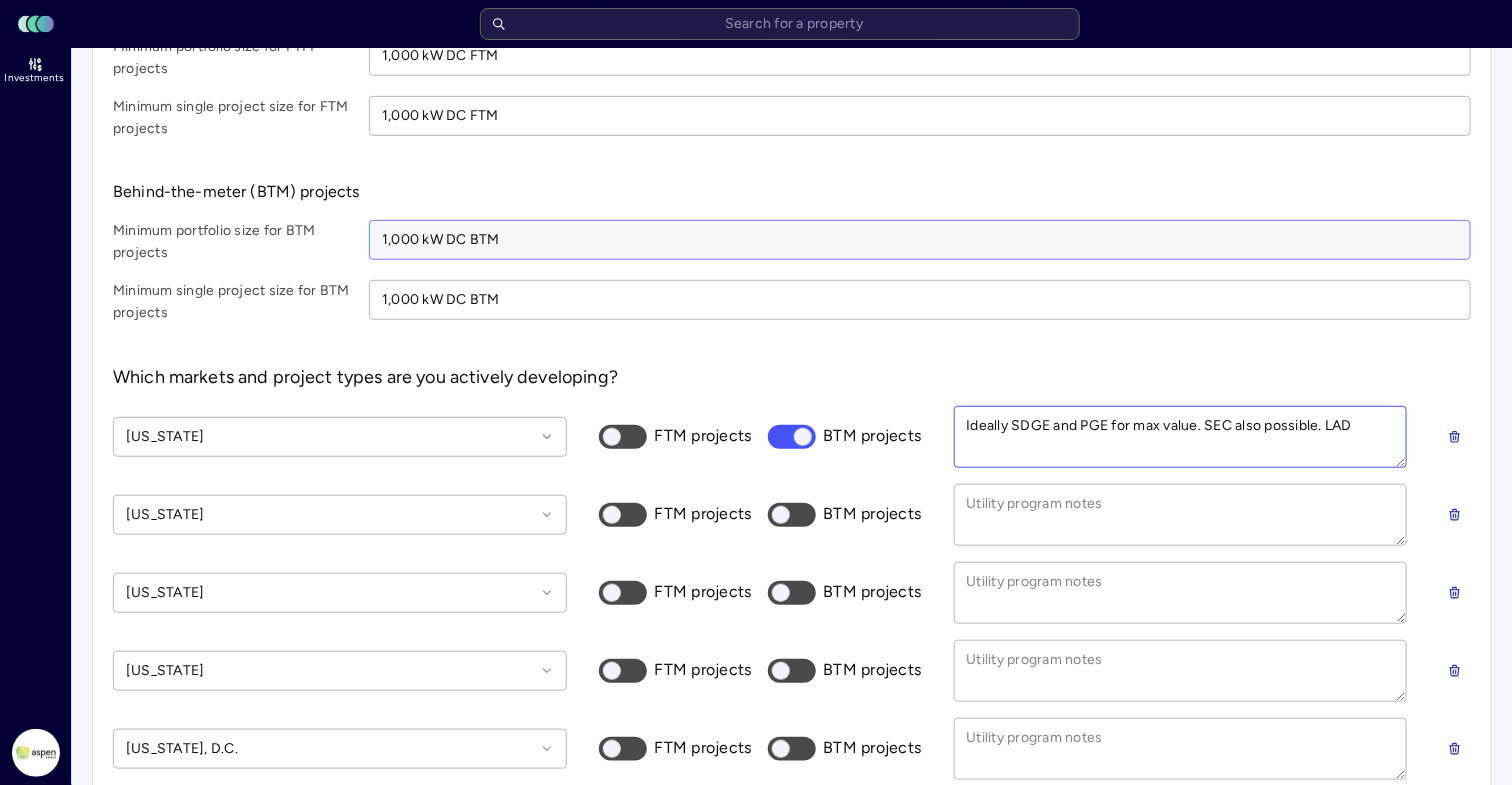 type on "Ideally SDGE and PGE for max value. SEC also possible. LADW" 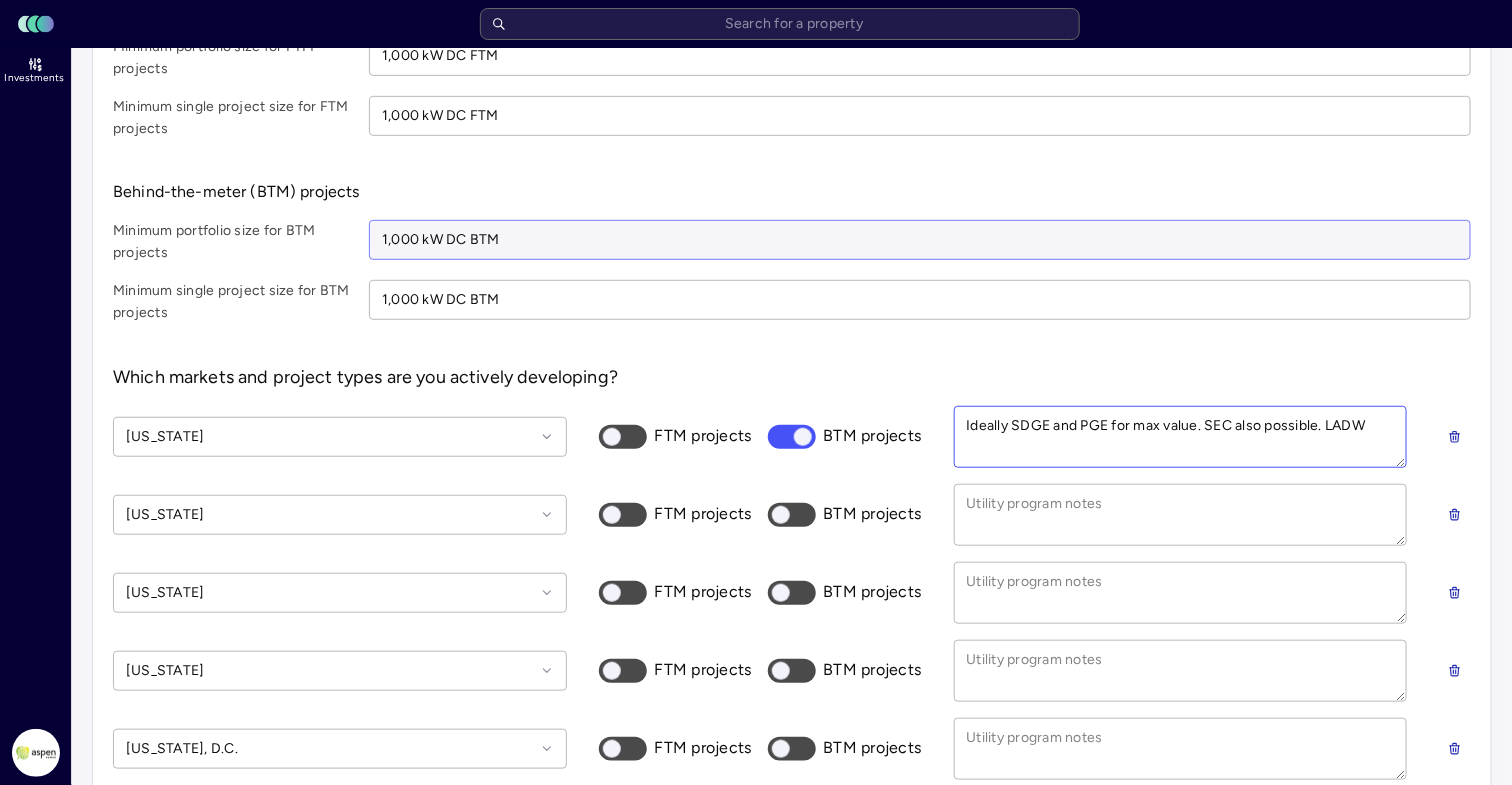 type on "x" 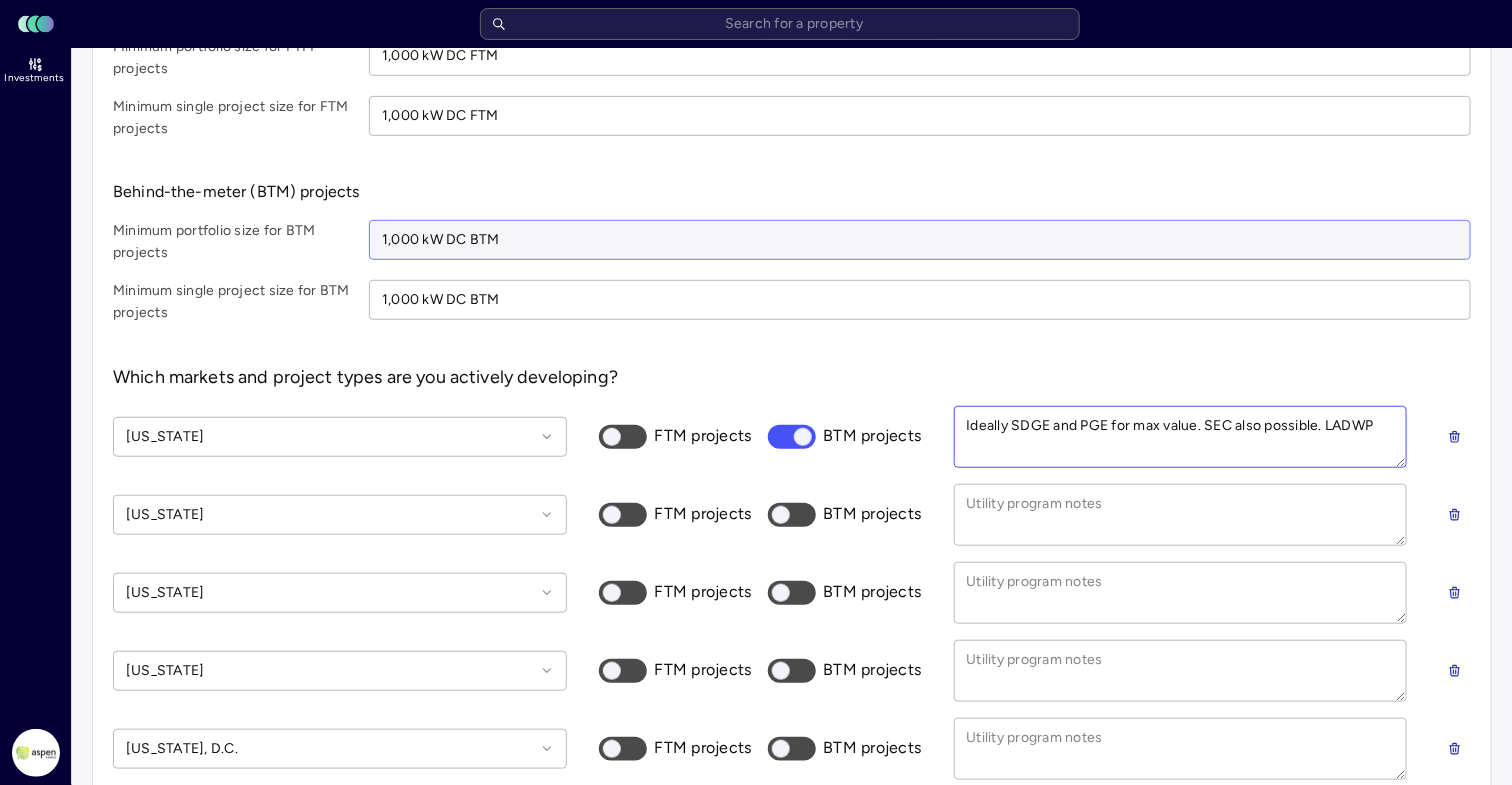 type on "Ideally SDGE and PGE for max value. SEC also possible. LADWP" 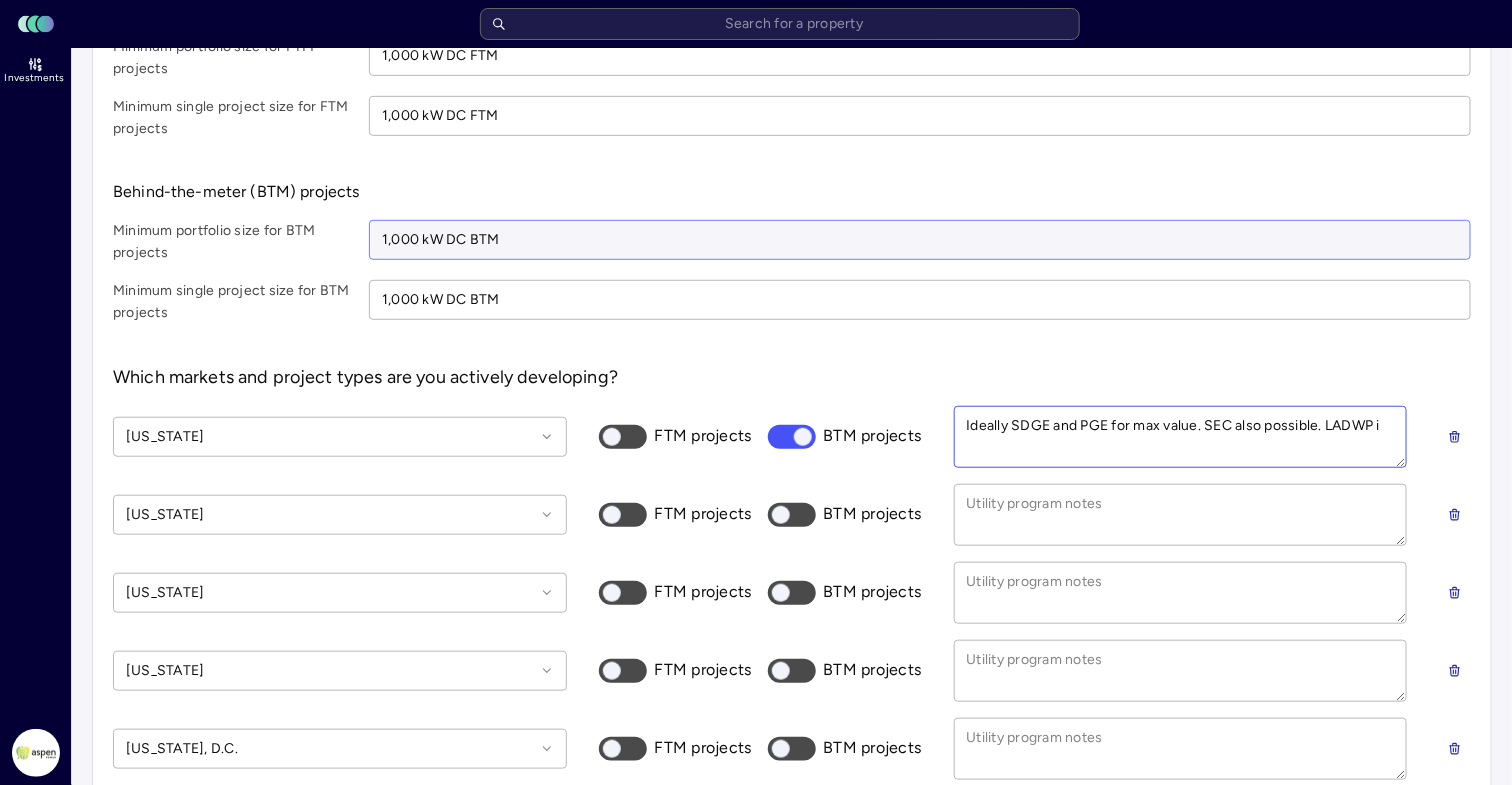 type on "Ideally SDGE and PGE for max value. SEC also possible. LADWP is" 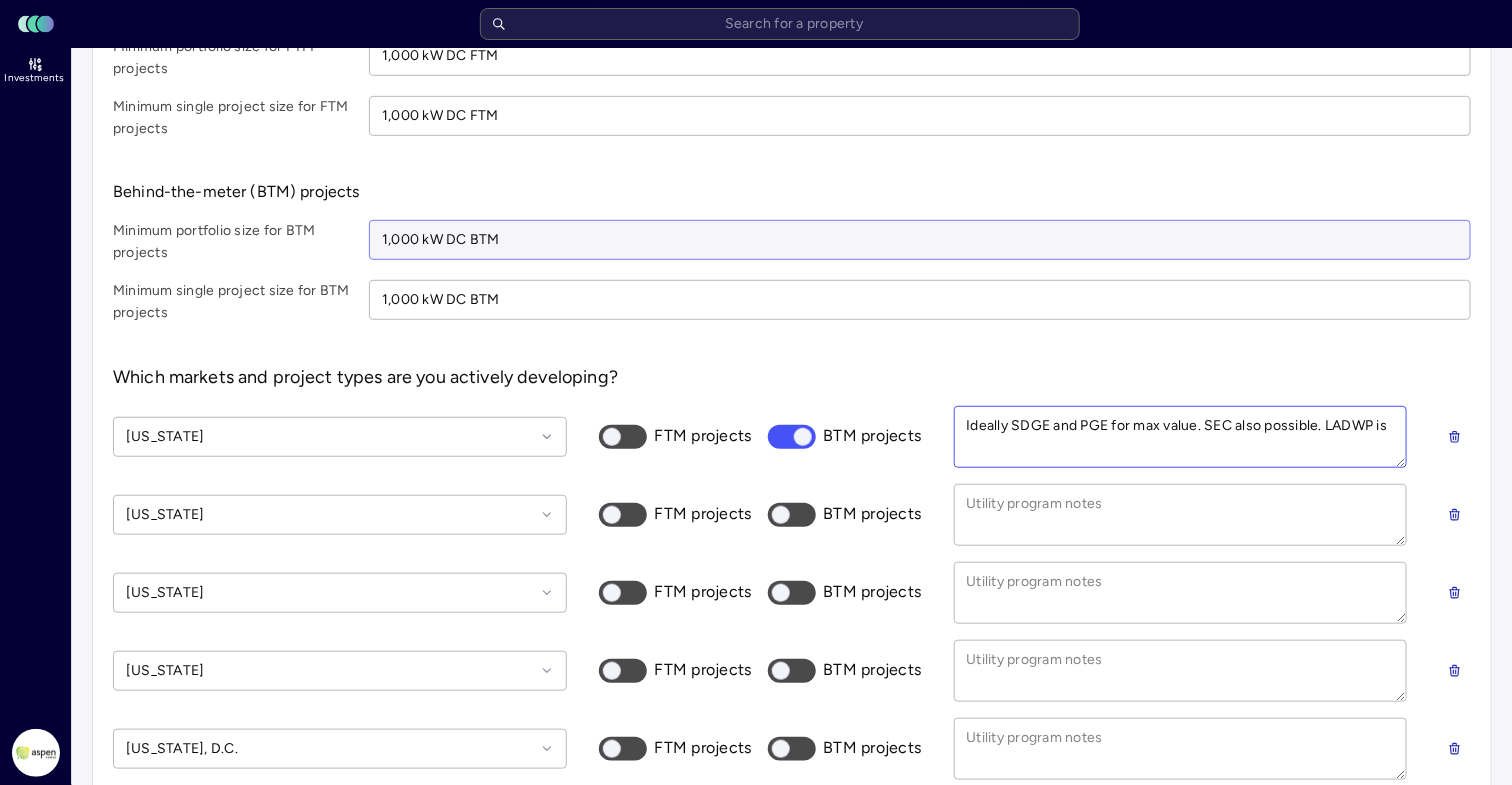 type on "Ideally SDGE and PGE for max value. SEC also possible. LADWP is" 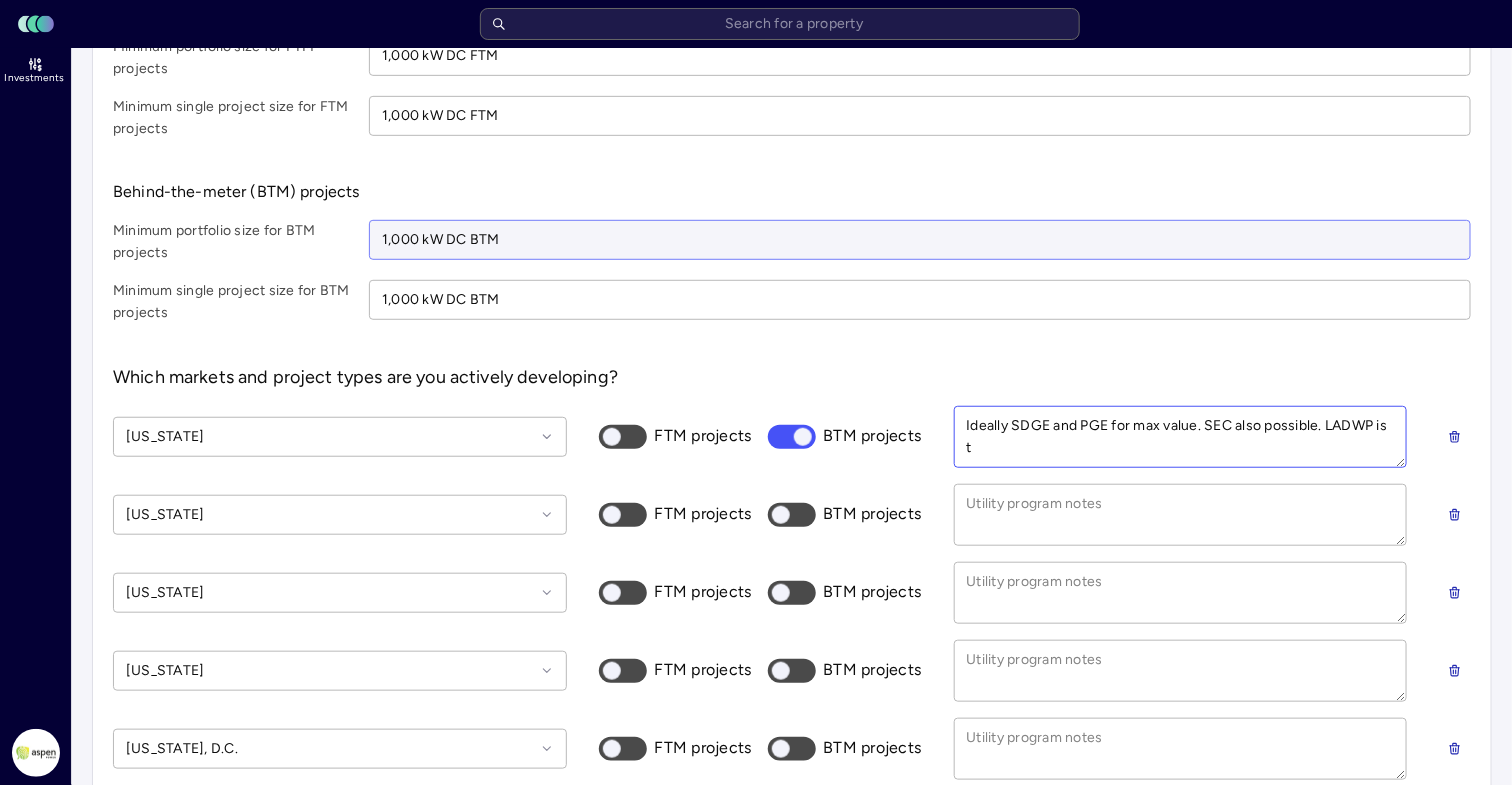 type on "Ideally SDGE and PGE for max value. SEC also possible. LADWP is ty" 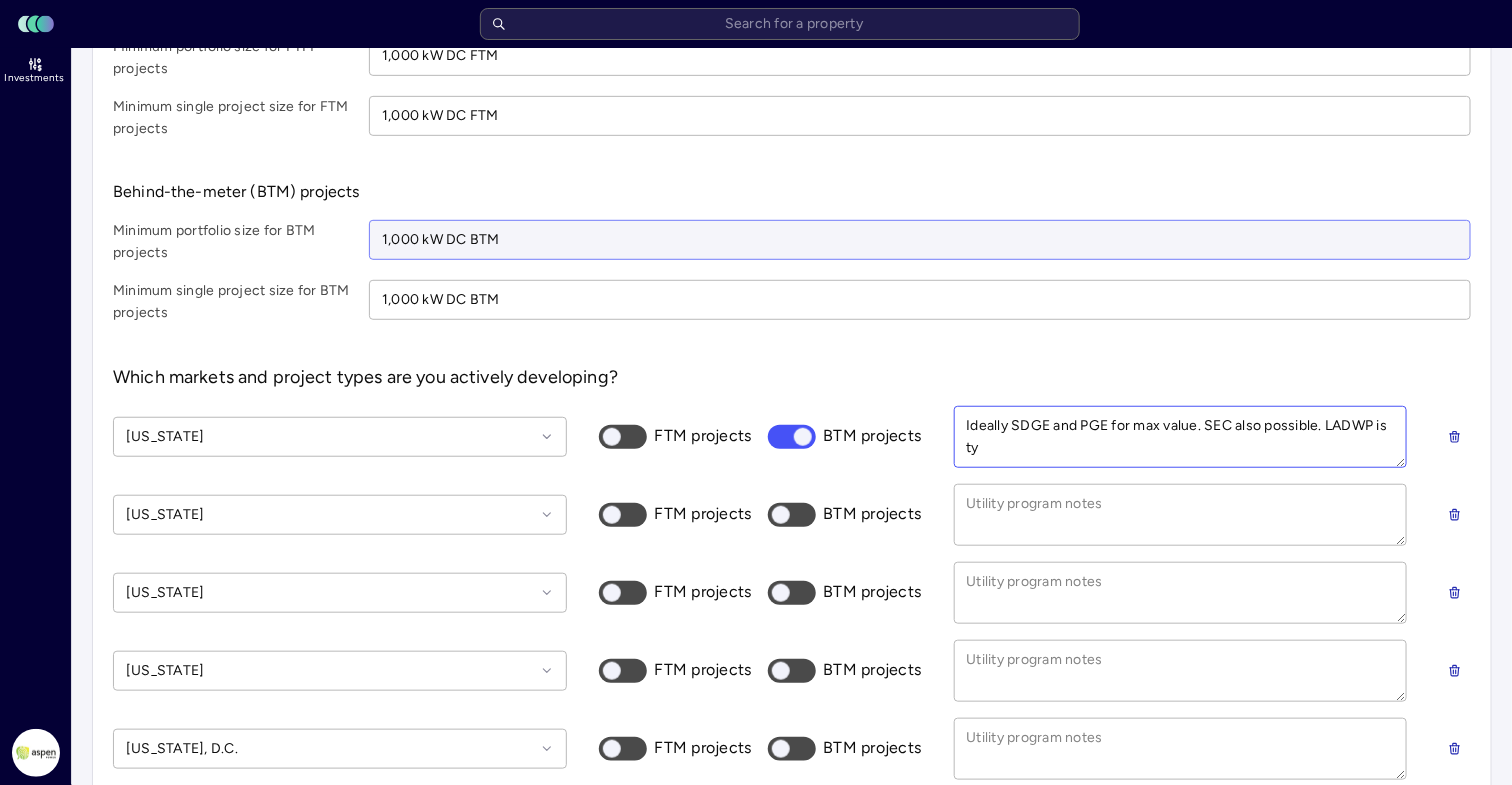 type on "Ideally SDGE and PGE for max value. SEC also possible. LADWP is typ" 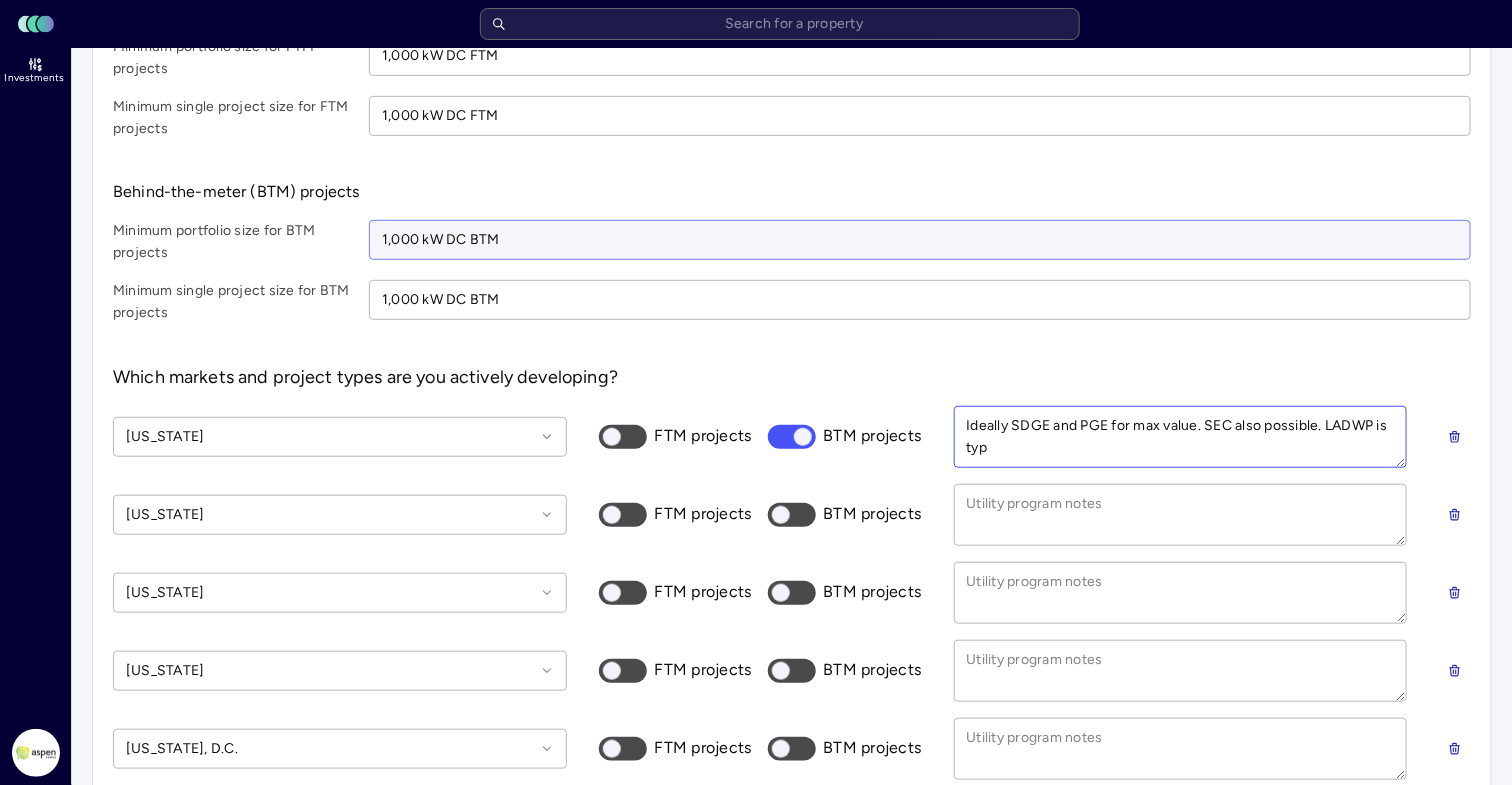 type on "Ideally SDGE and PGE for max value. SEC also possible. LADWP is typi" 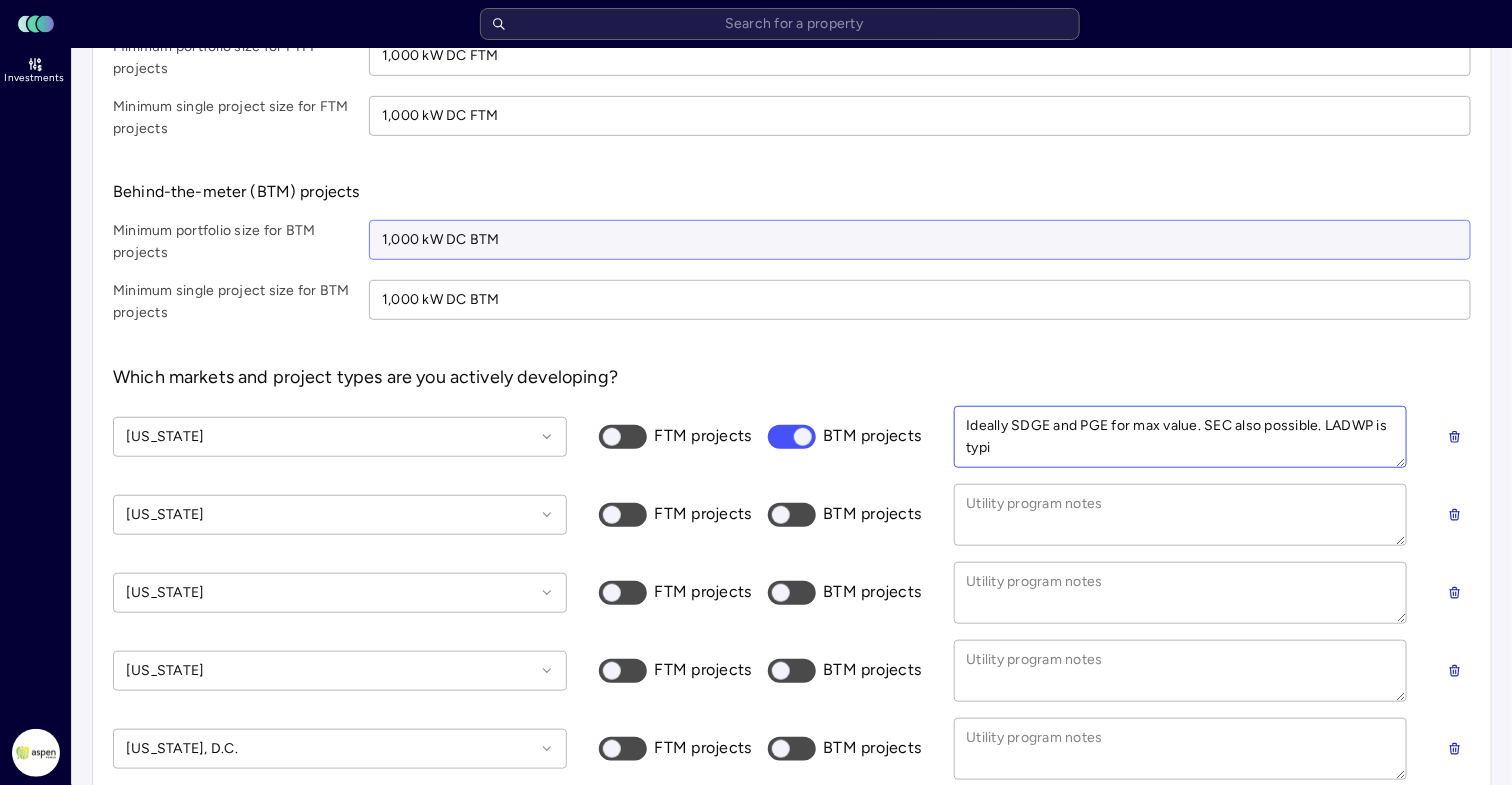 type on "Ideally SDGE and PGE for max value. SEC also possible. LADWP is typic" 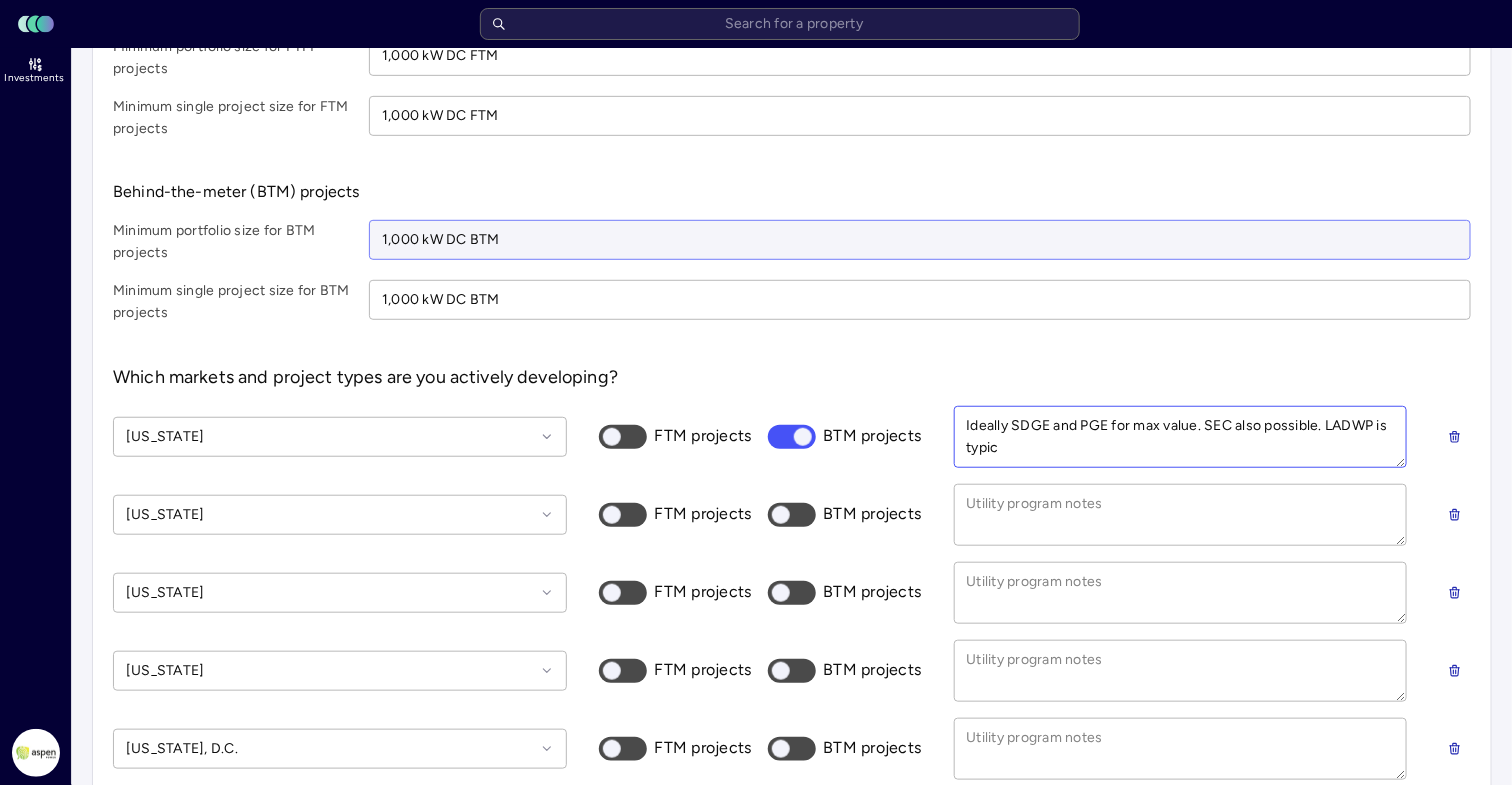 type on "Ideally SDGE and PGE for max value. SEC also possible. LADWP is typica" 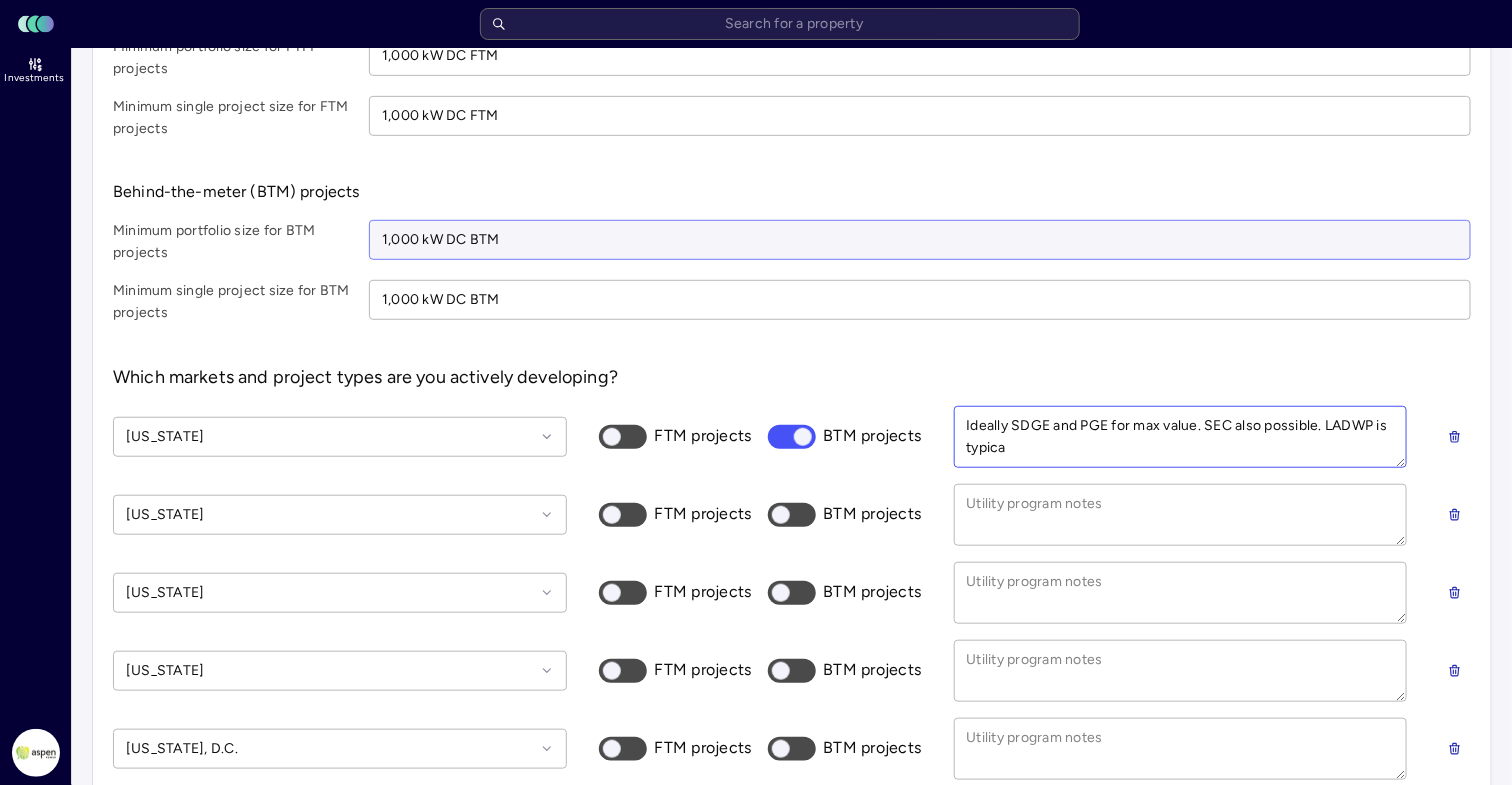 type on "Ideally SDGE and PGE for max value. SEC also possible. LADWP is typical" 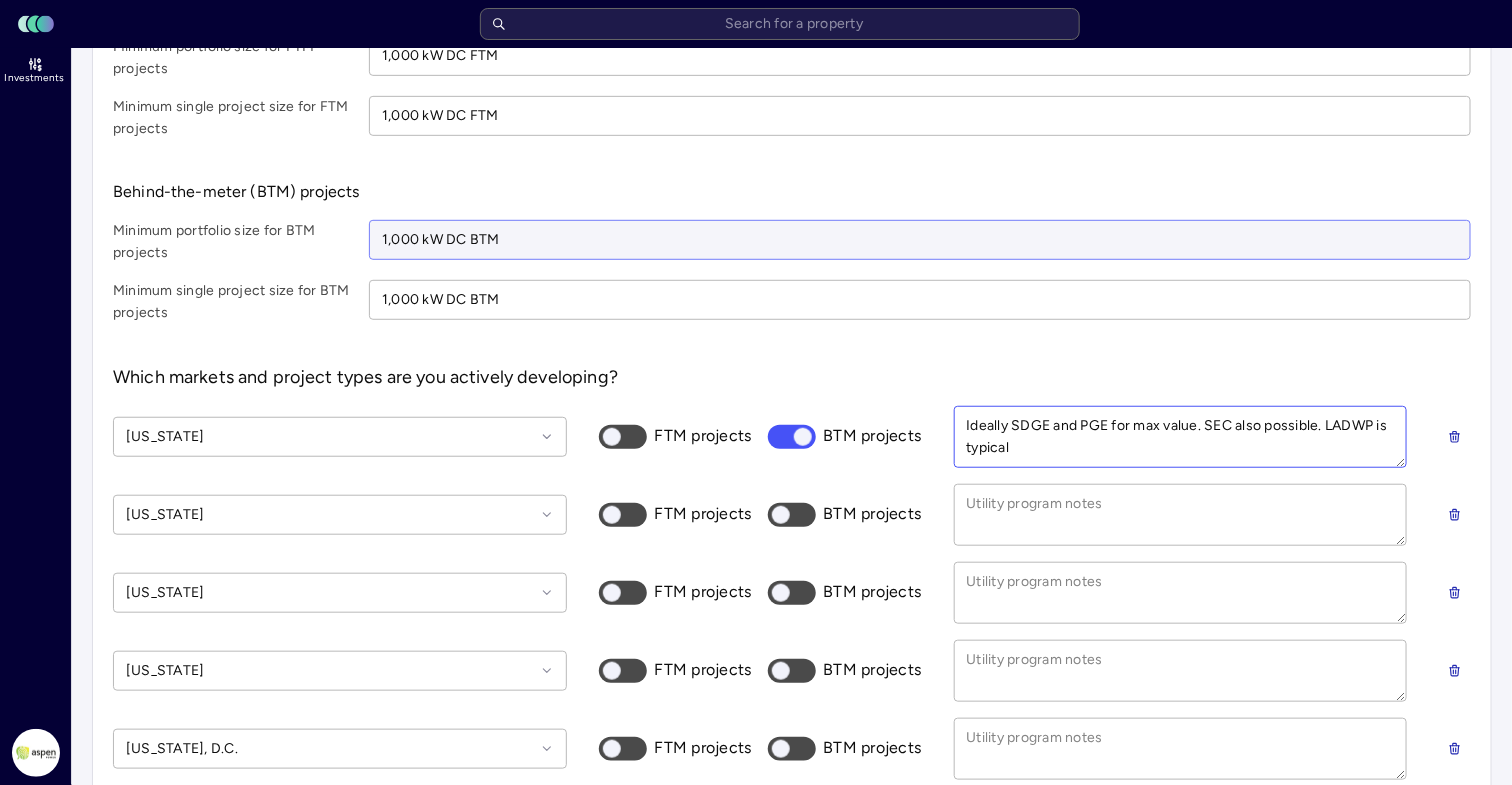 type on "Ideally SDGE and PGE for max value. SEC also possible. LADWP is typicall" 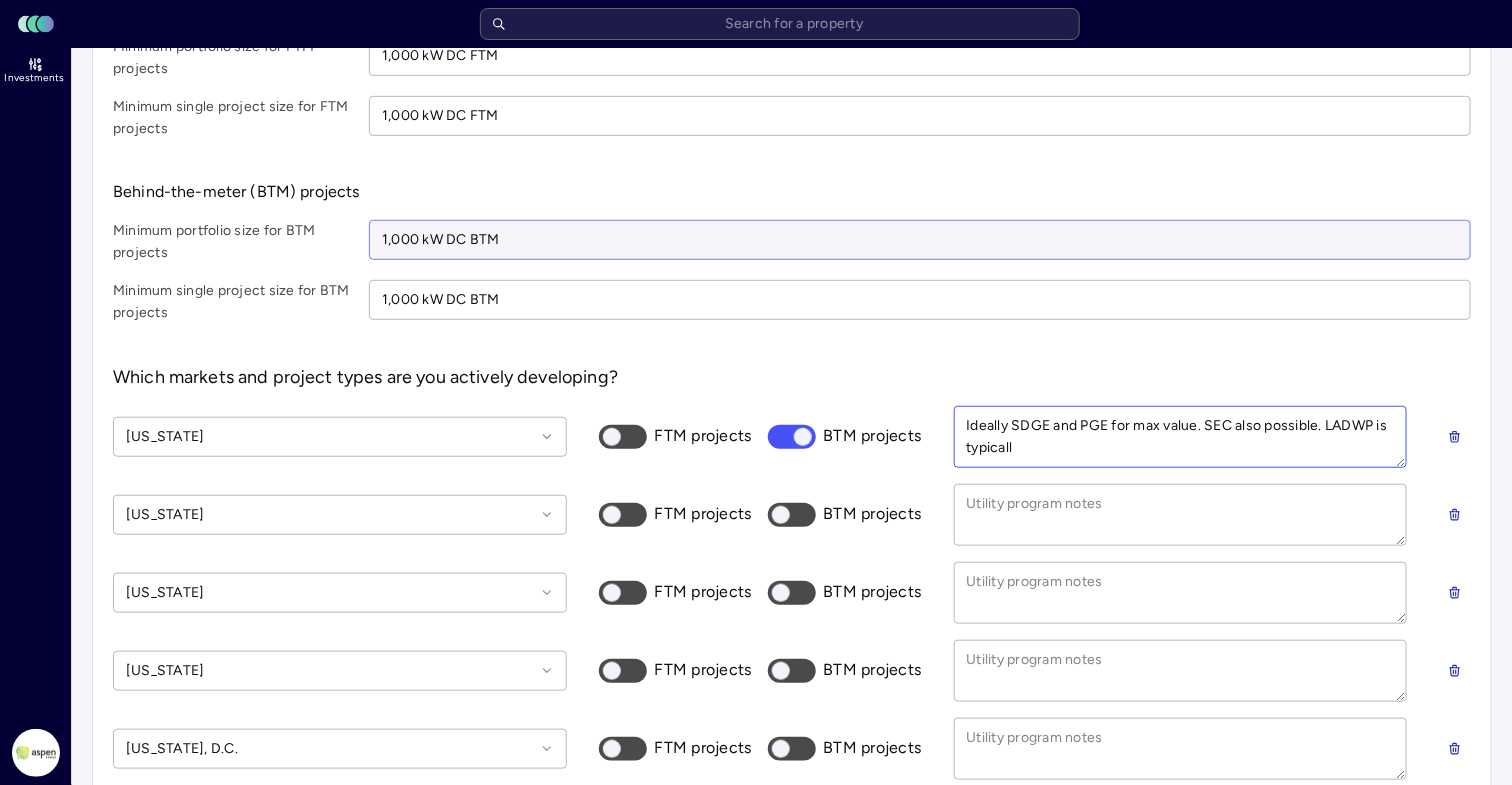 type on "Ideally SDGE and PGE for max value. SEC also possible. LADWP is typically" 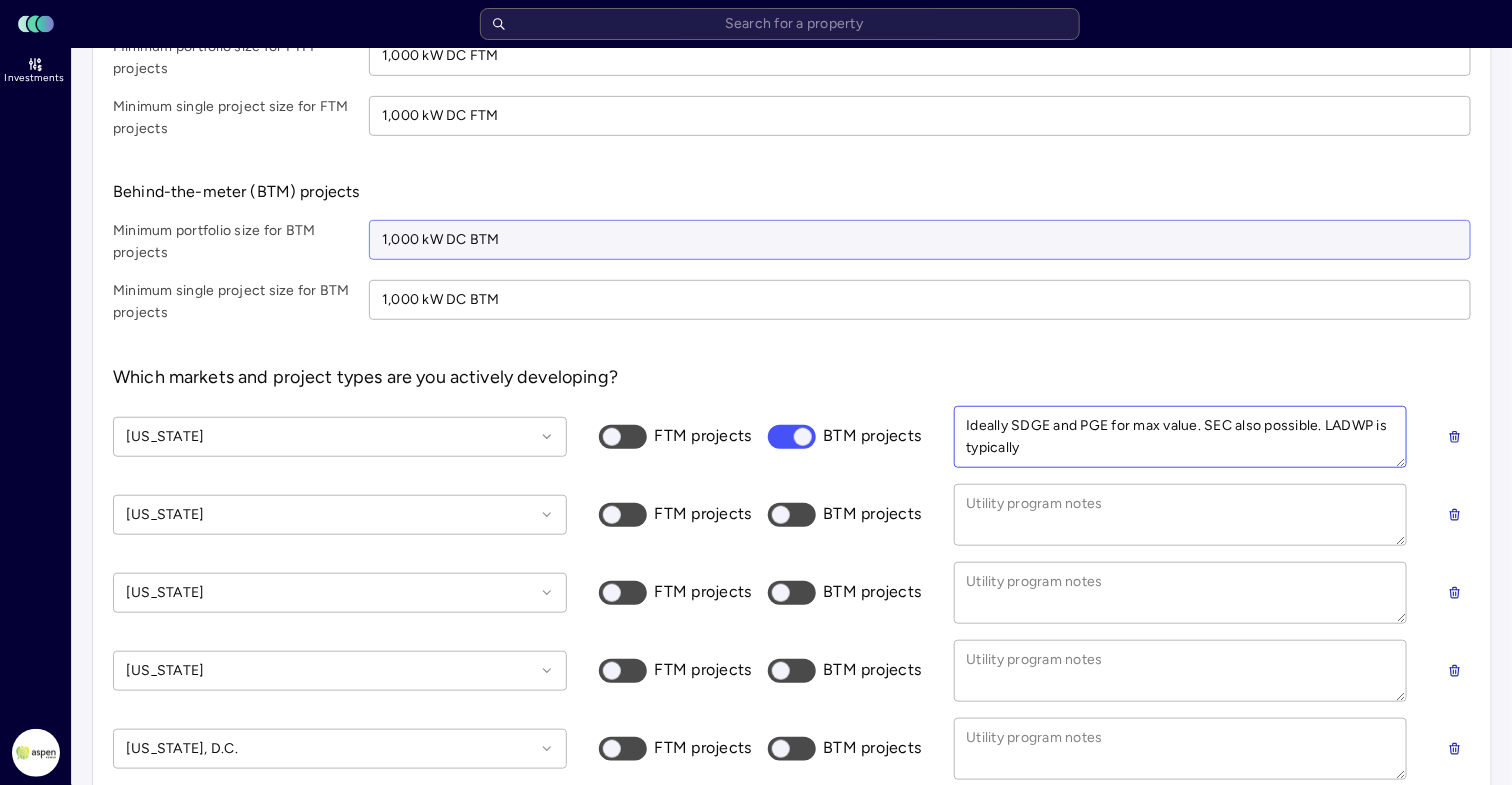 type 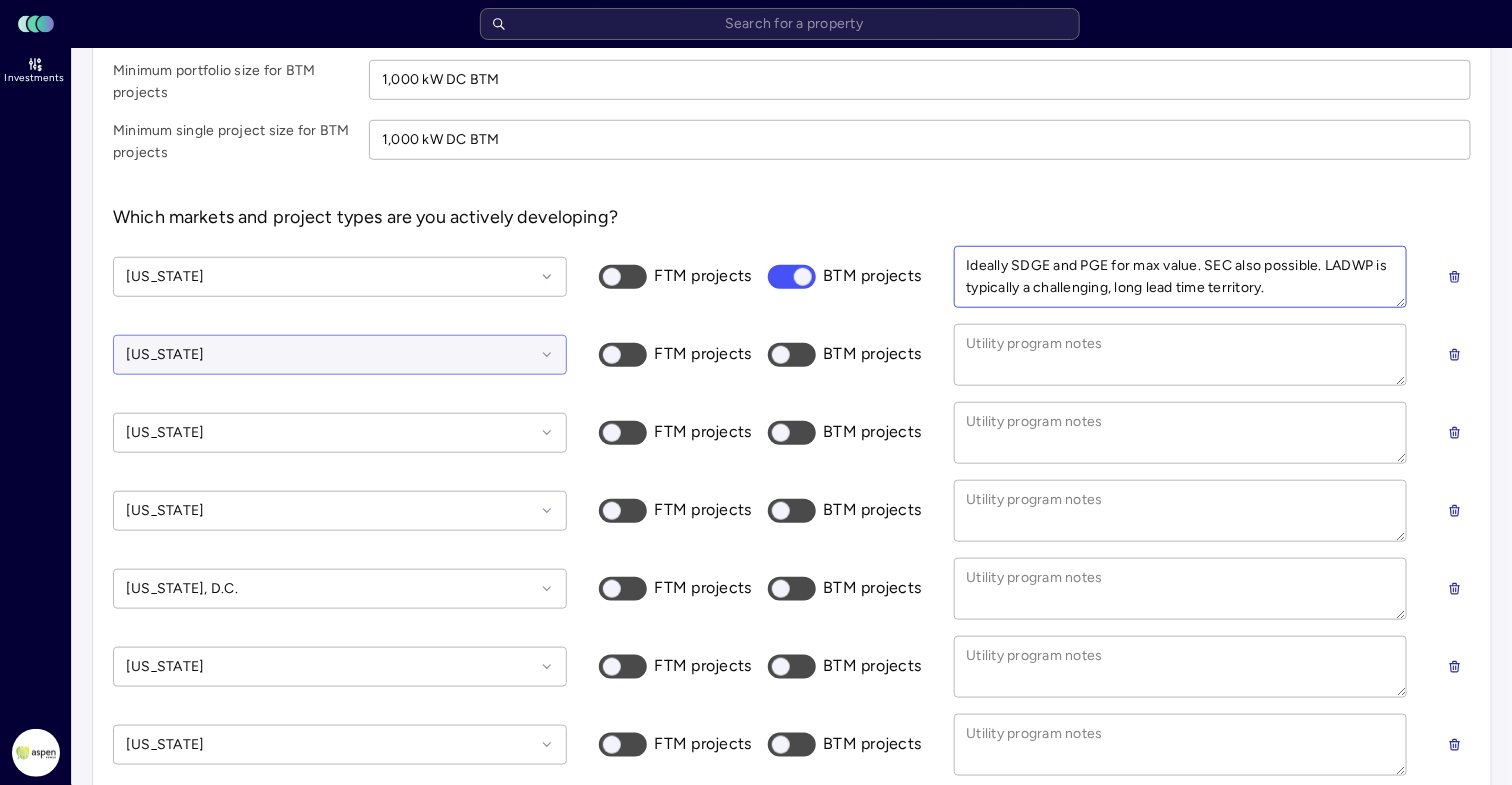 scroll, scrollTop: 625, scrollLeft: 0, axis: vertical 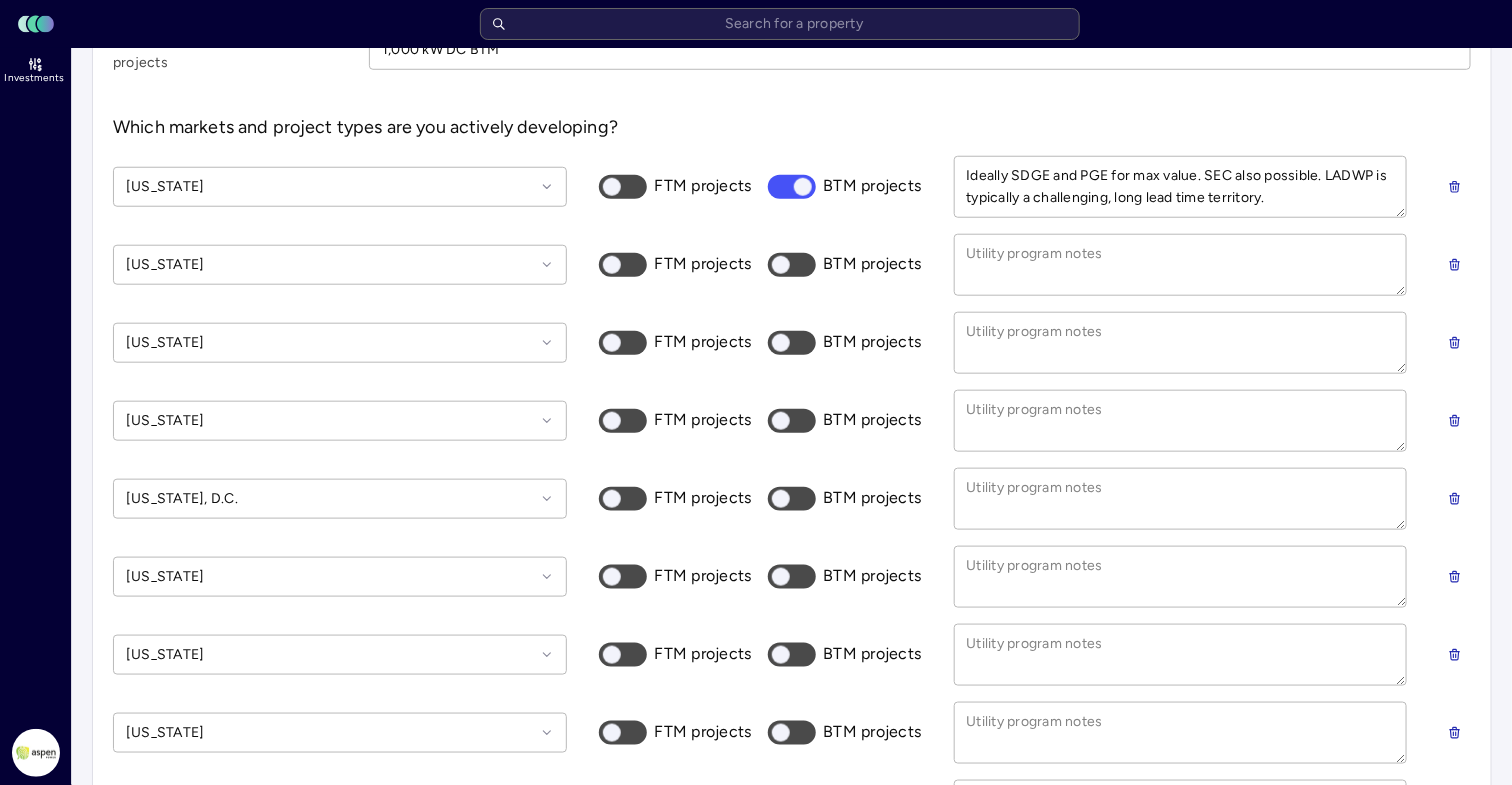 click on "FTM projects" at bounding box center (623, 343) 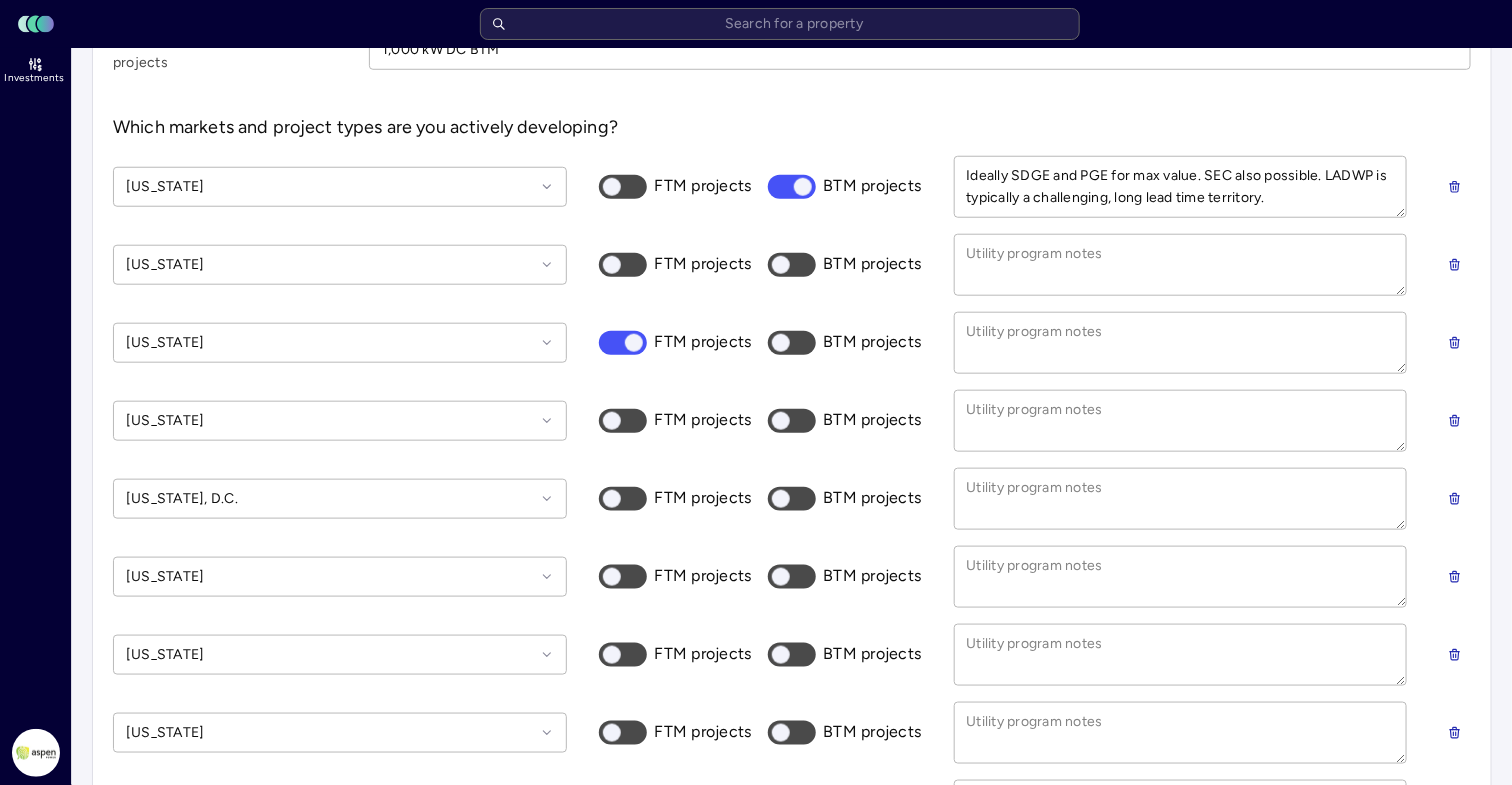 click on "BTM projects" at bounding box center (792, 343) 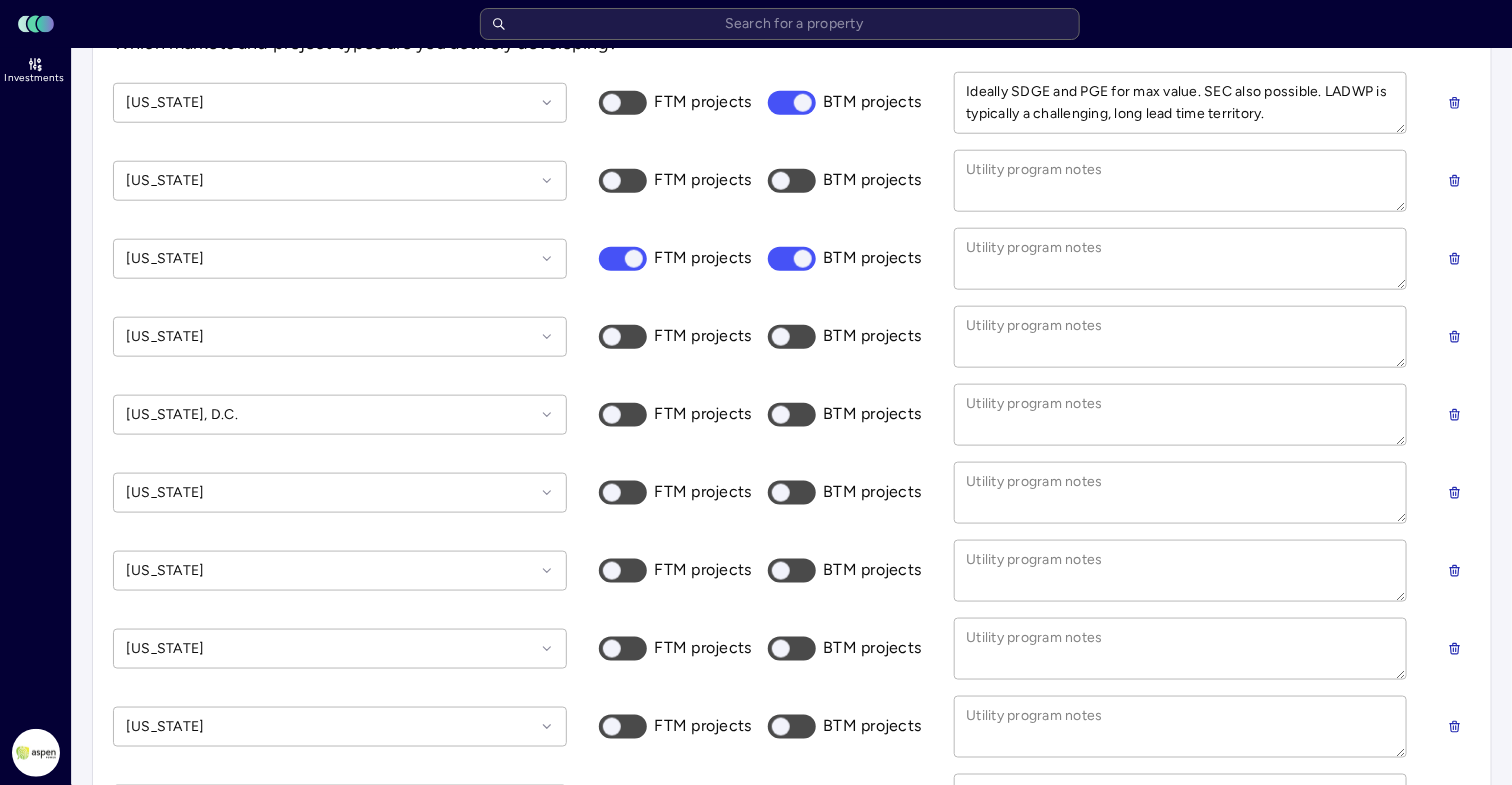 scroll, scrollTop: 750, scrollLeft: 0, axis: vertical 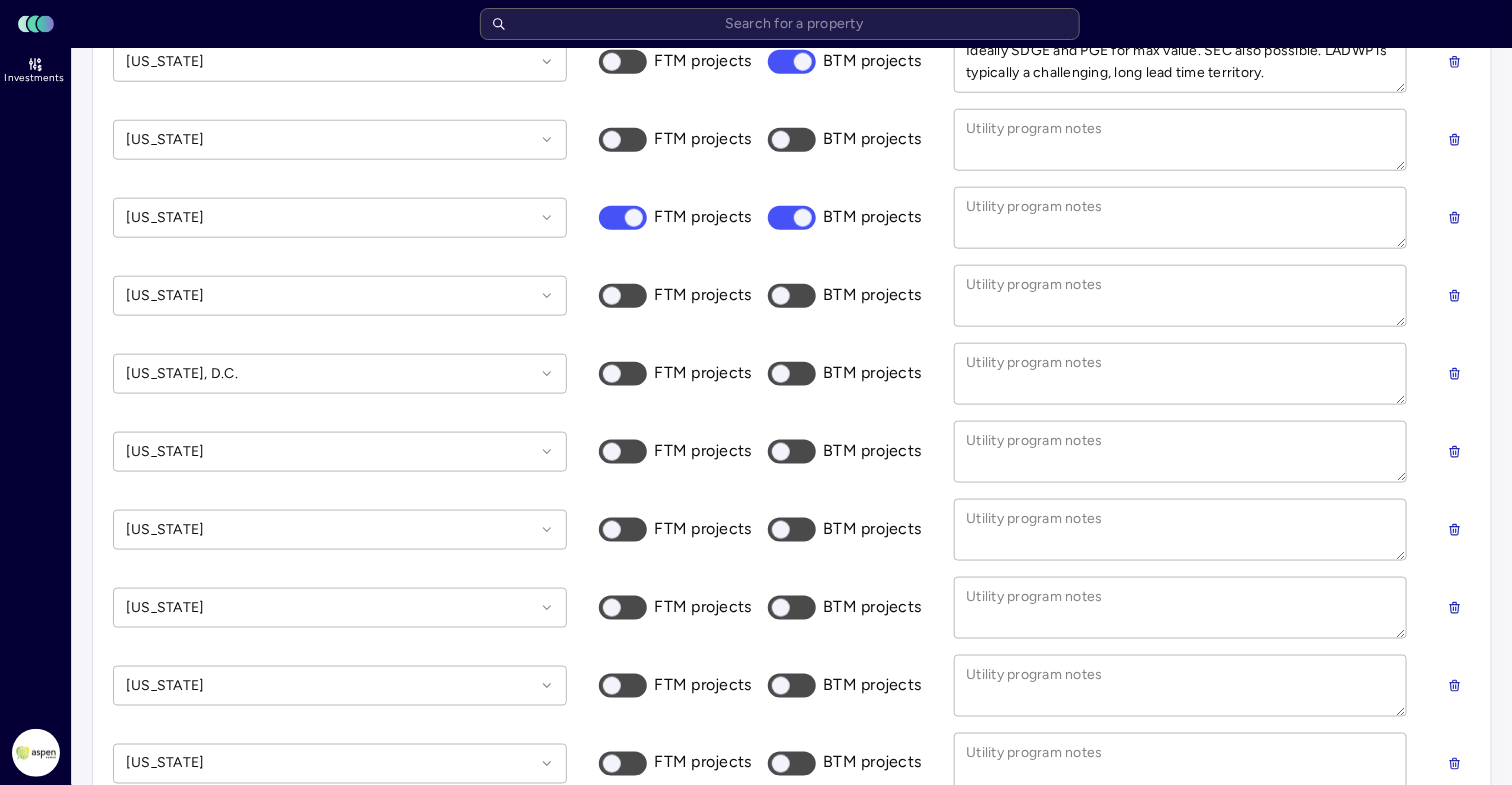 click at bounding box center (612, 374) 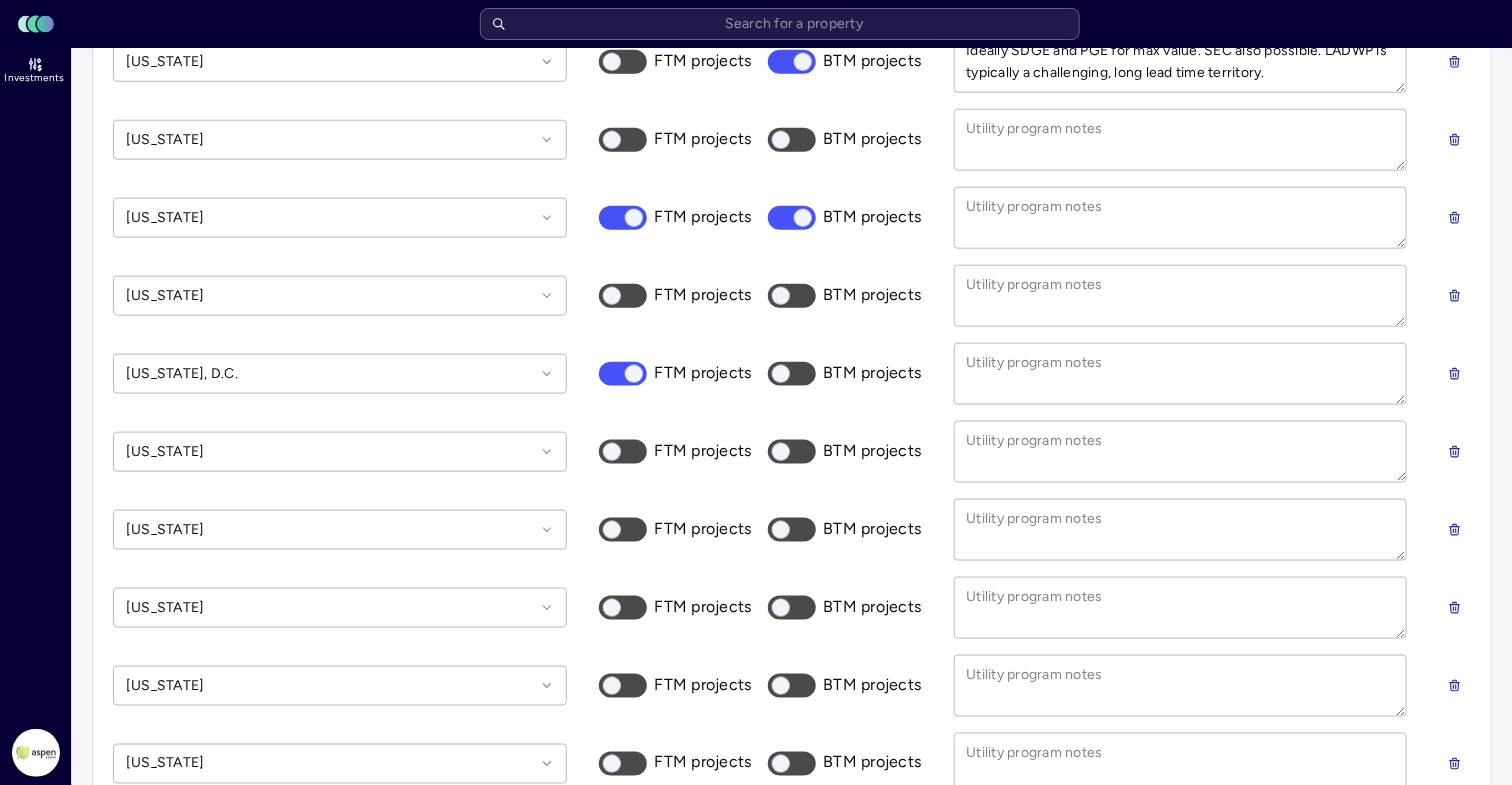 click on "BTM projects" at bounding box center (792, 374) 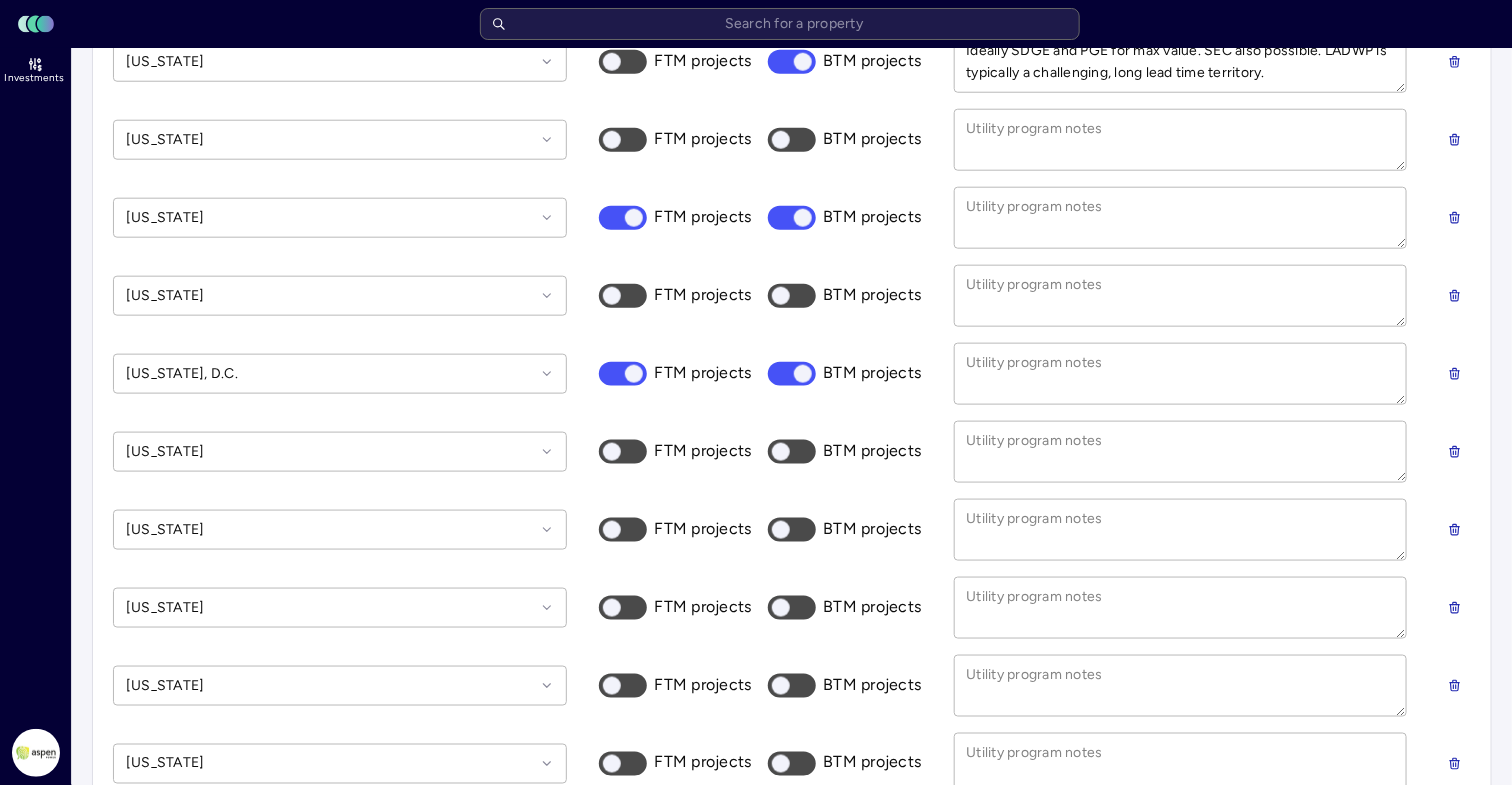 click on "FTM projects" at bounding box center (623, 452) 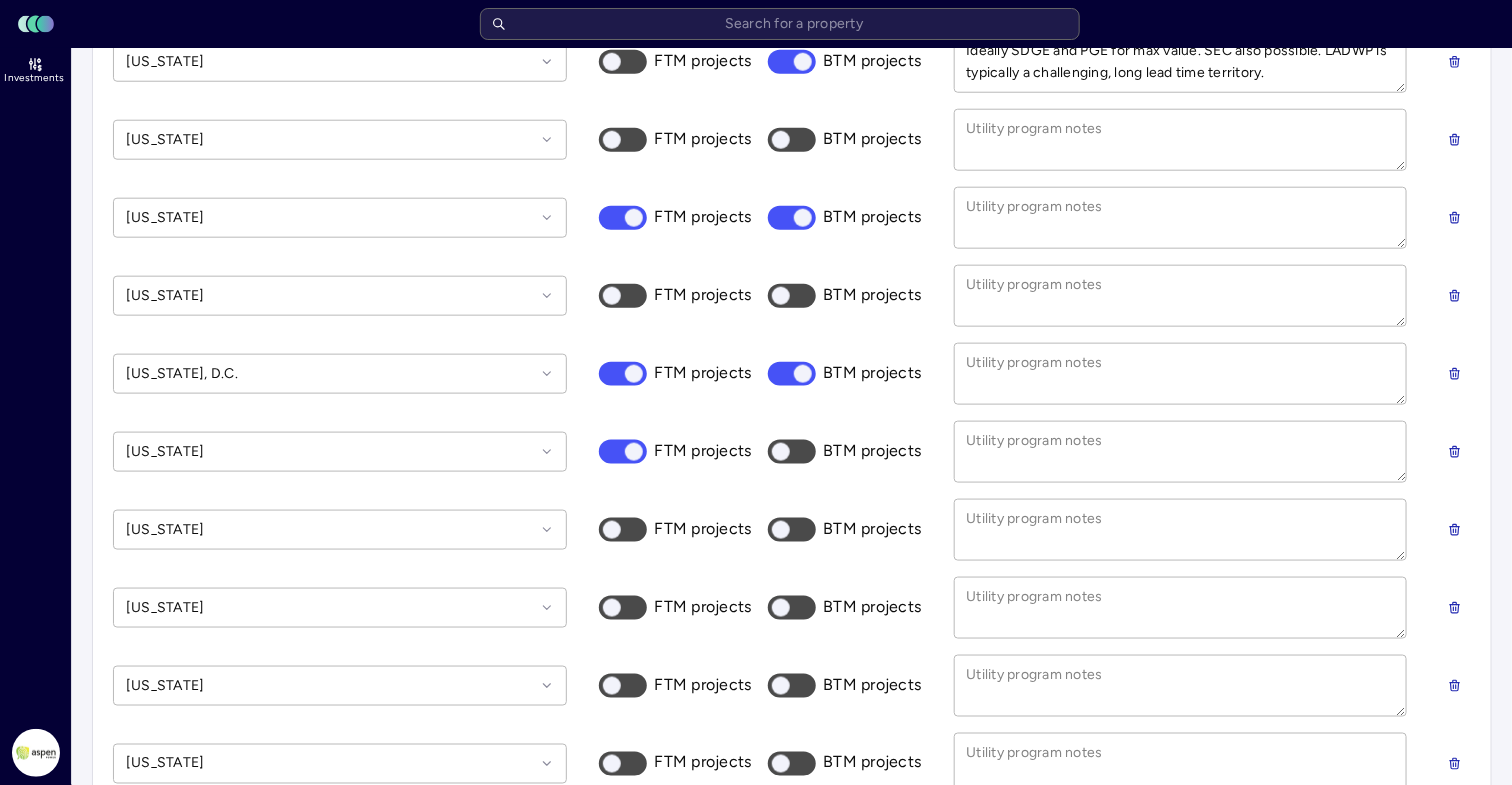 click on "BTM projects" at bounding box center [792, 452] 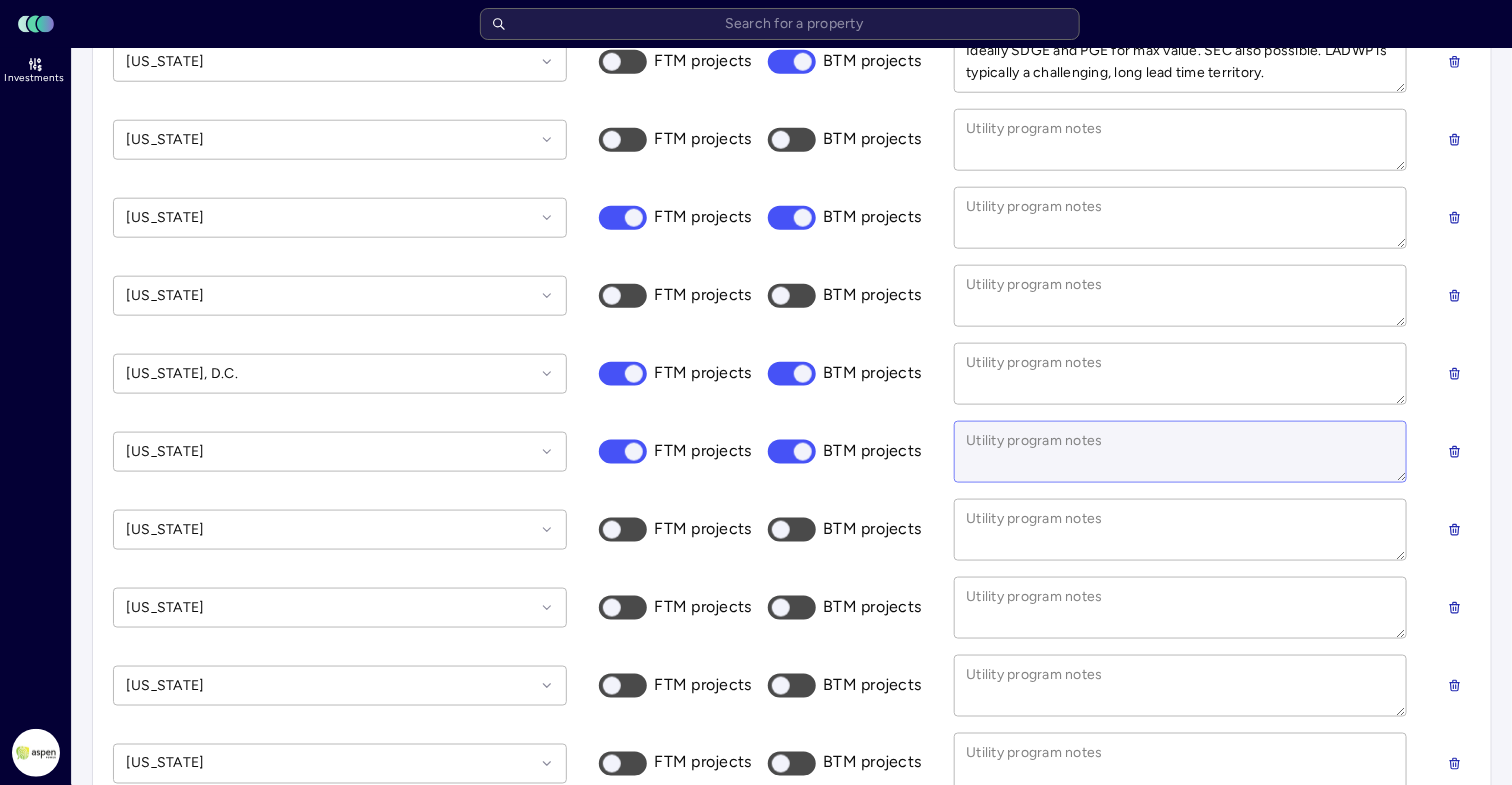 click at bounding box center (1181, 452) 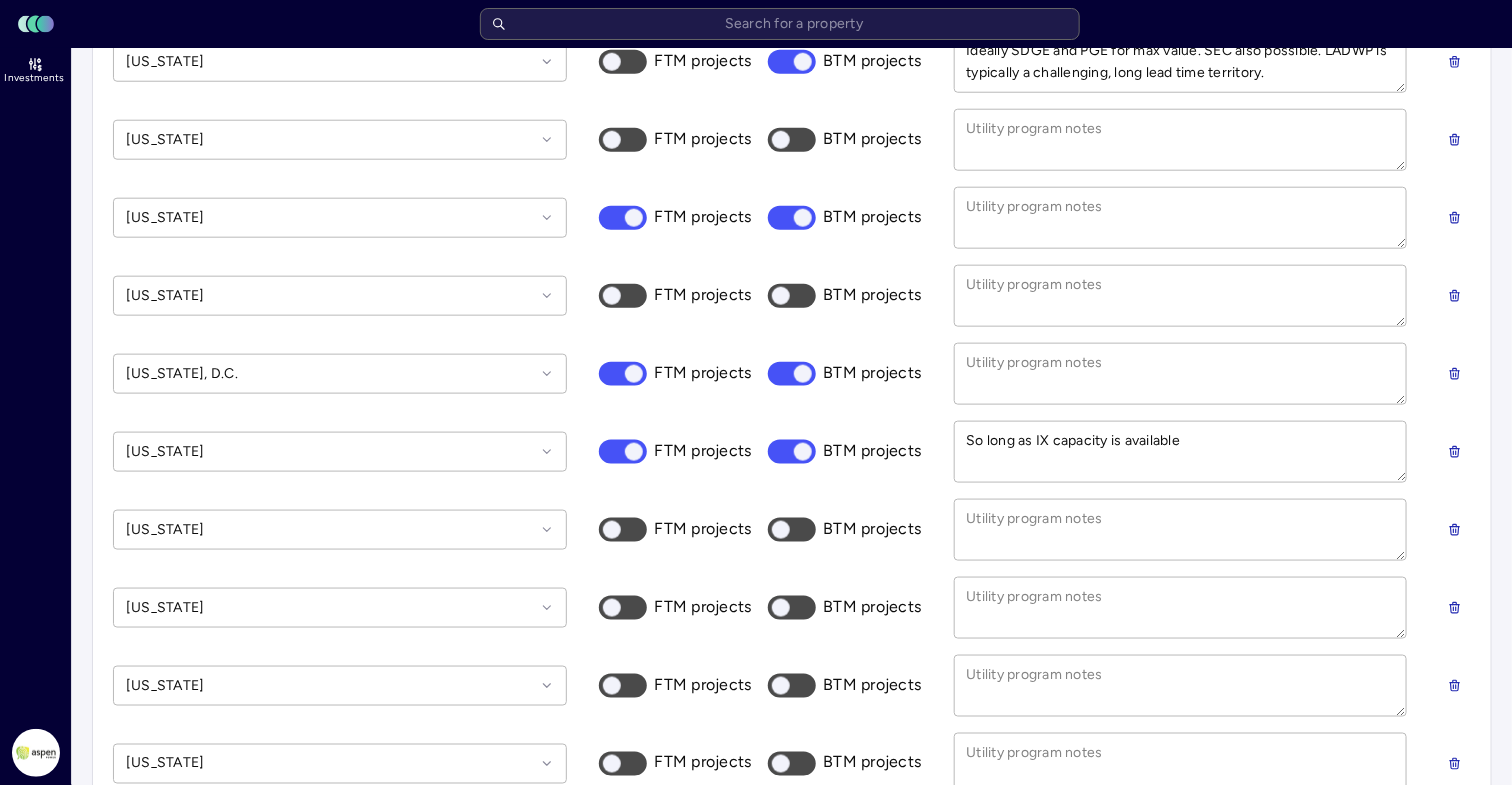 click at bounding box center (612, 530) 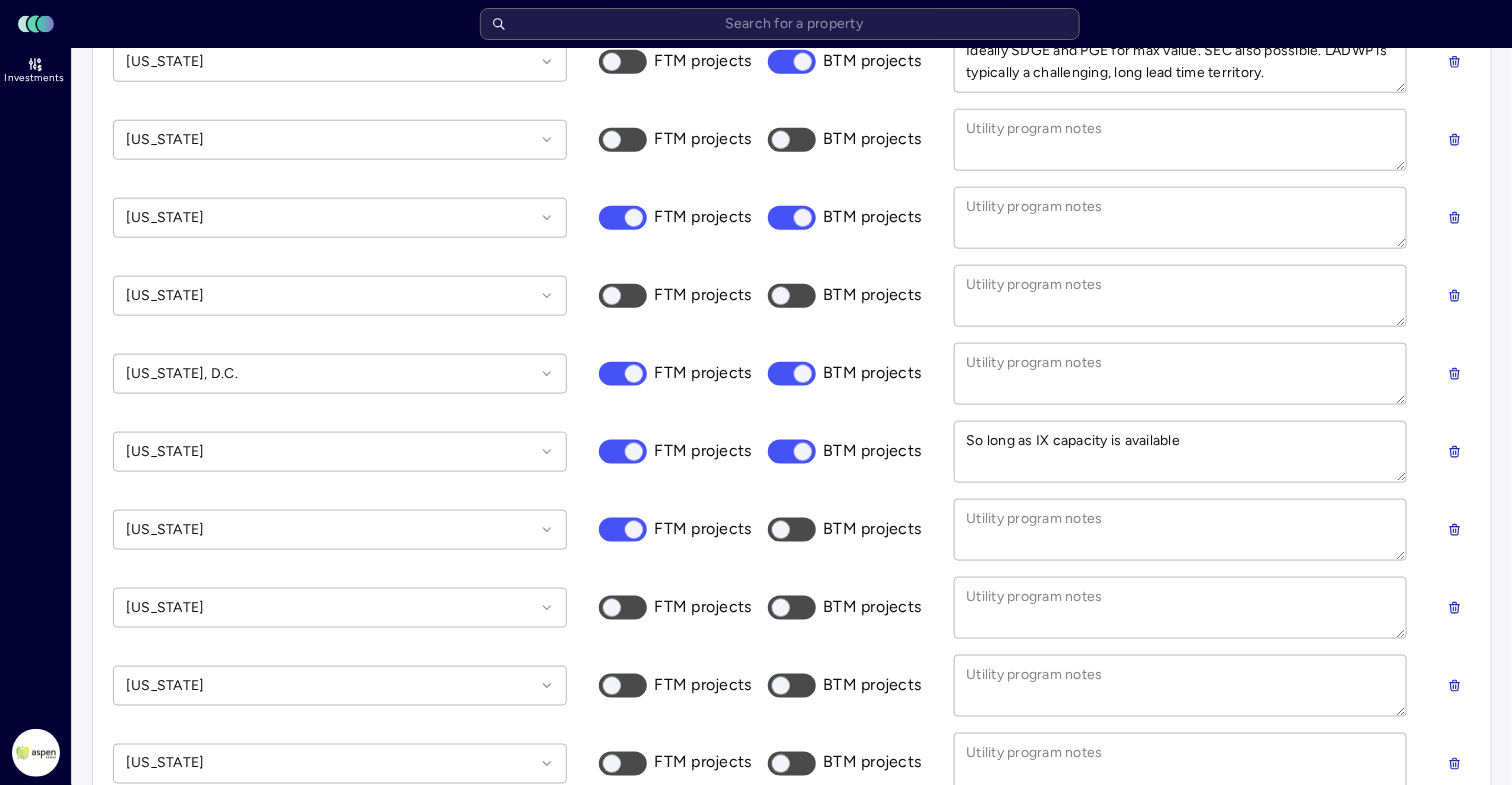 scroll, scrollTop: 875, scrollLeft: 0, axis: vertical 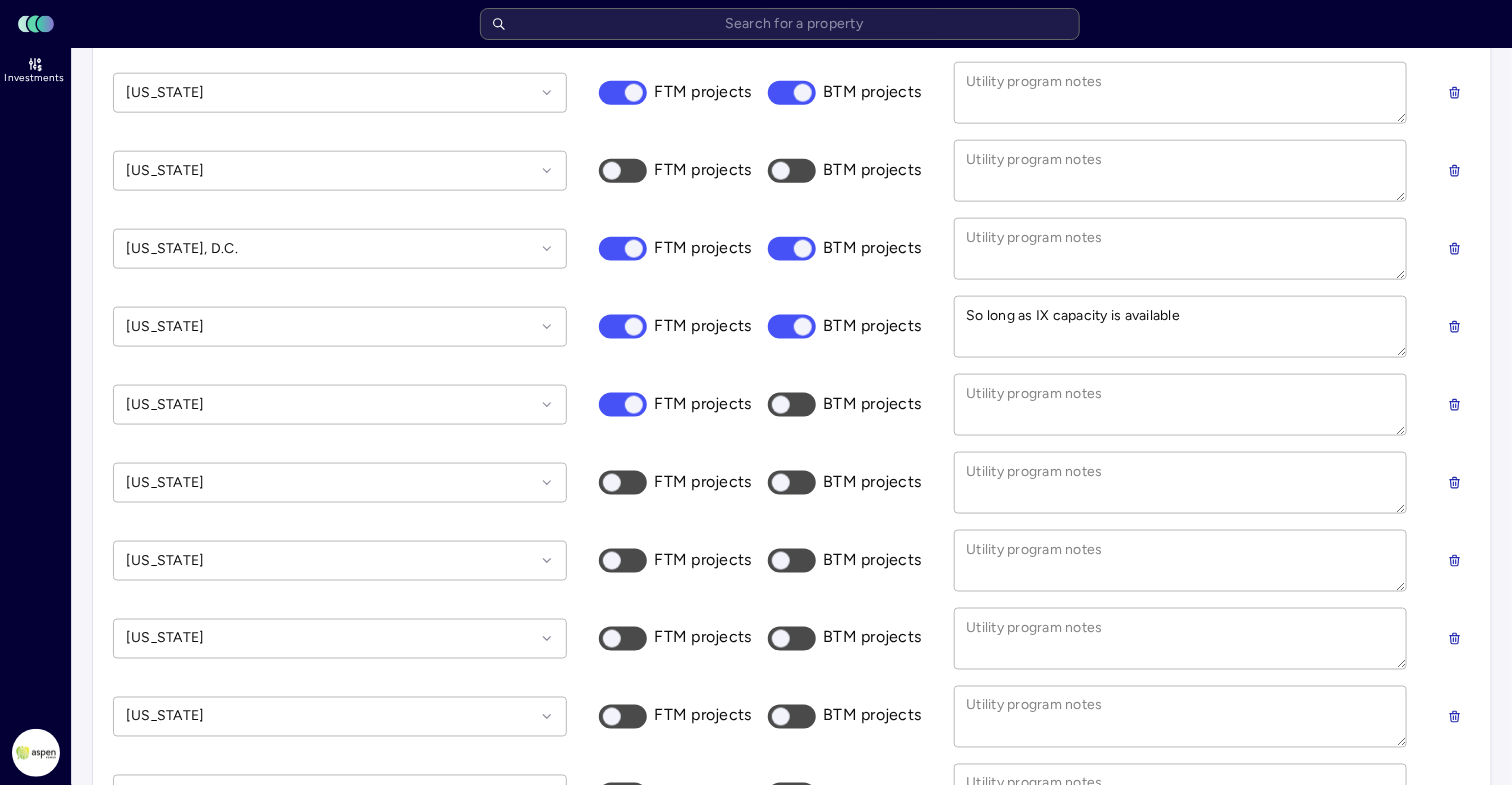 click at bounding box center [612, 483] 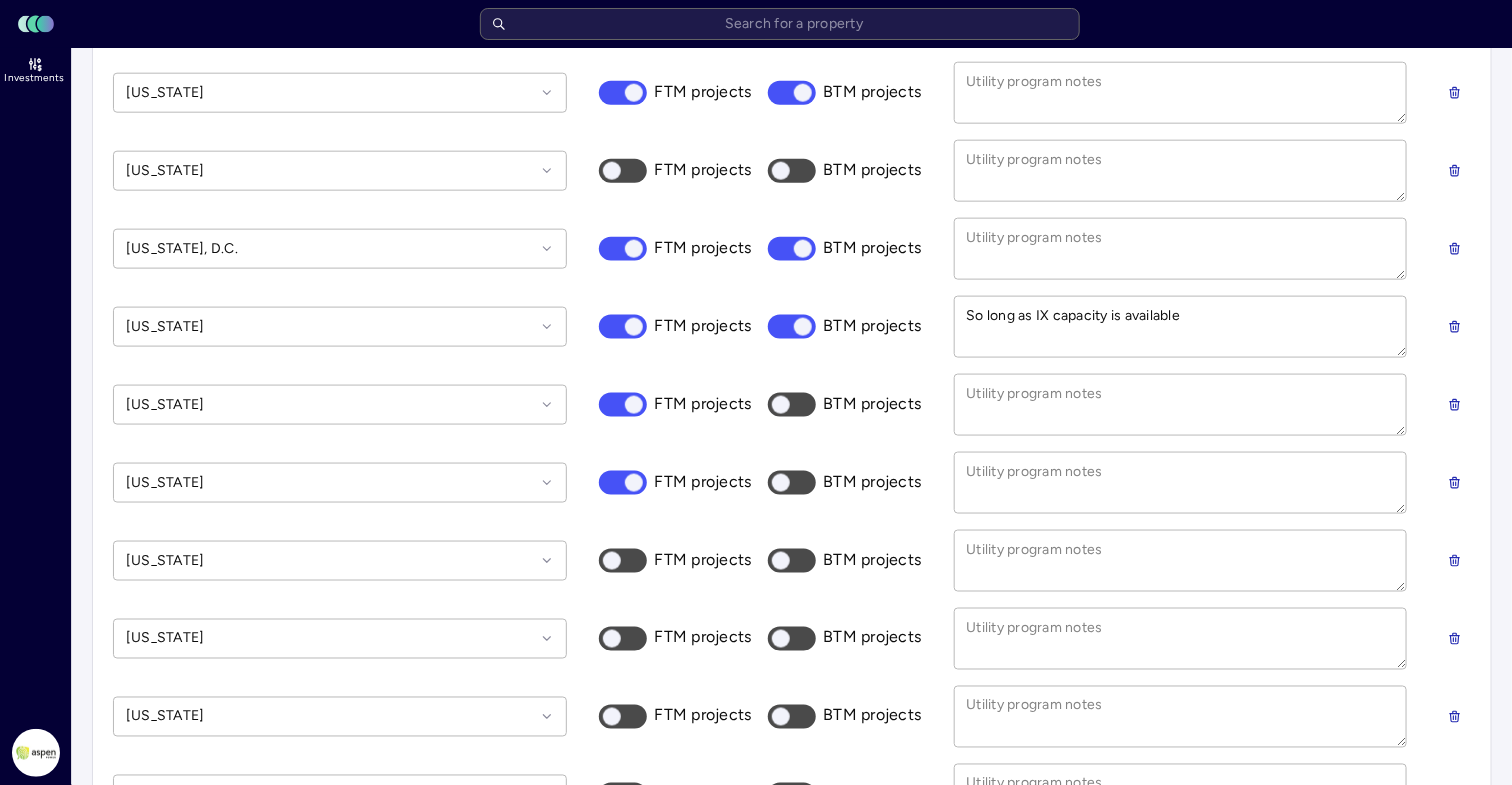click on "BTM projects" at bounding box center (792, 483) 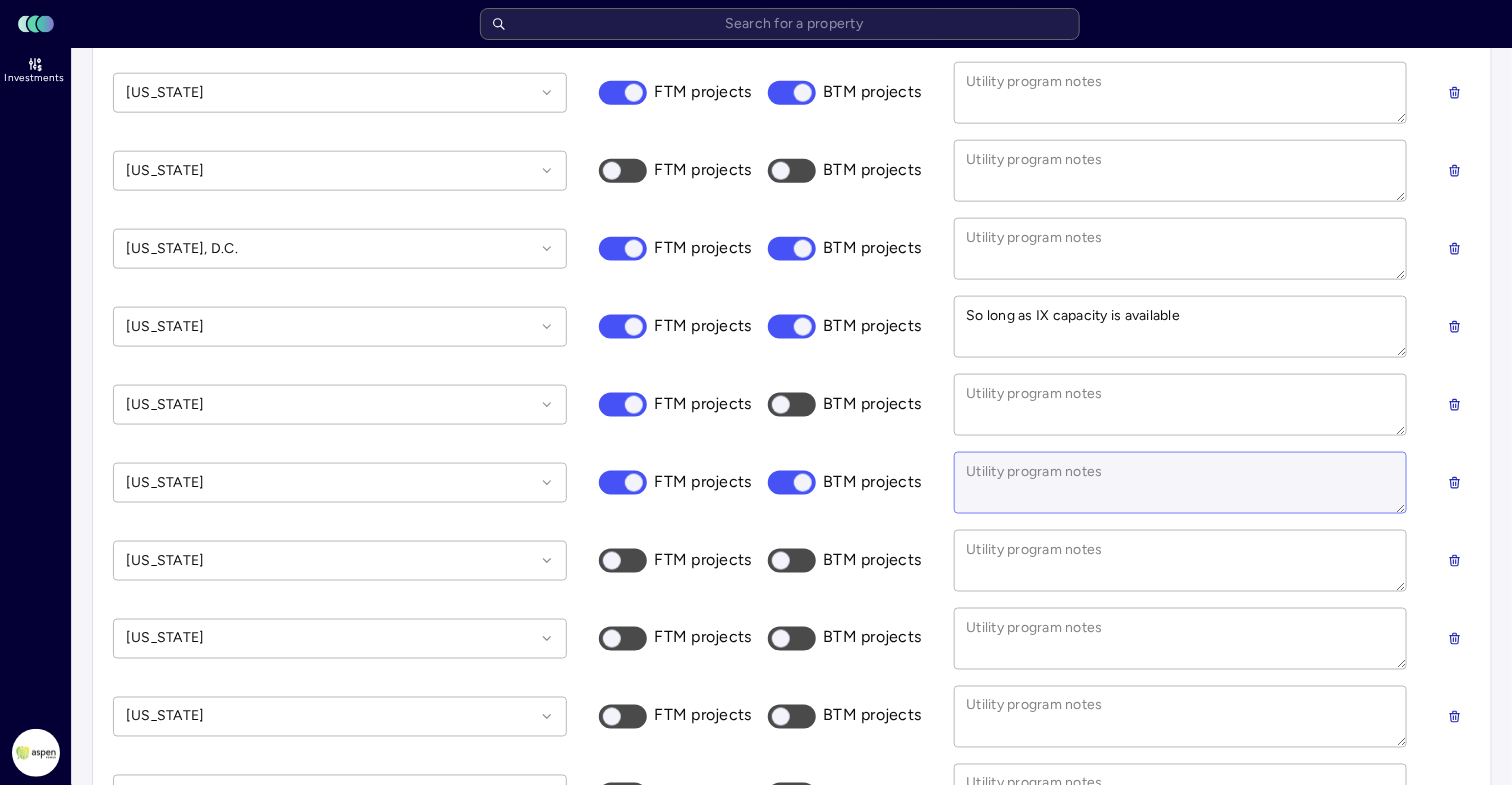click at bounding box center (1181, 483) 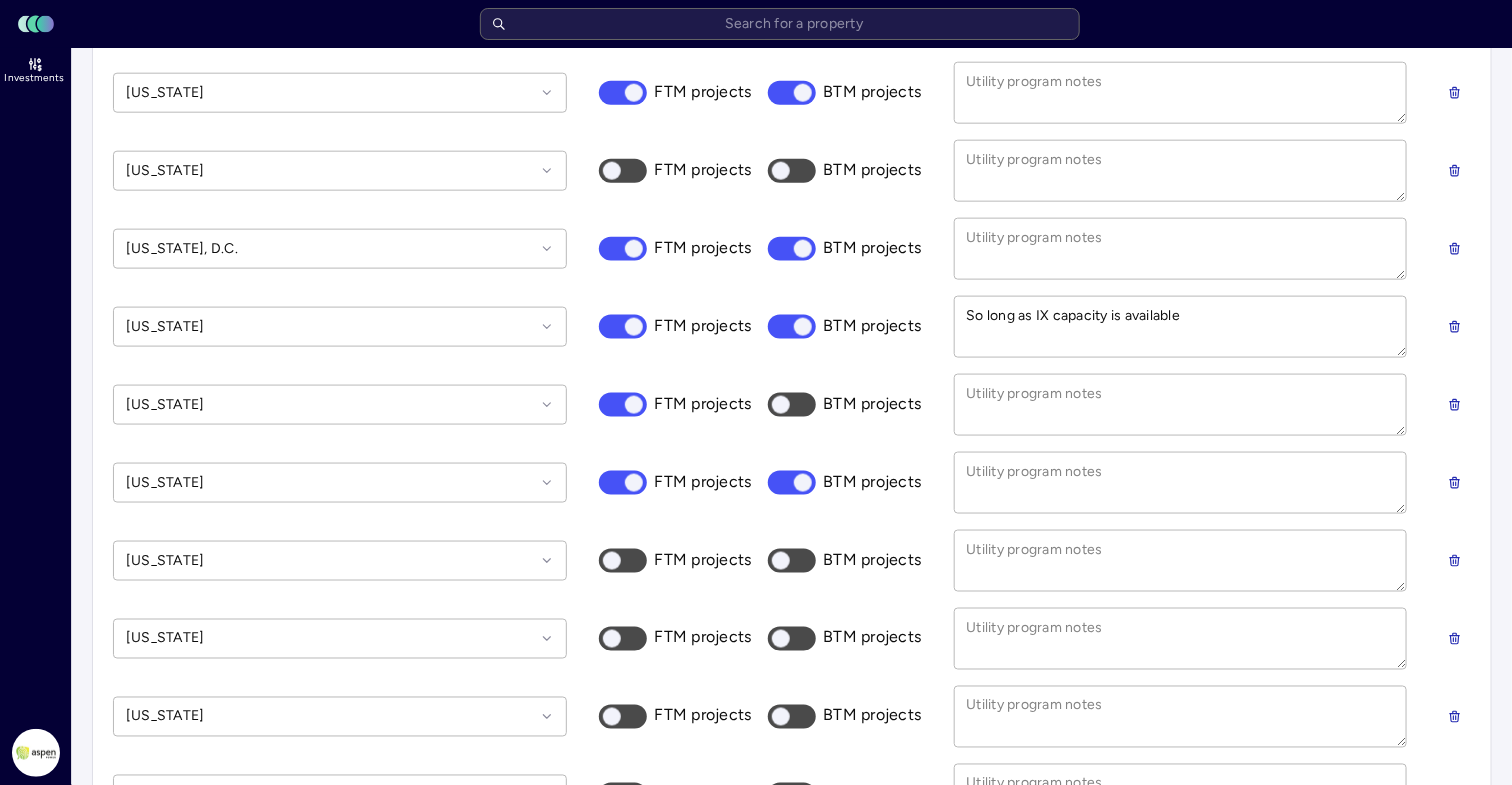 click on "FTM projects" at bounding box center (623, 561) 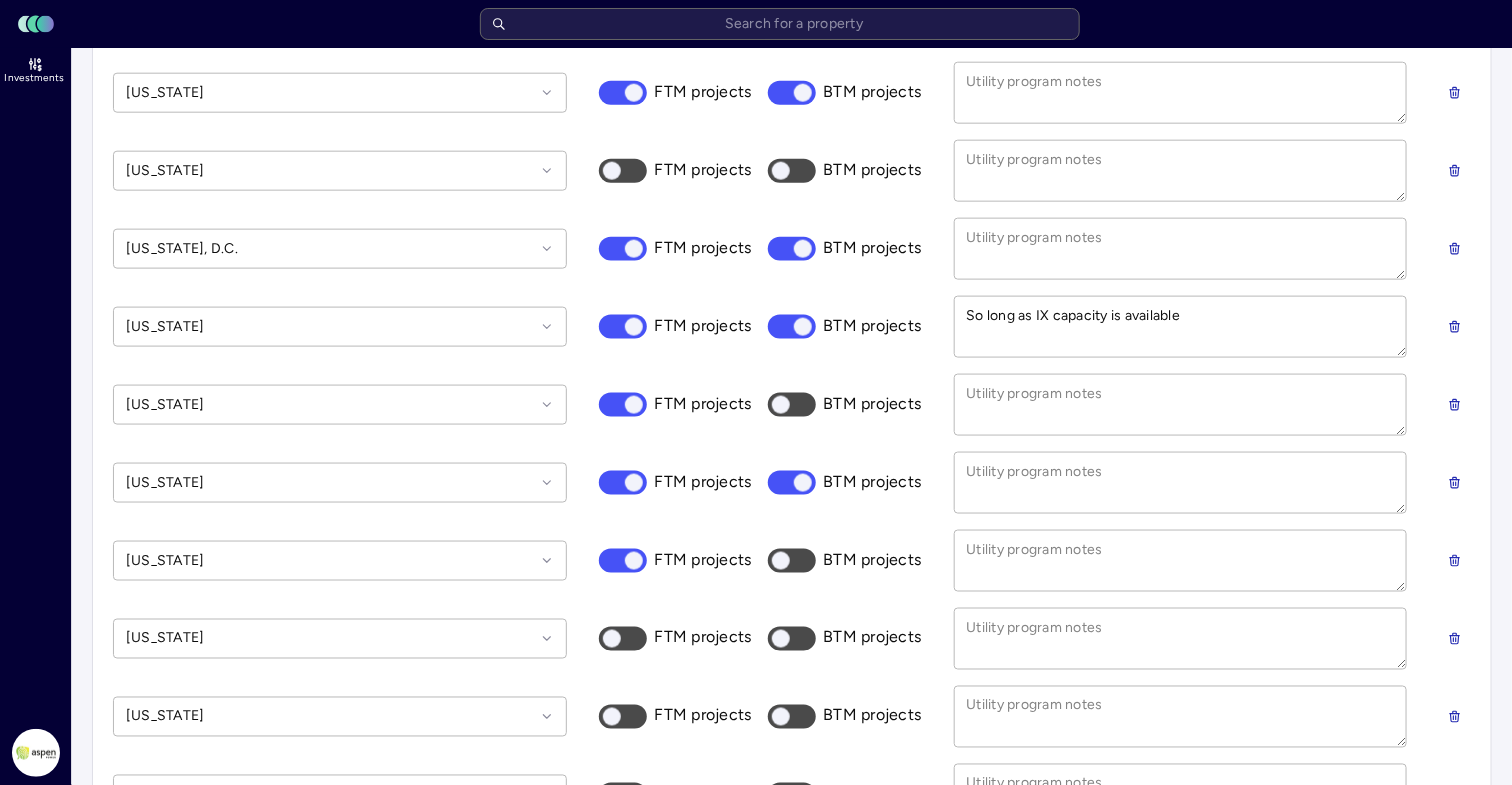 click on "BTM projects" at bounding box center (792, 561) 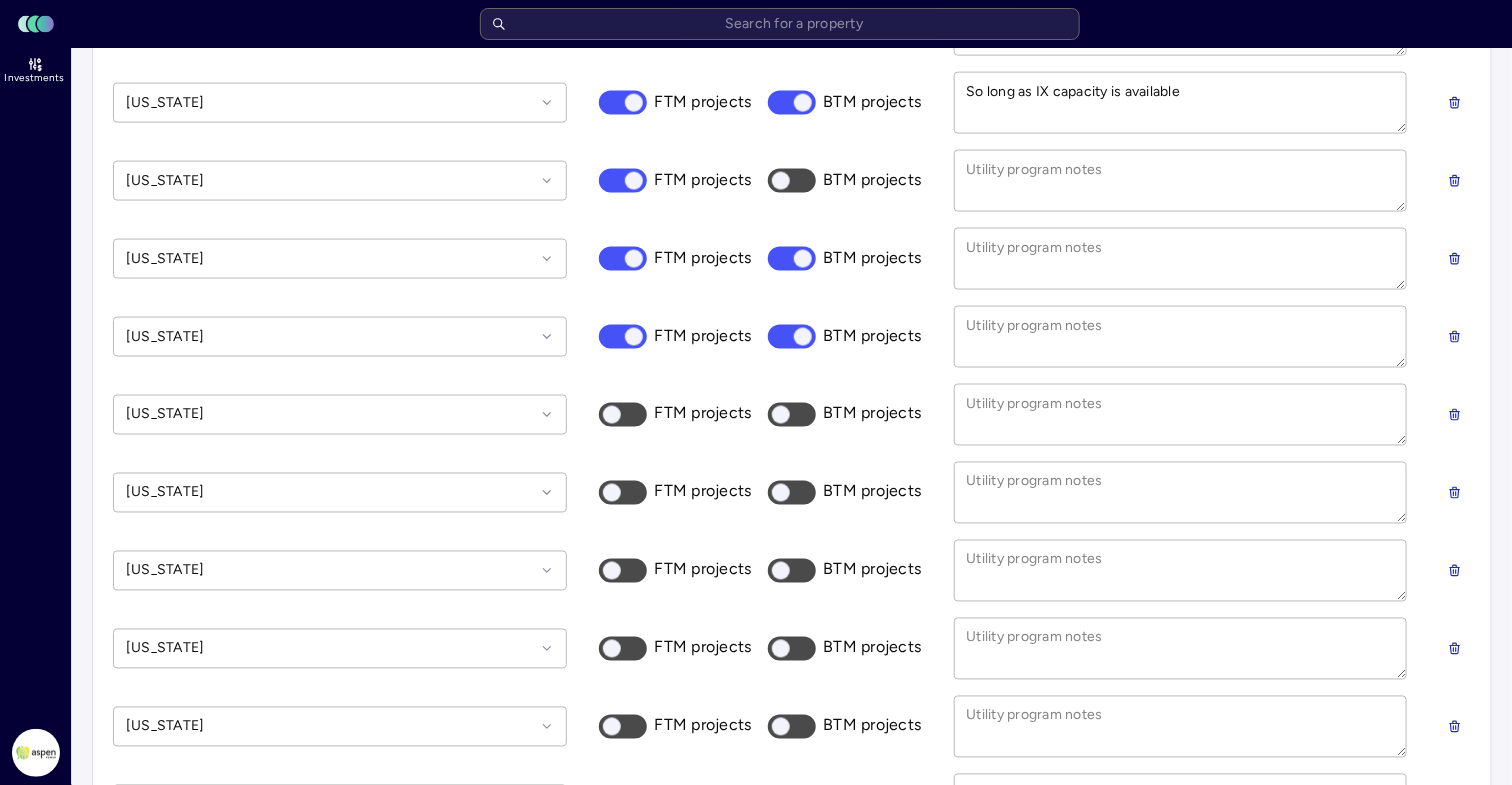 scroll, scrollTop: 1125, scrollLeft: 0, axis: vertical 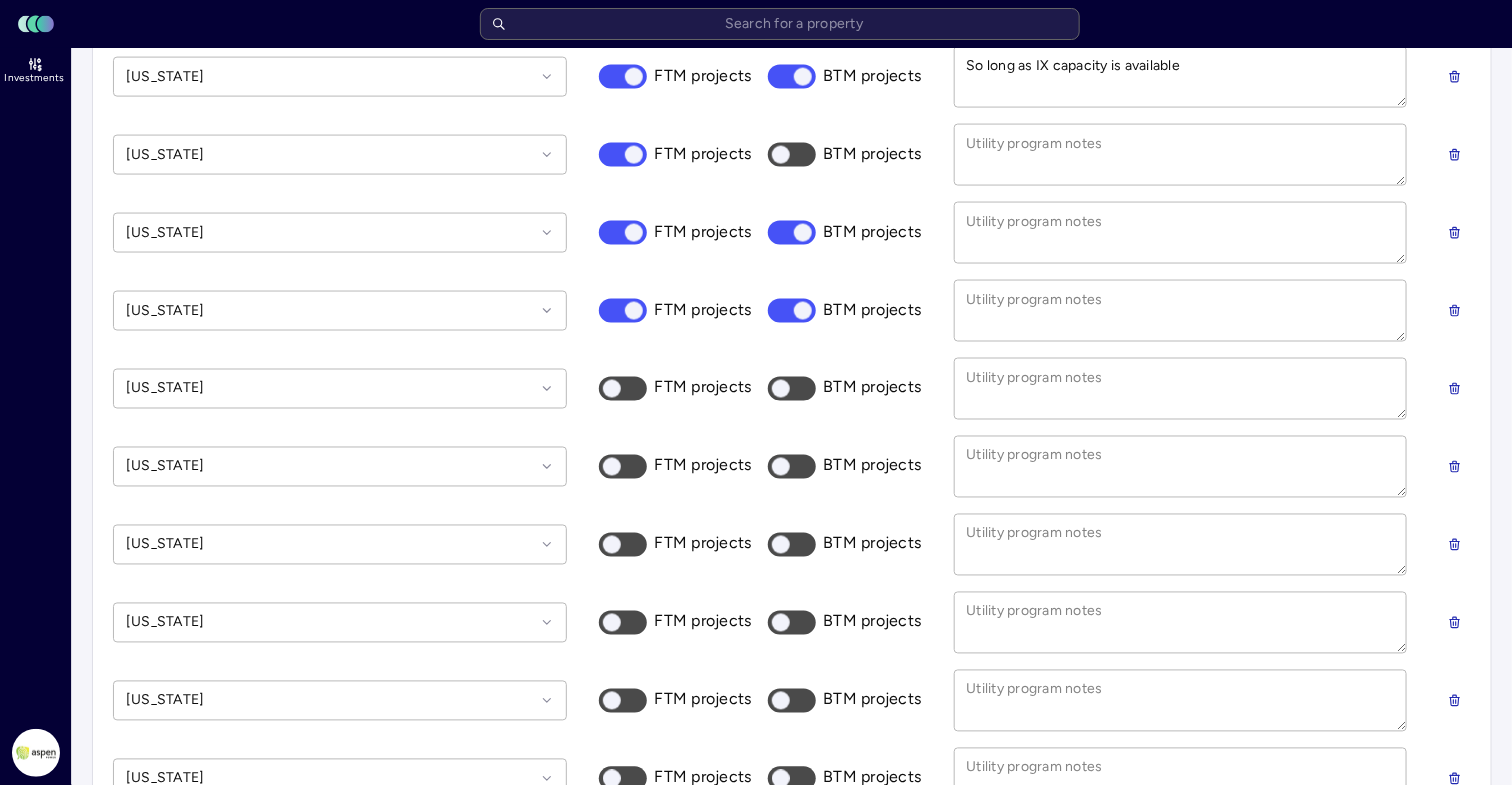 click on "FTM projects" at bounding box center (623, 545) 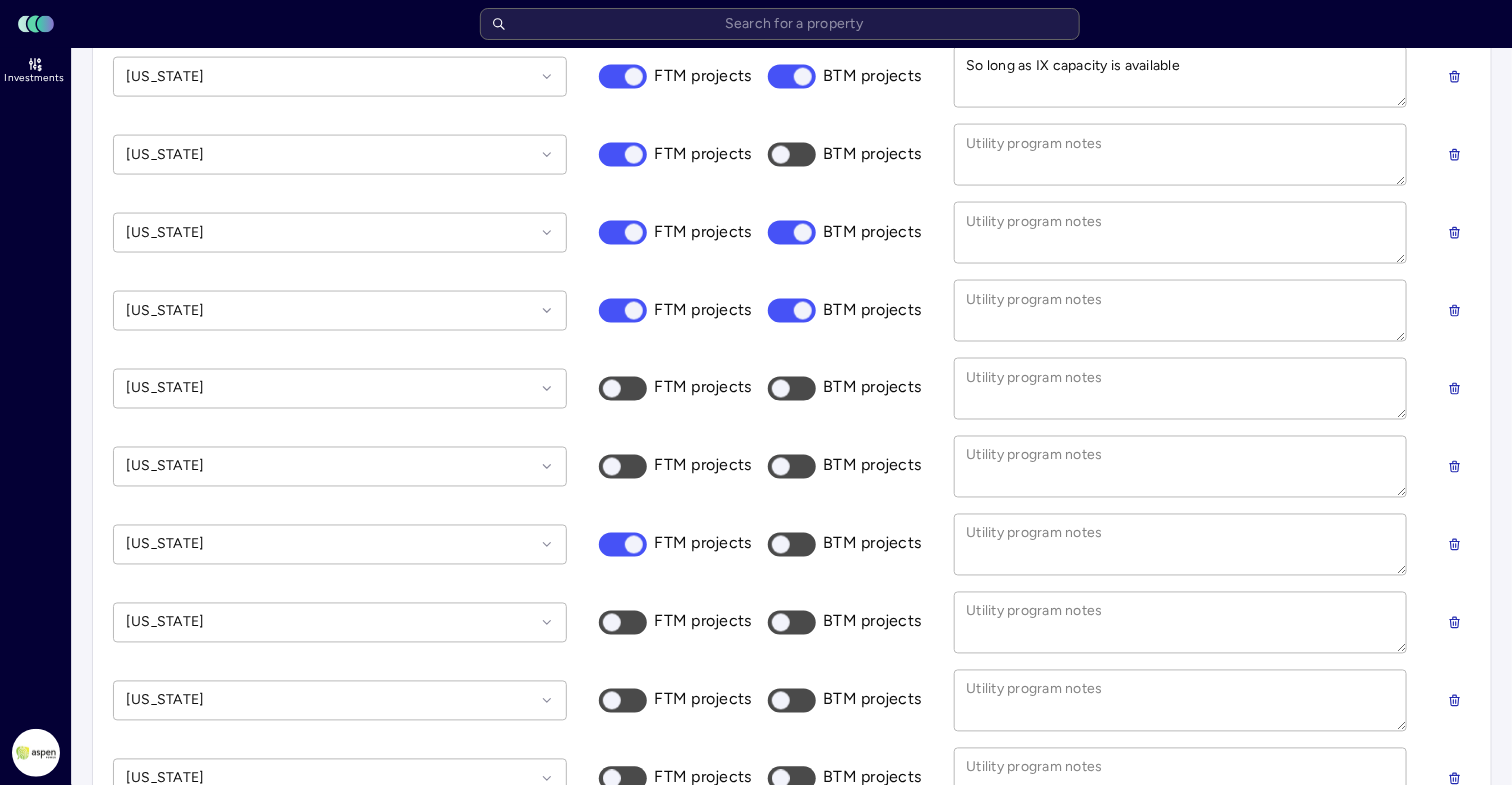 click on "BTM projects" at bounding box center [792, 545] 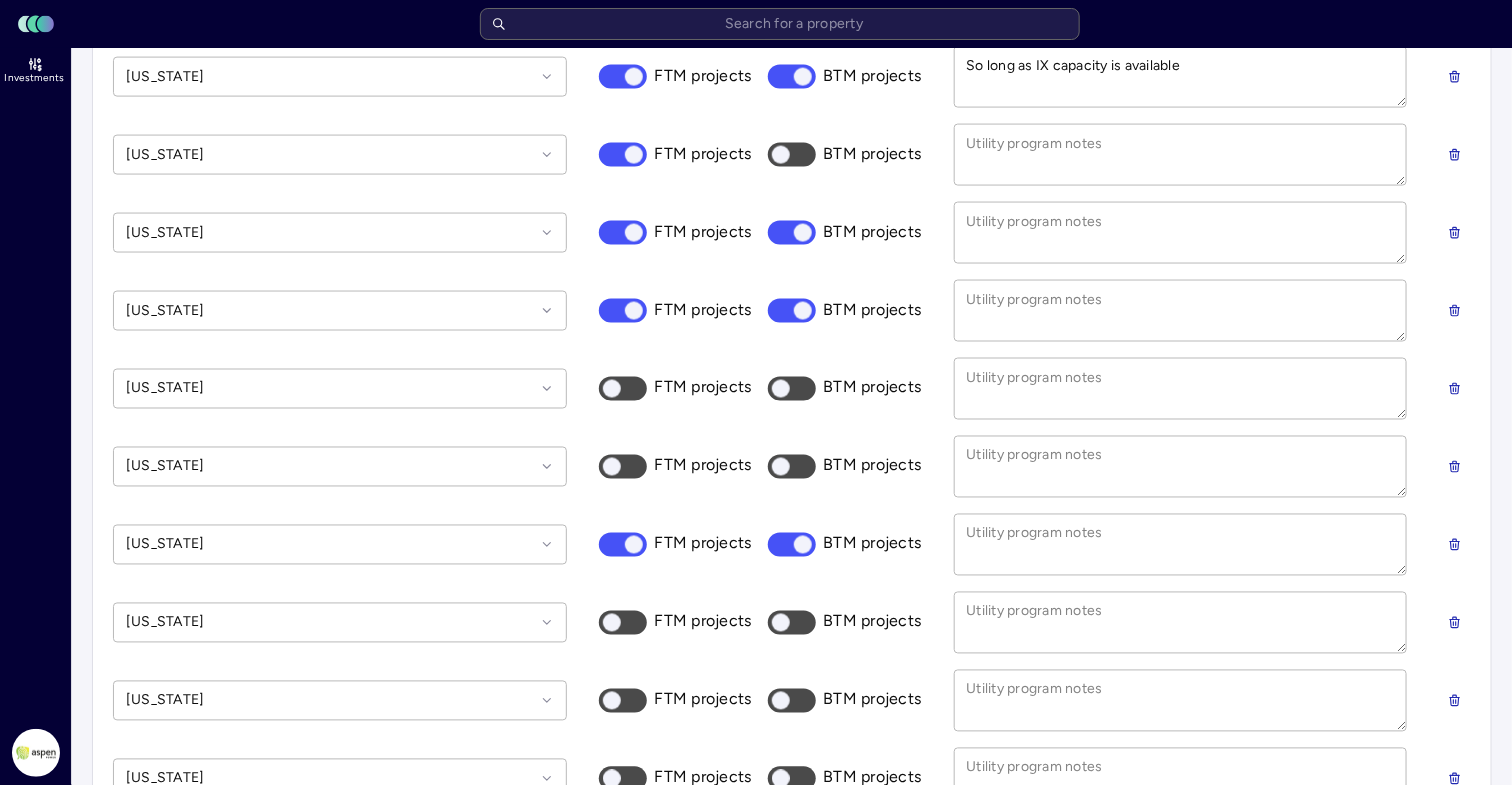 scroll, scrollTop: 1250, scrollLeft: 0, axis: vertical 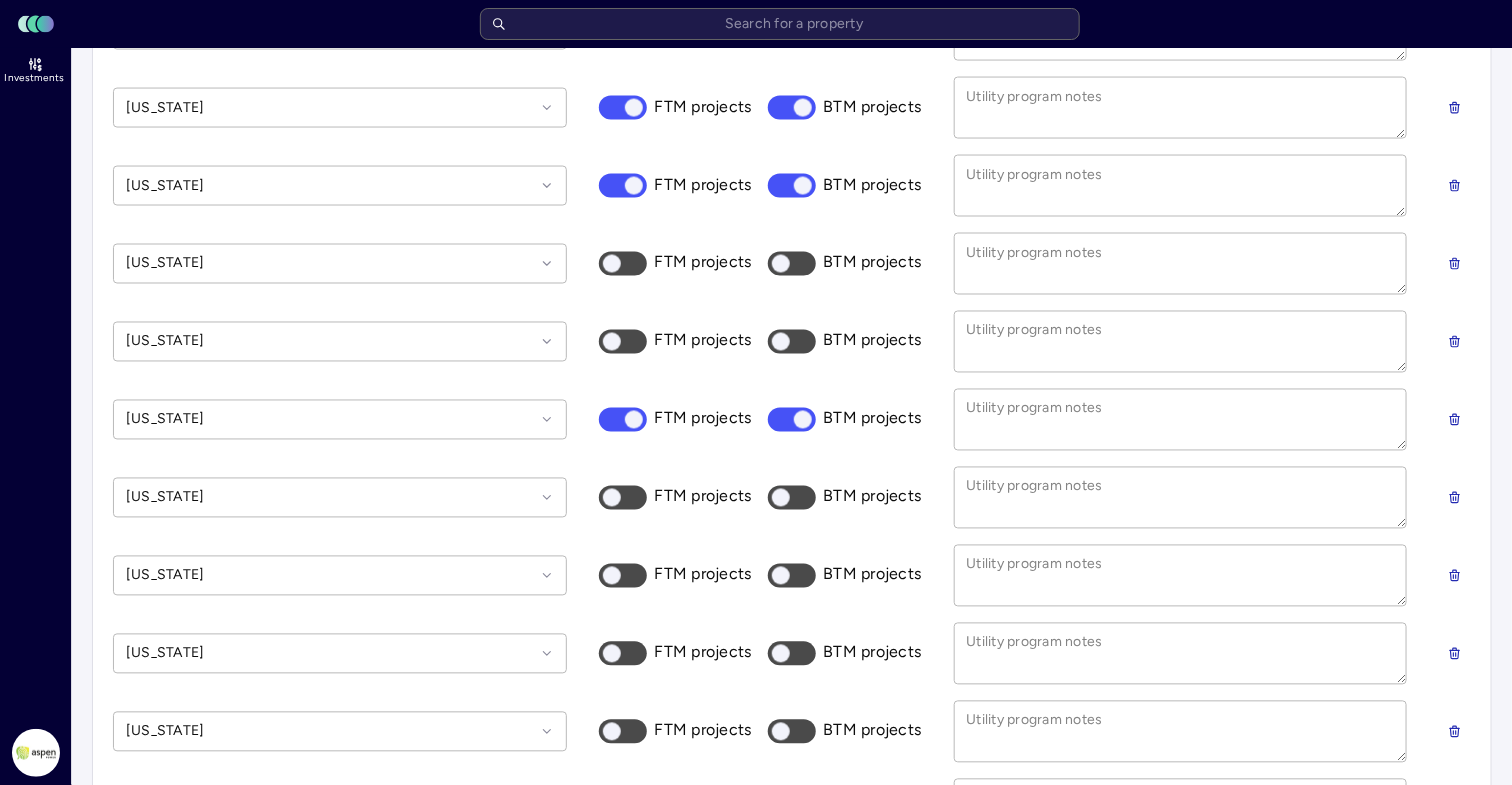 click on "FTM projects" at bounding box center [623, 498] 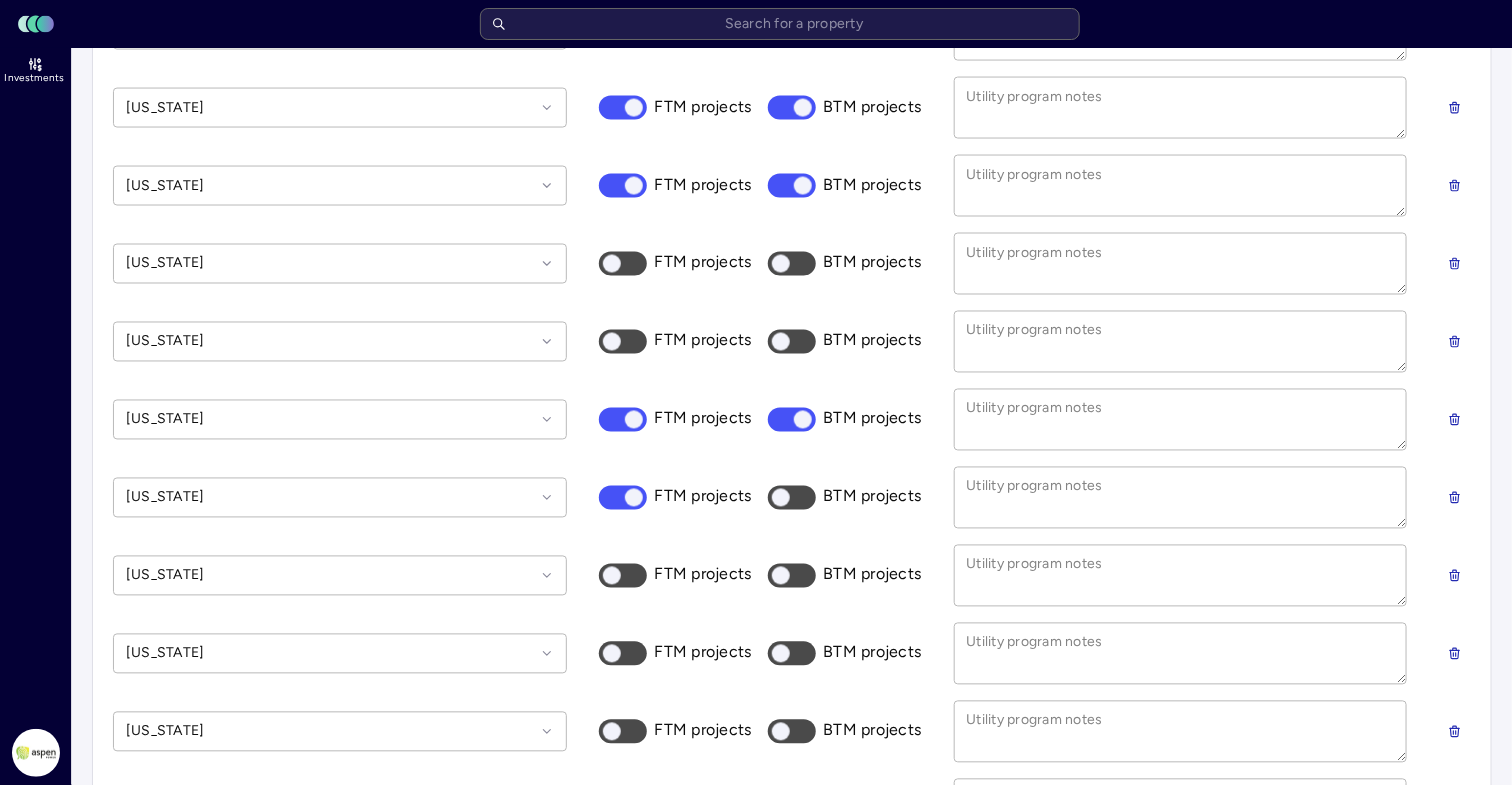 click on "BTM projects" at bounding box center (792, 498) 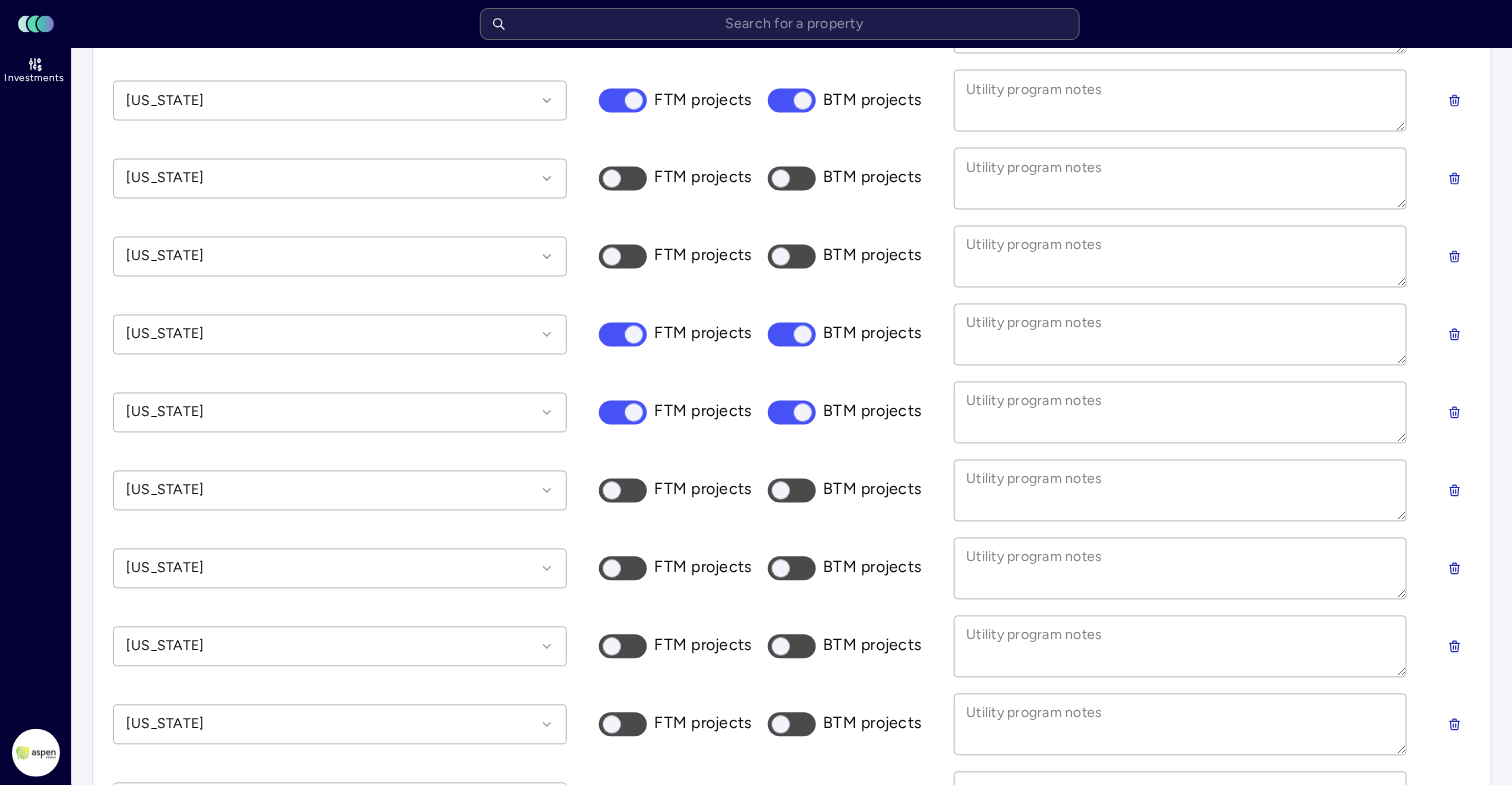 scroll, scrollTop: 1375, scrollLeft: 0, axis: vertical 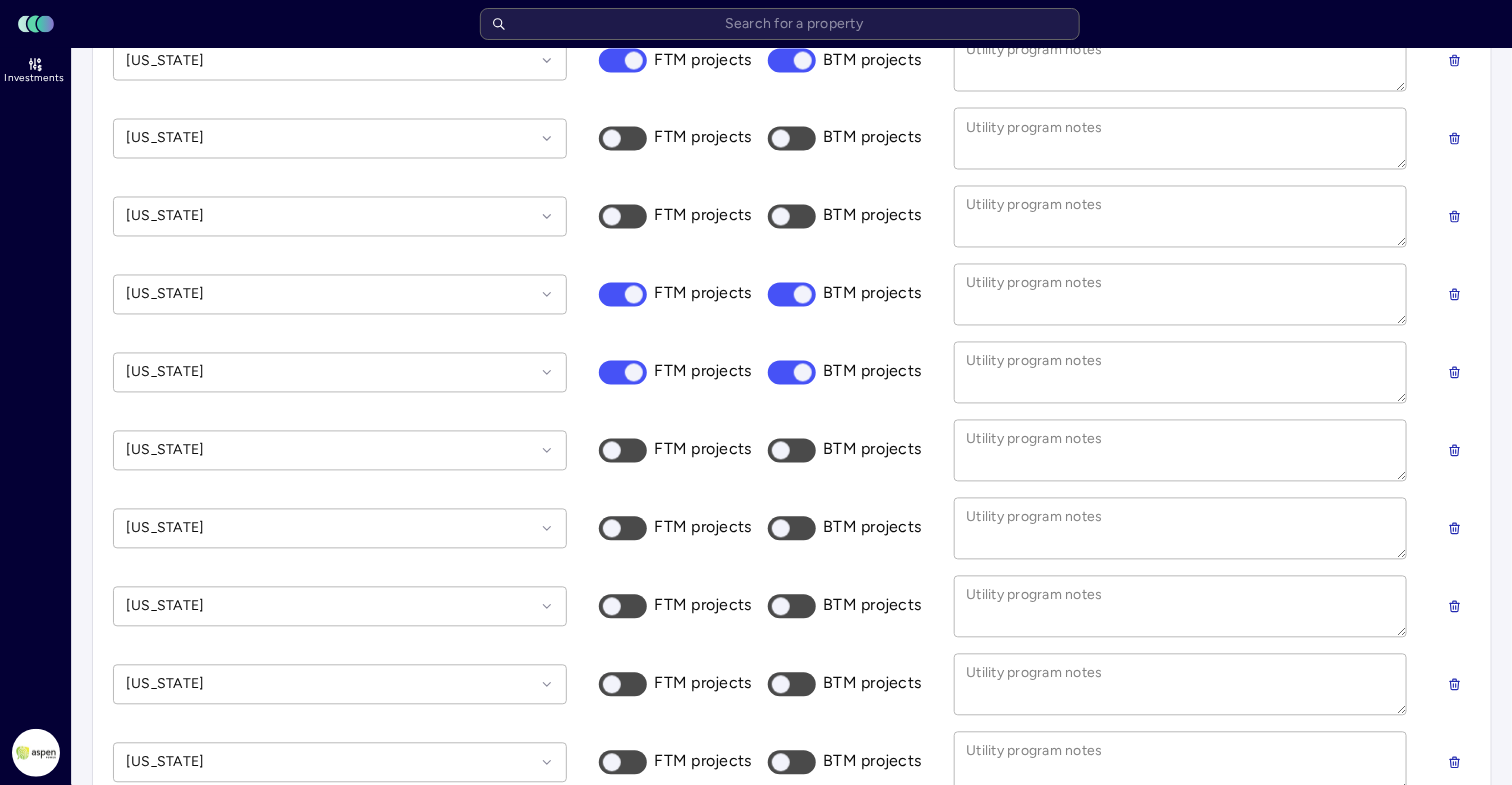 click on "FTM projects" at bounding box center (675, 529) 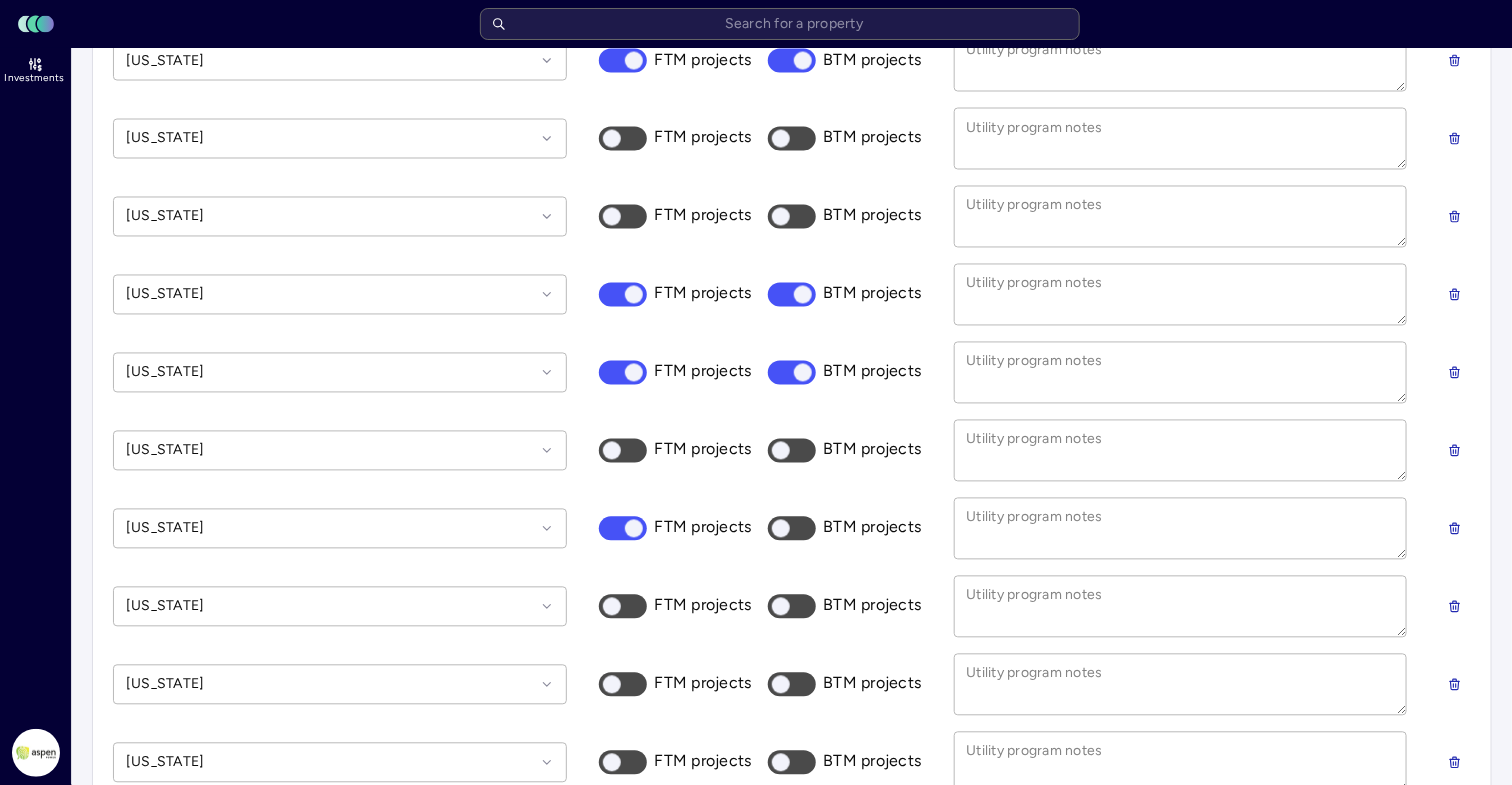 scroll, scrollTop: 1500, scrollLeft: 0, axis: vertical 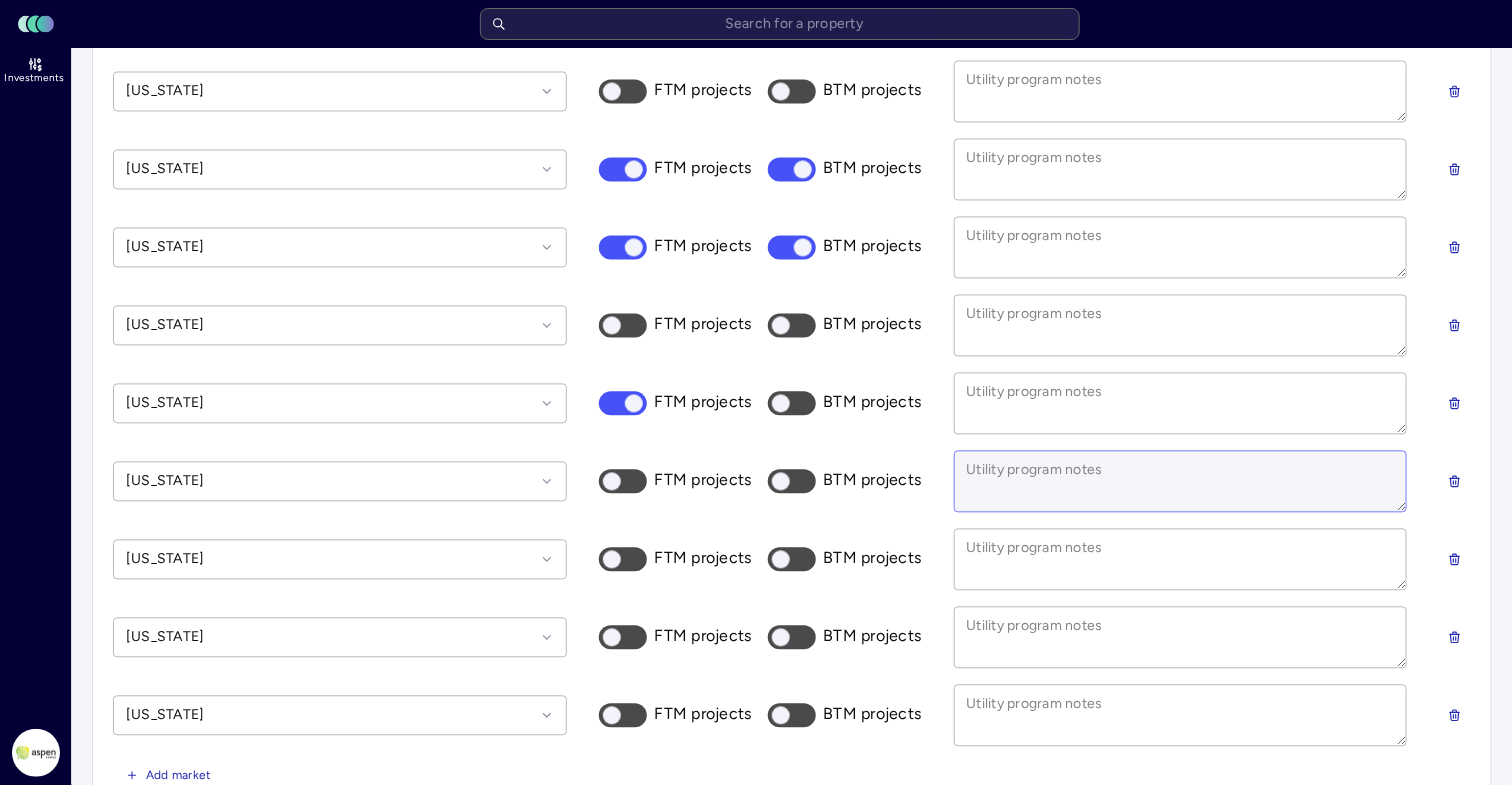 click at bounding box center [1181, 482] 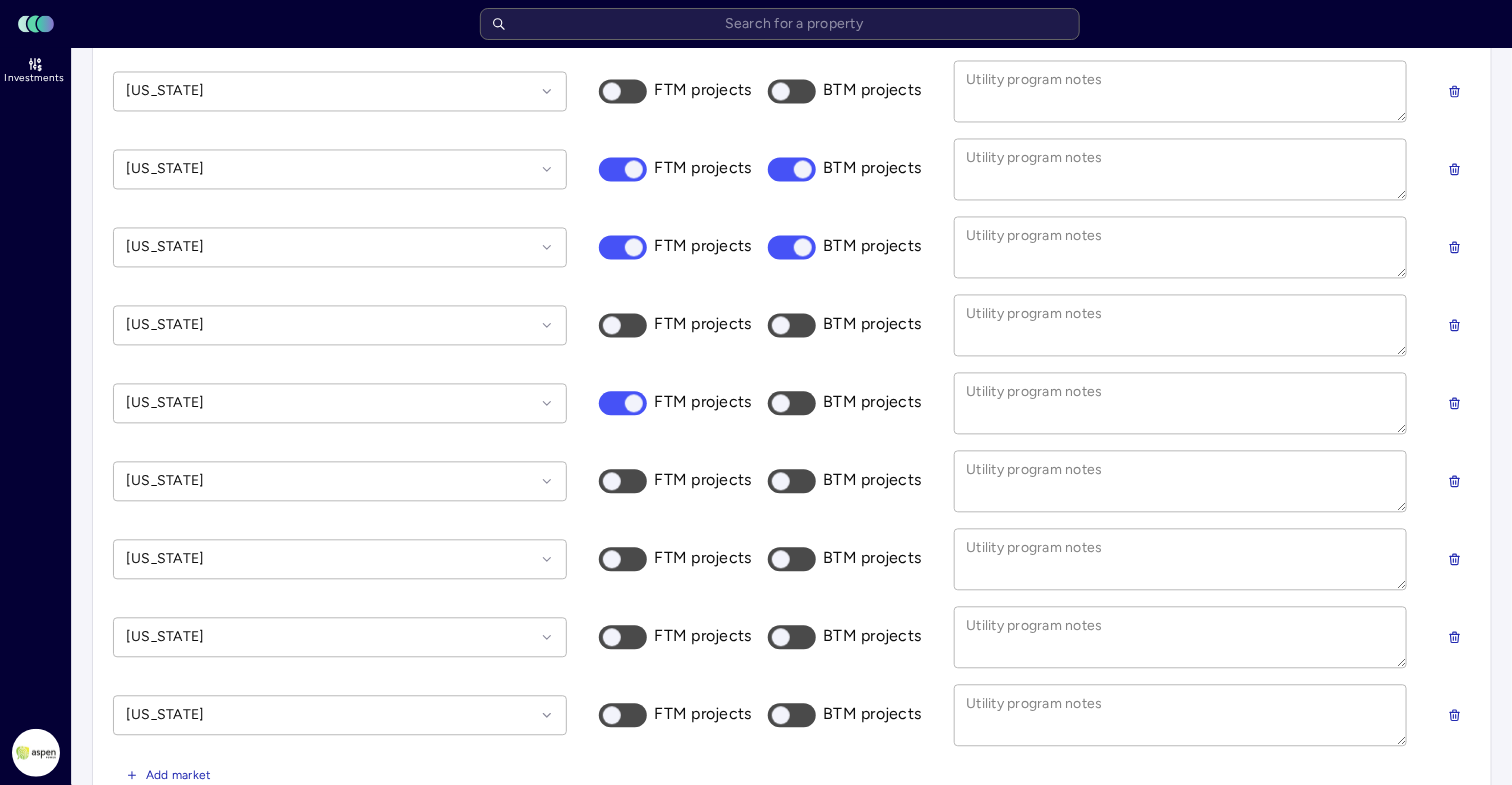 click on "FTM projects" at bounding box center (623, 482) 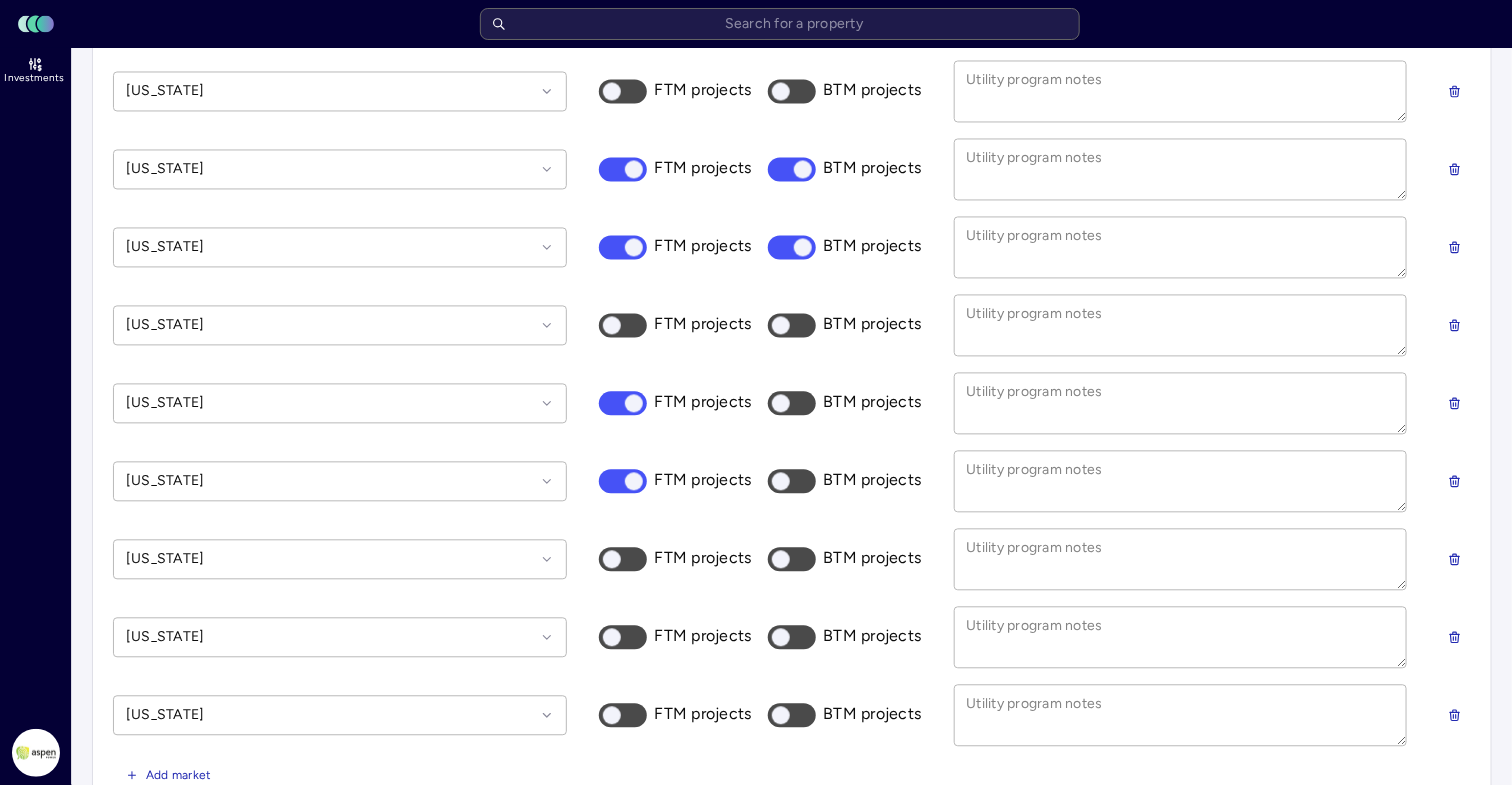 click on "BTM projects" at bounding box center (792, 482) 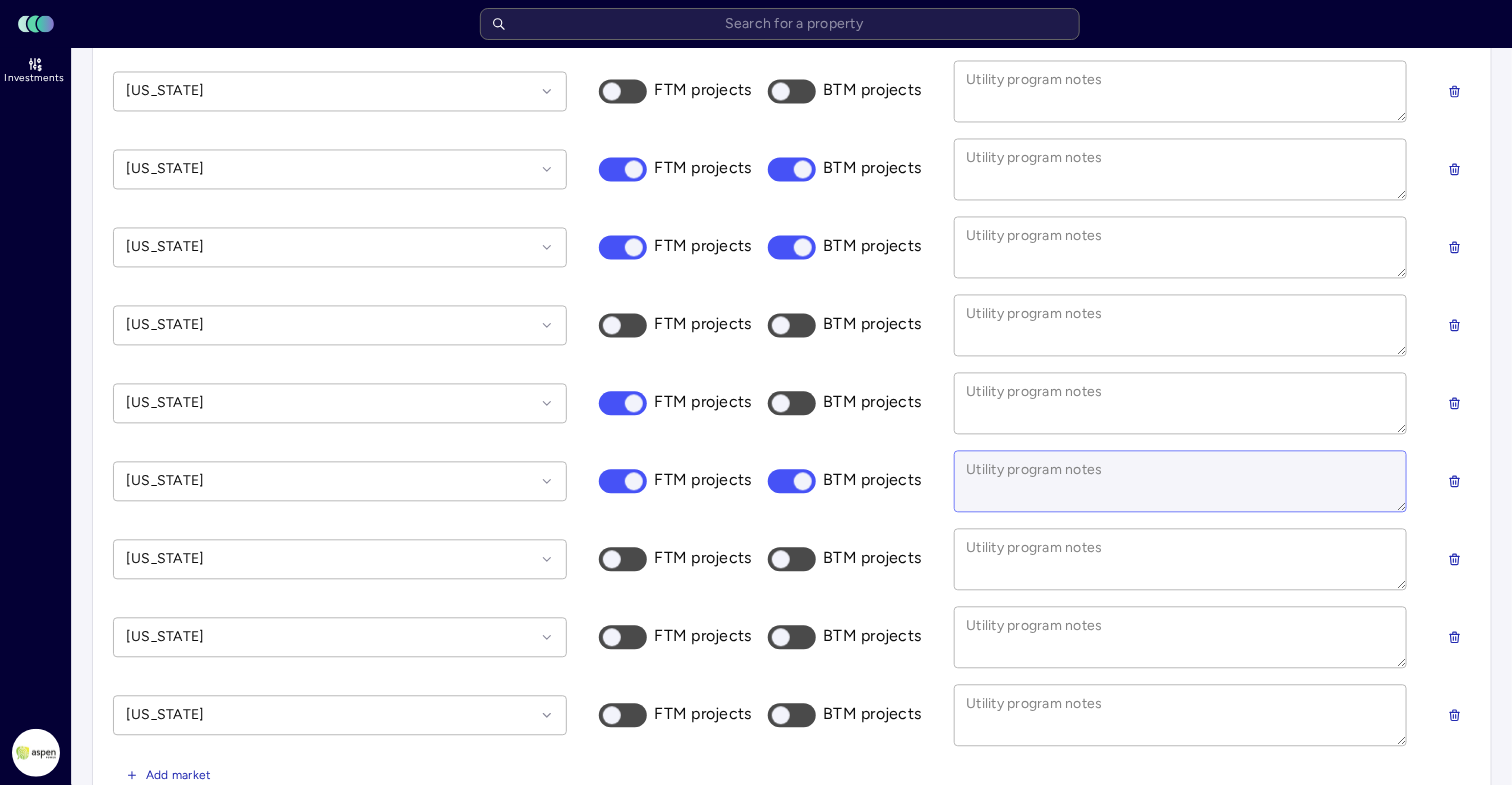 click at bounding box center [1181, 482] 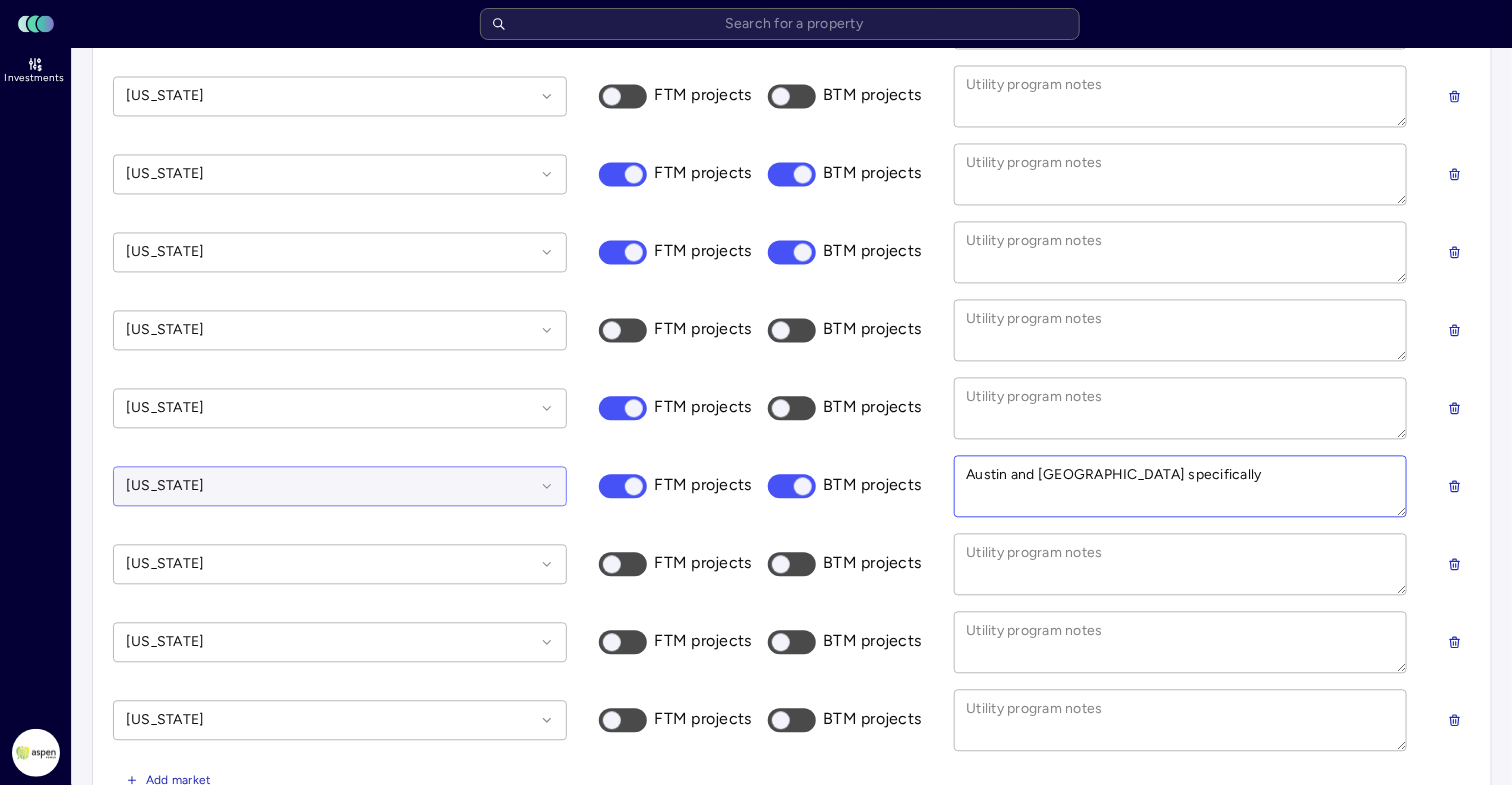 scroll, scrollTop: 1466, scrollLeft: 0, axis: vertical 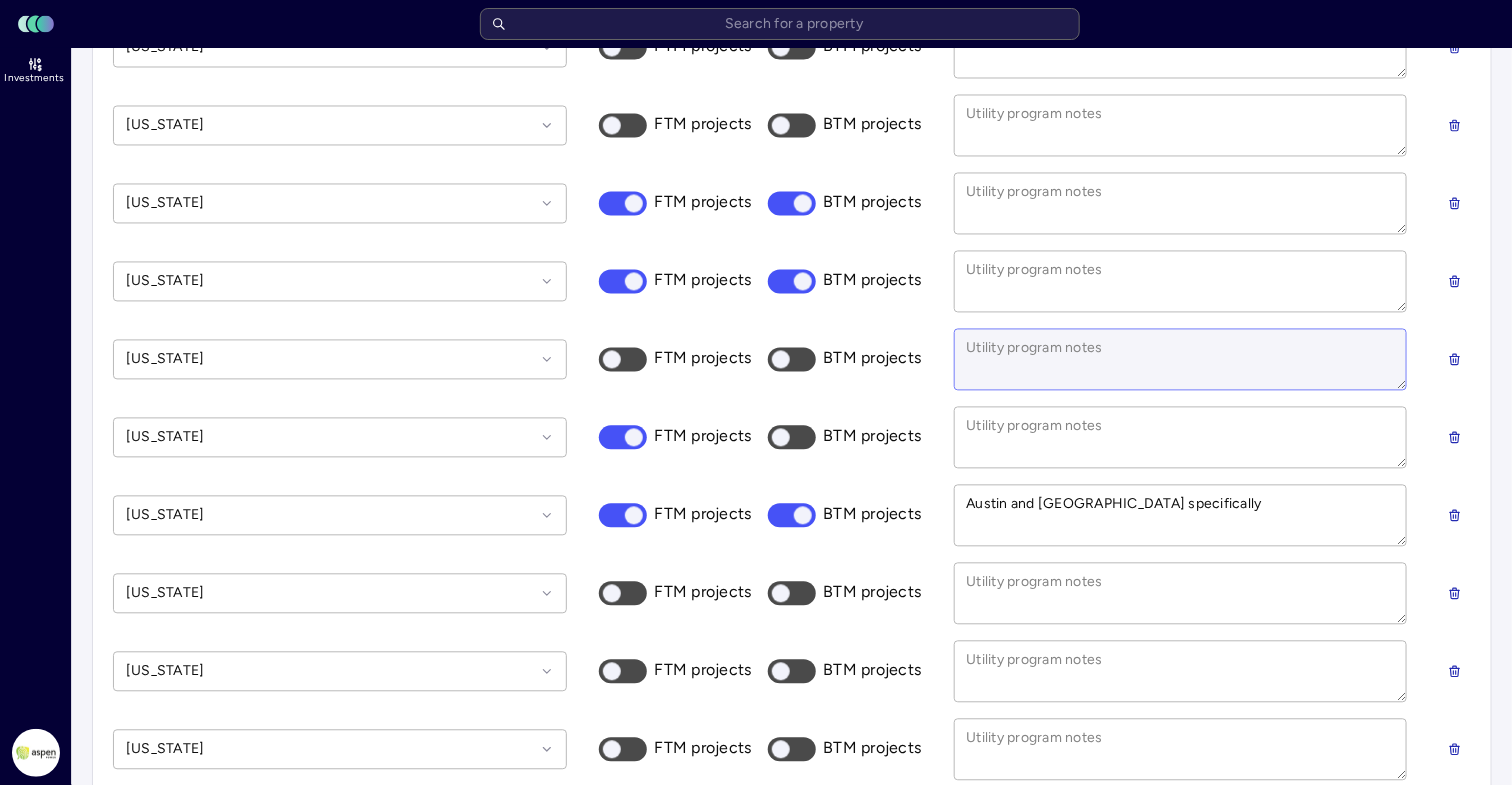 click at bounding box center (1181, 360) 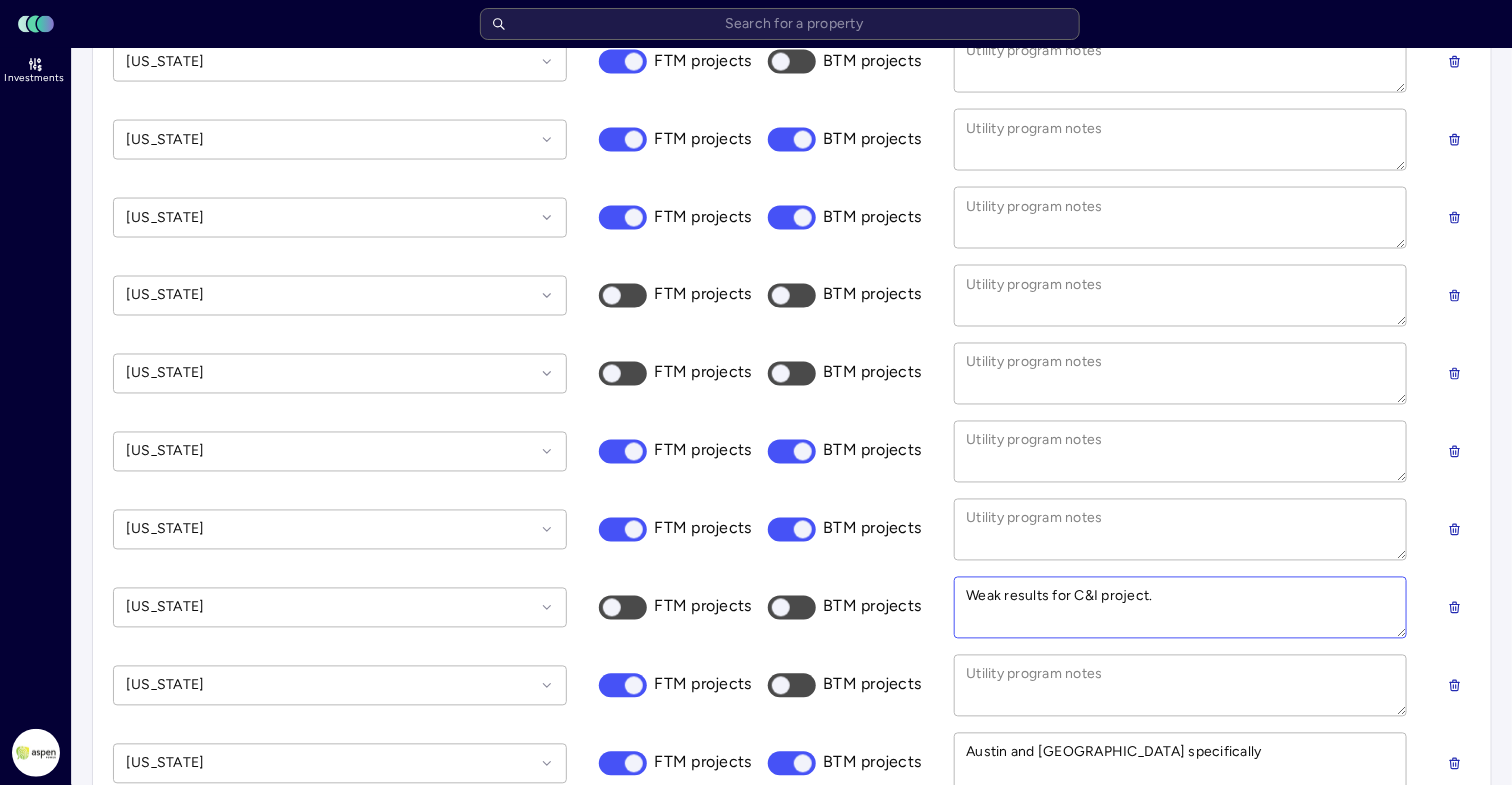 scroll, scrollTop: 1216, scrollLeft: 0, axis: vertical 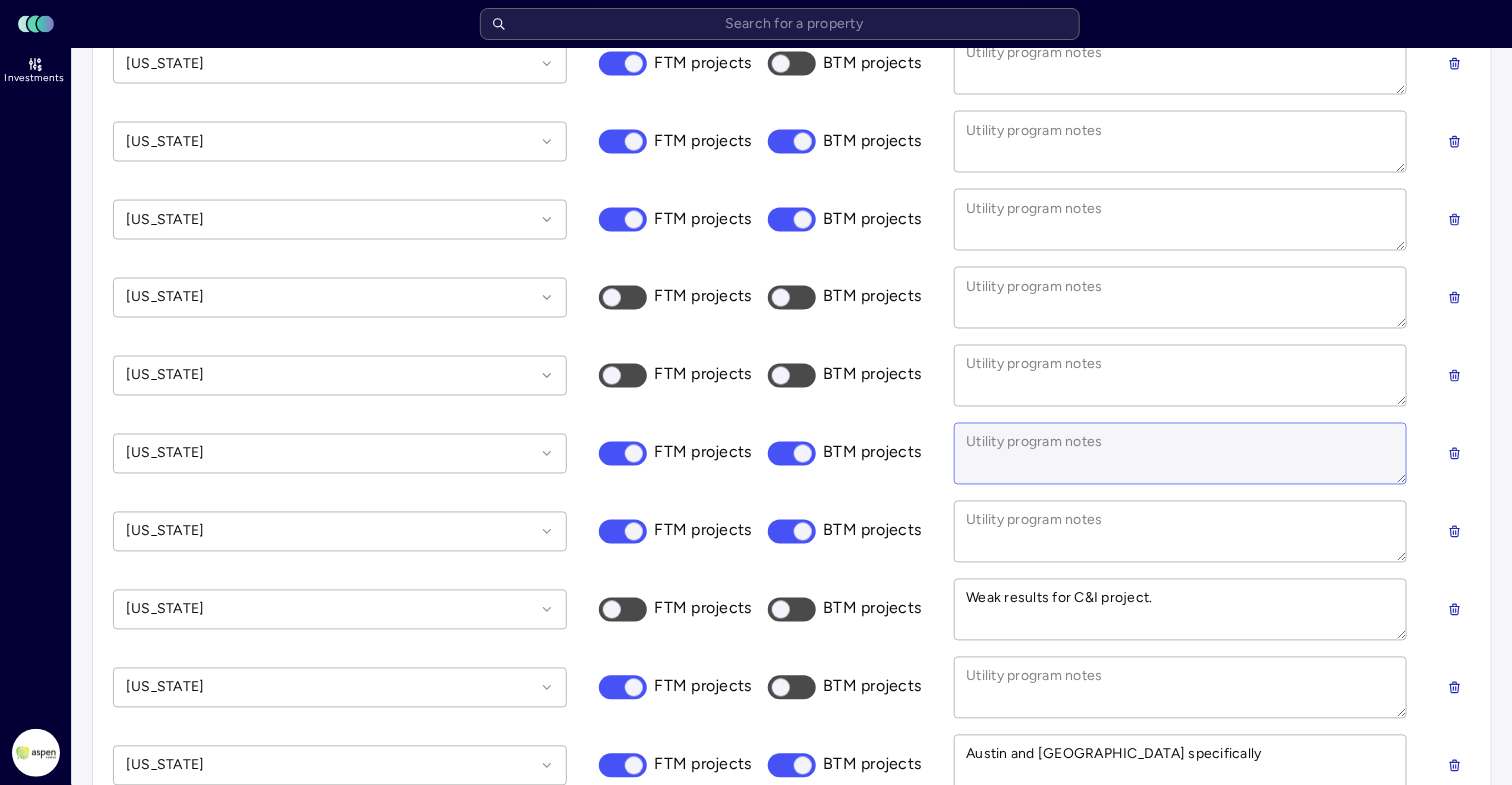 click at bounding box center (1181, 454) 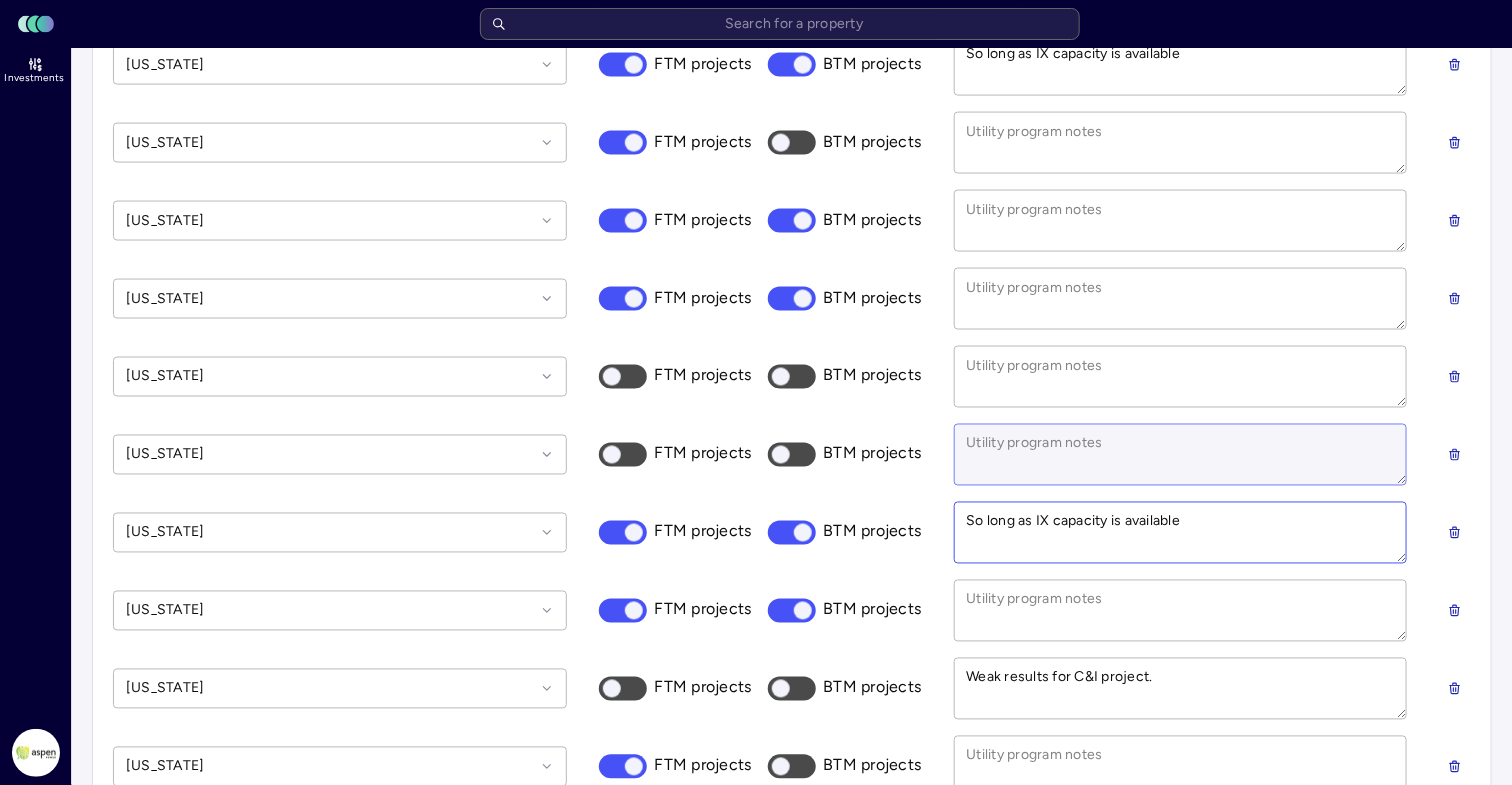 scroll, scrollTop: 1091, scrollLeft: 0, axis: vertical 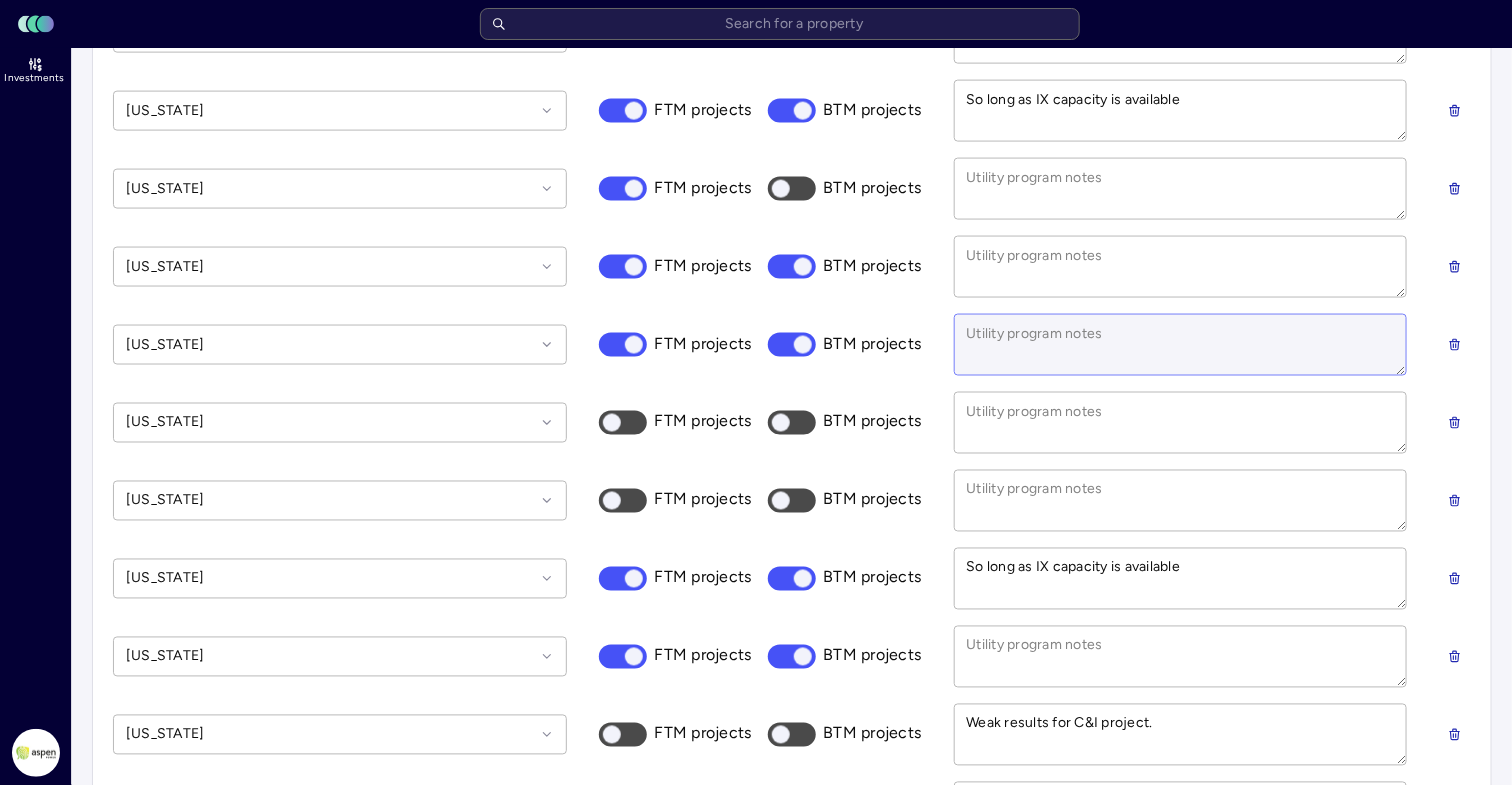 click at bounding box center (1181, 345) 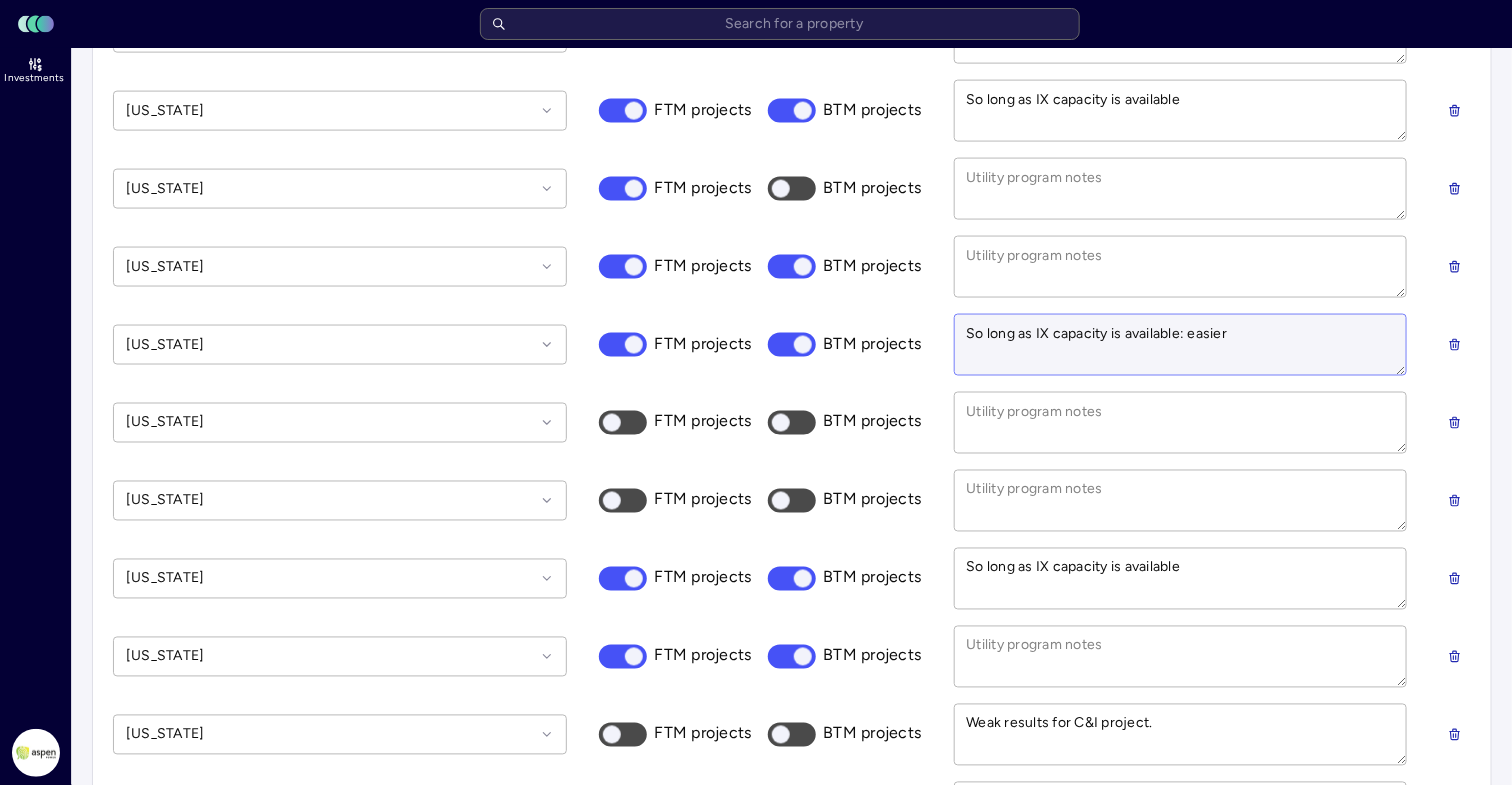 click on "So long as IX capacity is available: easier" at bounding box center (1181, 345) 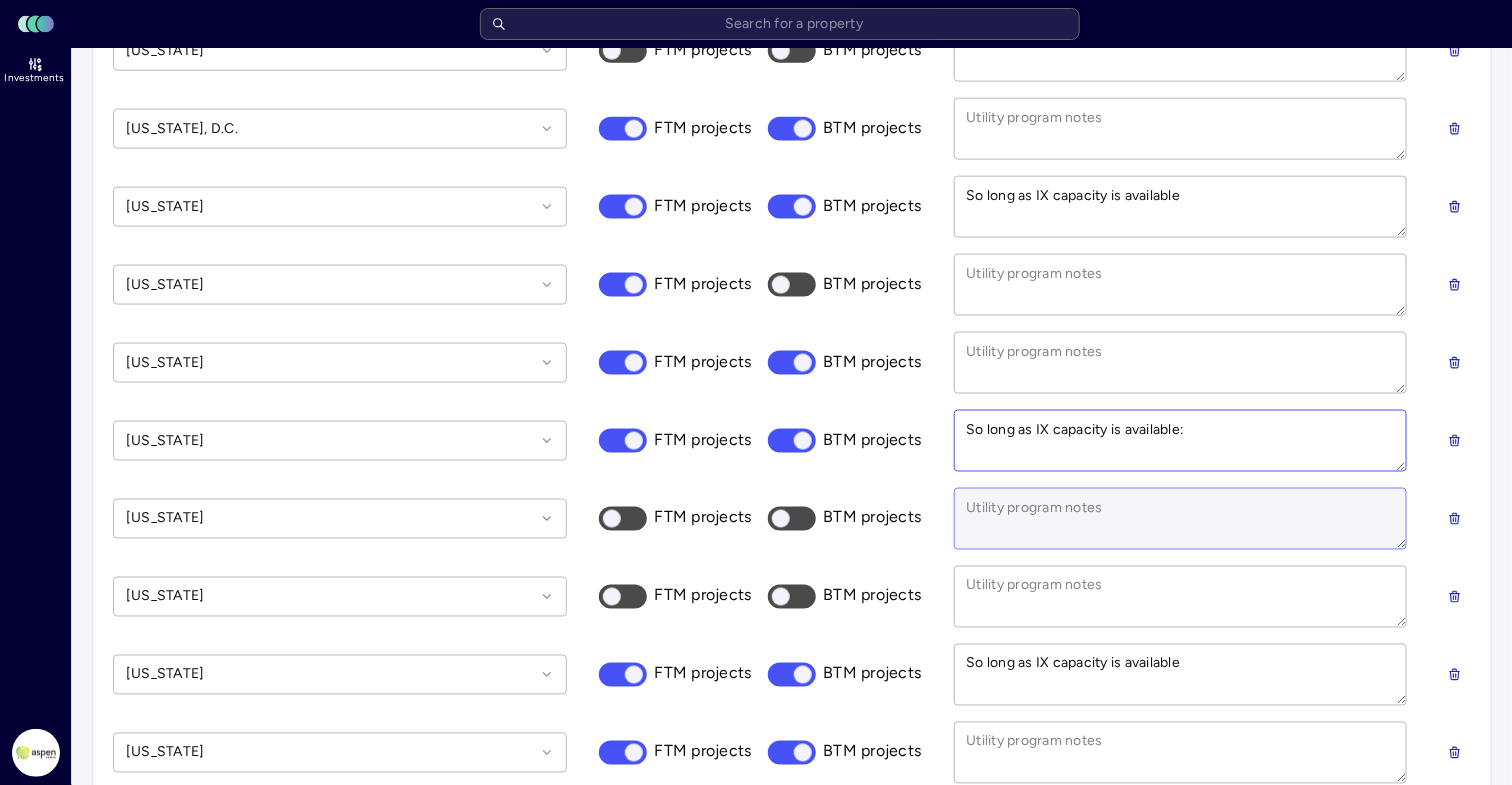 scroll, scrollTop: 966, scrollLeft: 0, axis: vertical 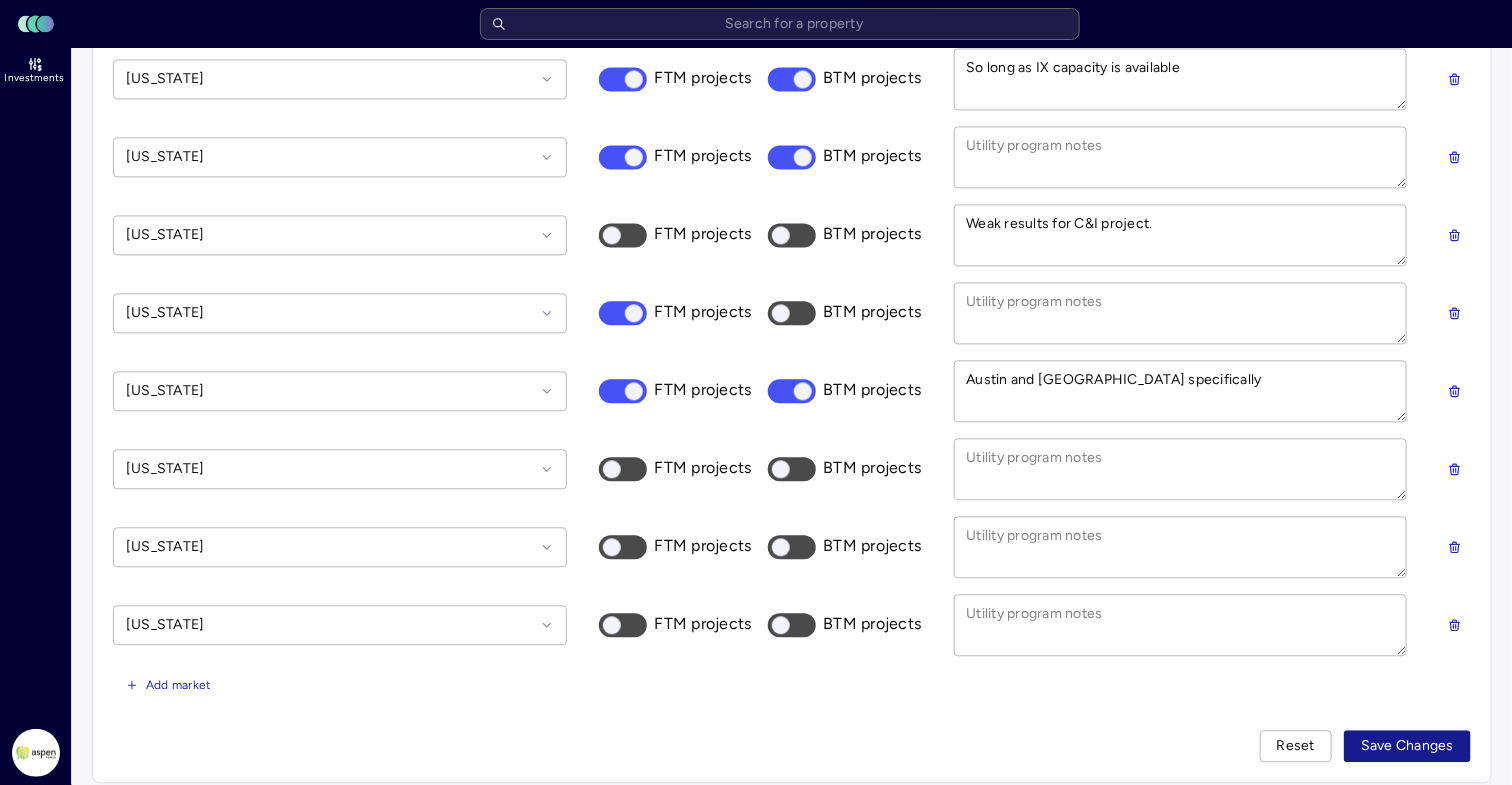 click on "Save Changes" at bounding box center [1407, 746] 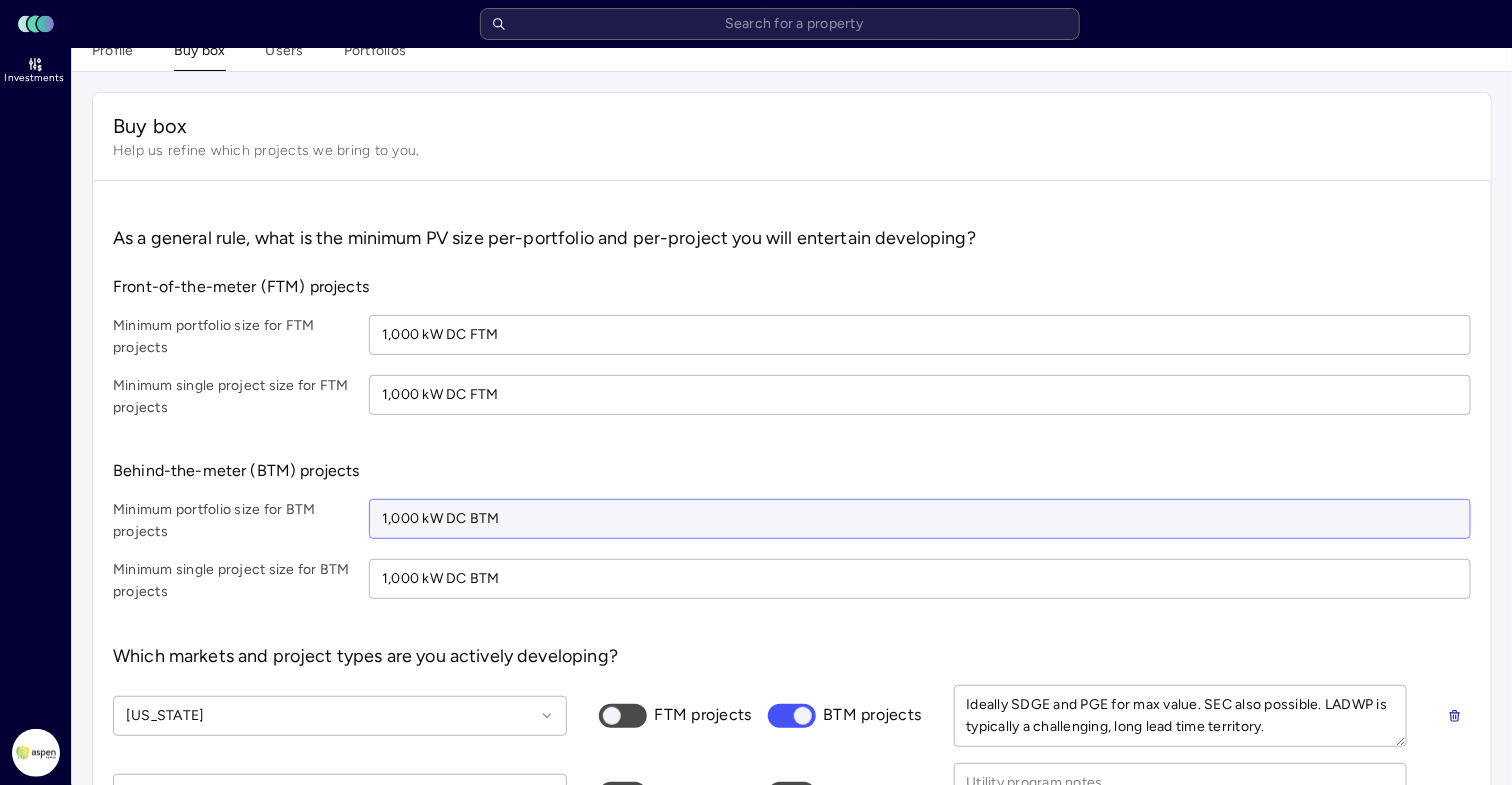 scroll, scrollTop: 0, scrollLeft: 0, axis: both 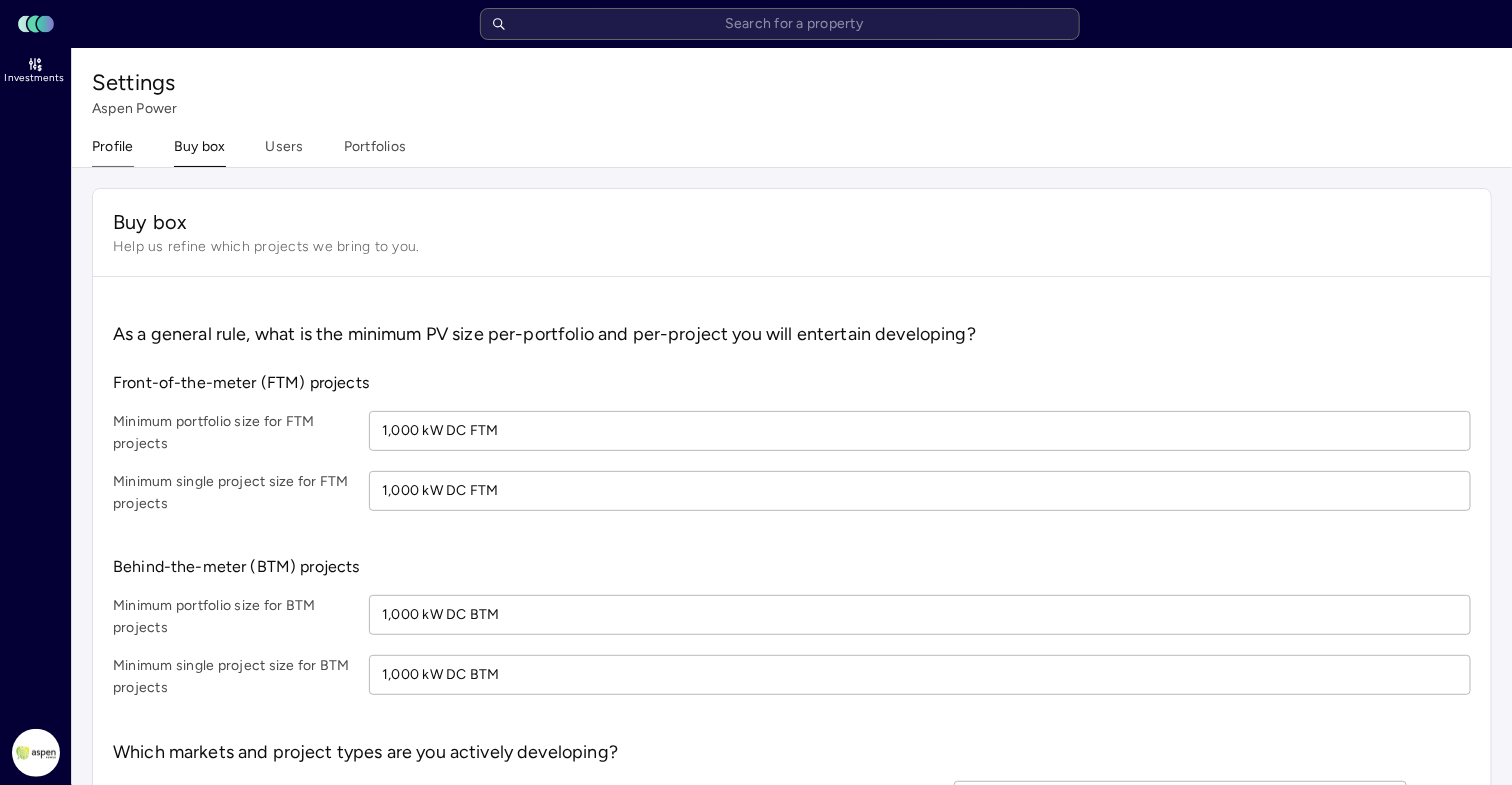 click on "Profile" at bounding box center [113, 151] 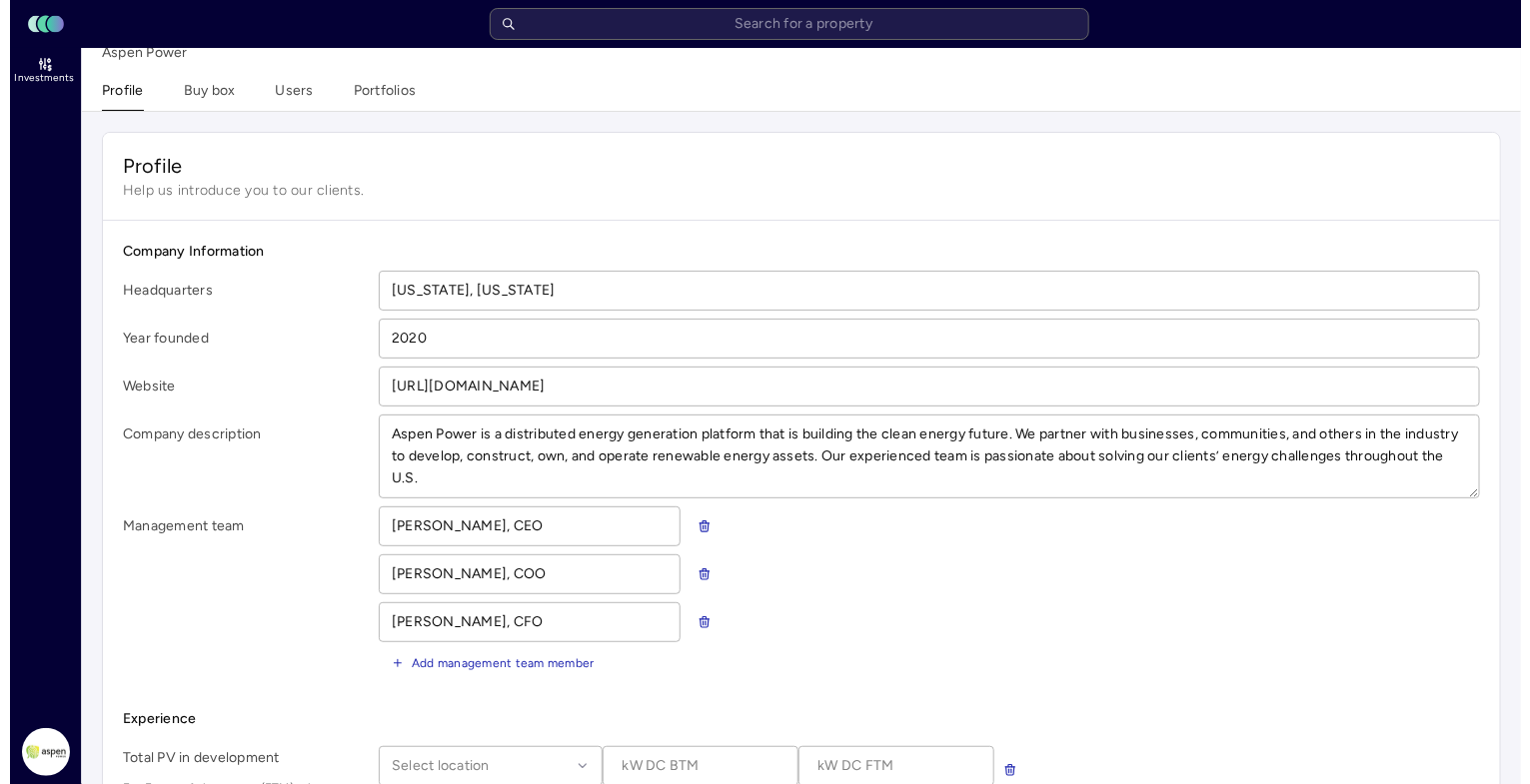 scroll, scrollTop: 0, scrollLeft: 0, axis: both 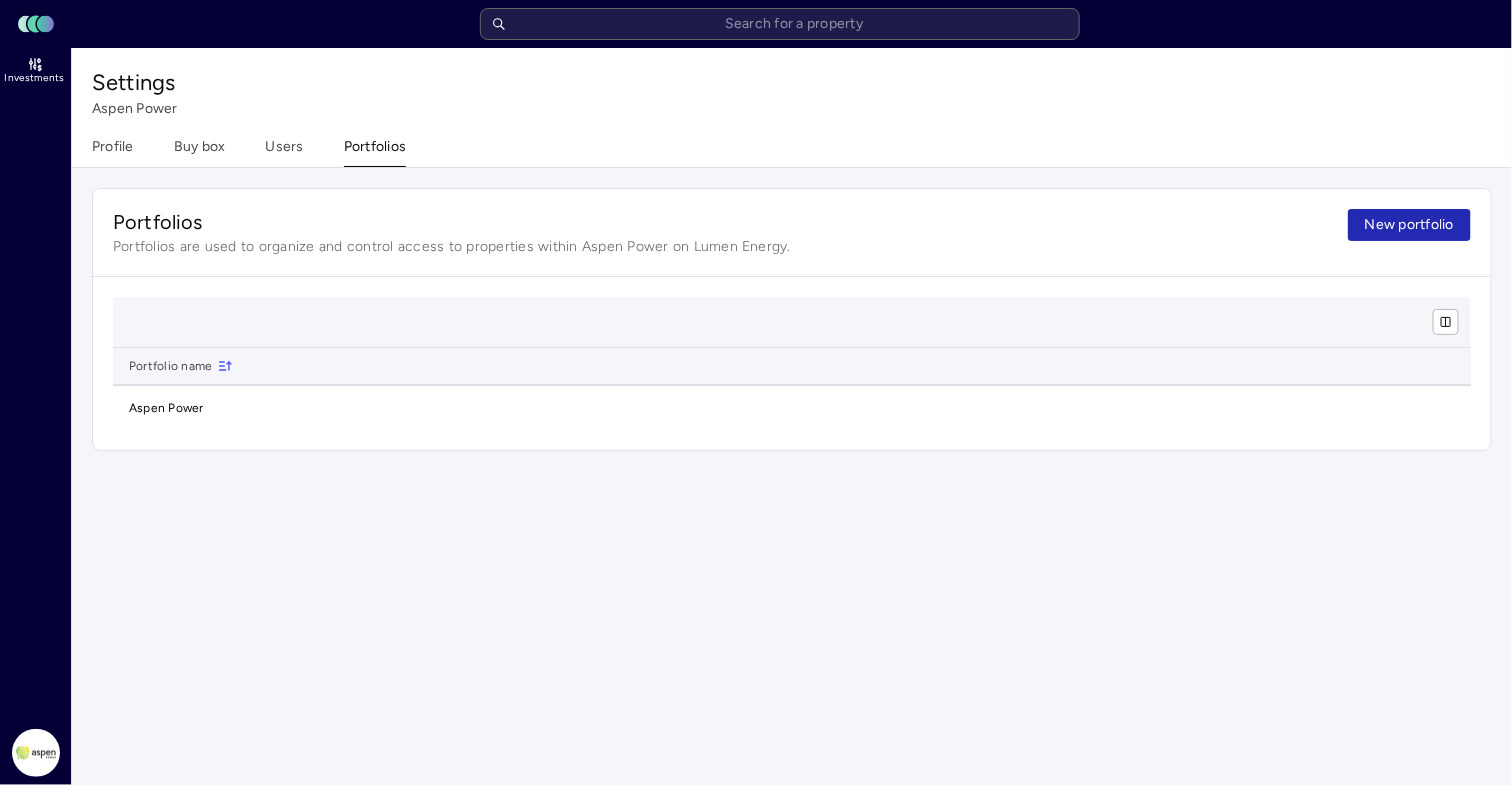 click on "Portfolios" at bounding box center [375, 151] 